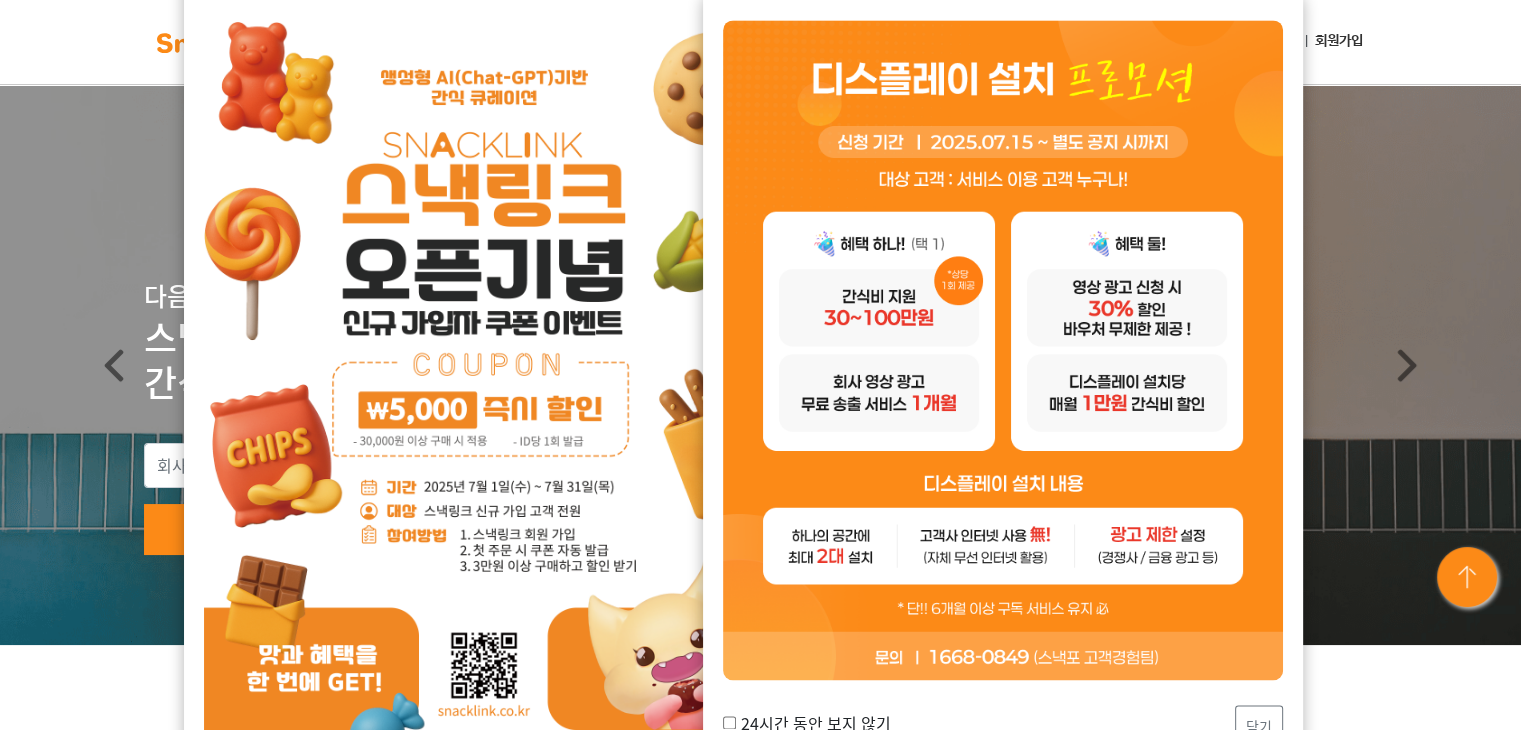 scroll, scrollTop: 0, scrollLeft: 0, axis: both 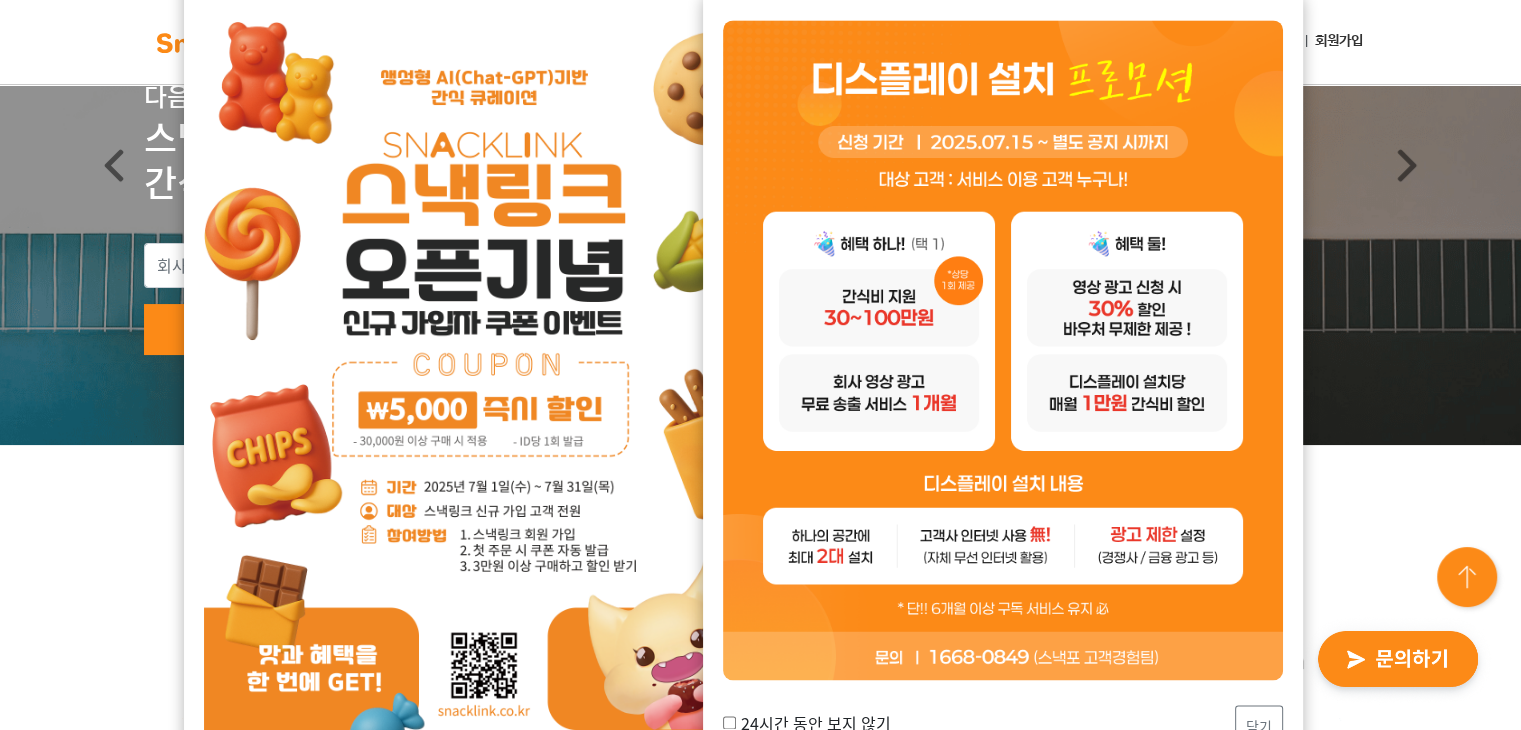 click on "24시간 동안 보지 않기" at bounding box center (807, 723) 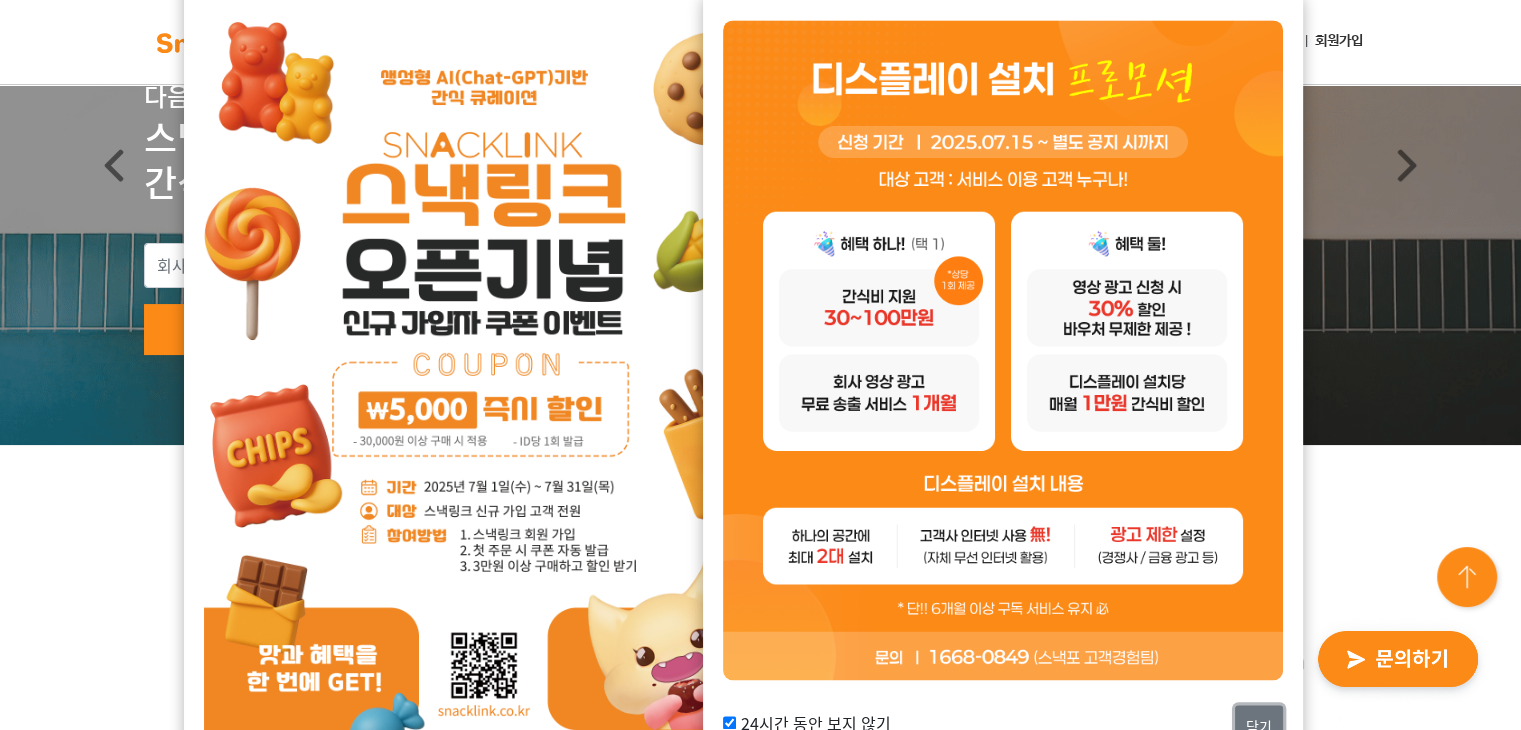 click on "닫기" at bounding box center (1259, 726) 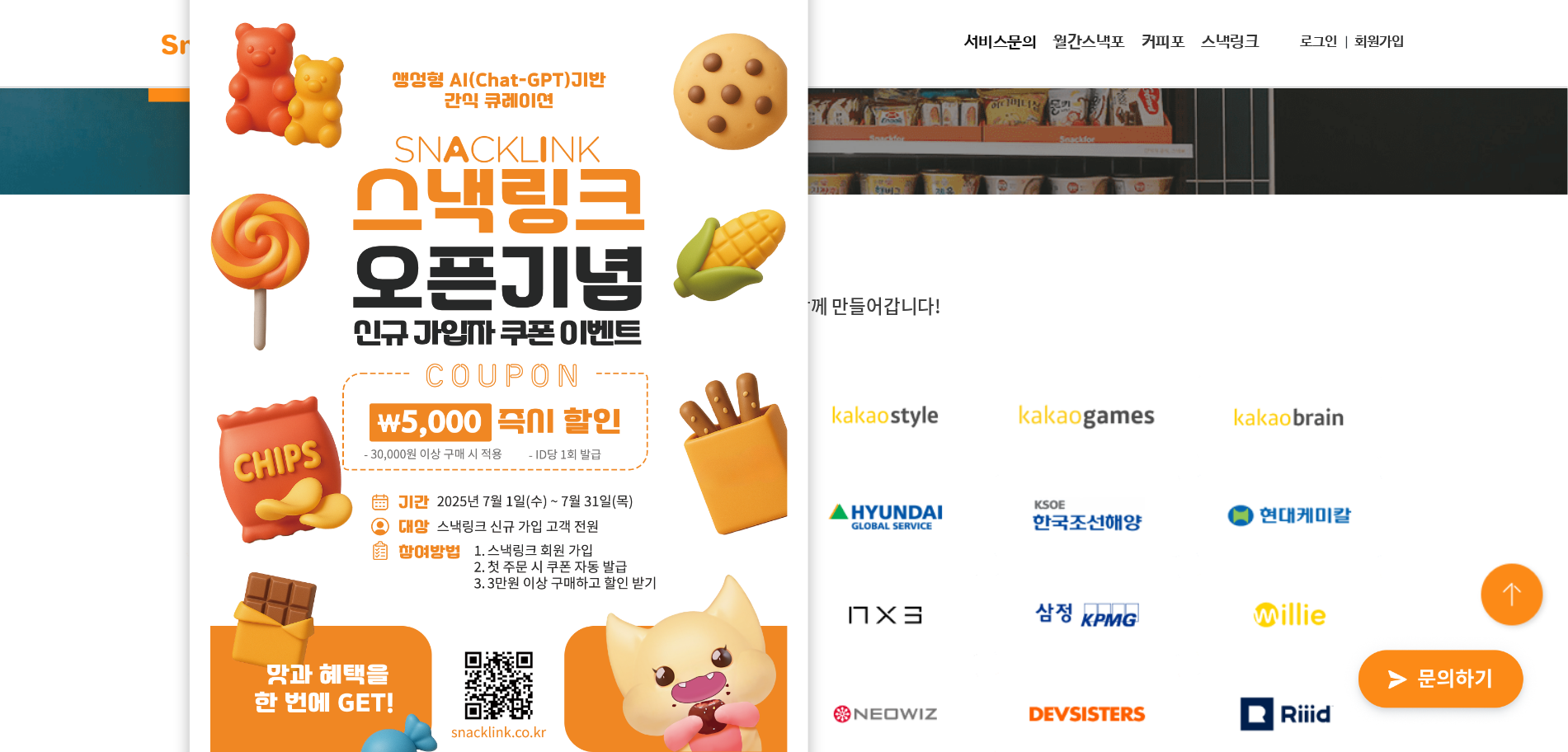 scroll, scrollTop: 412, scrollLeft: 0, axis: vertical 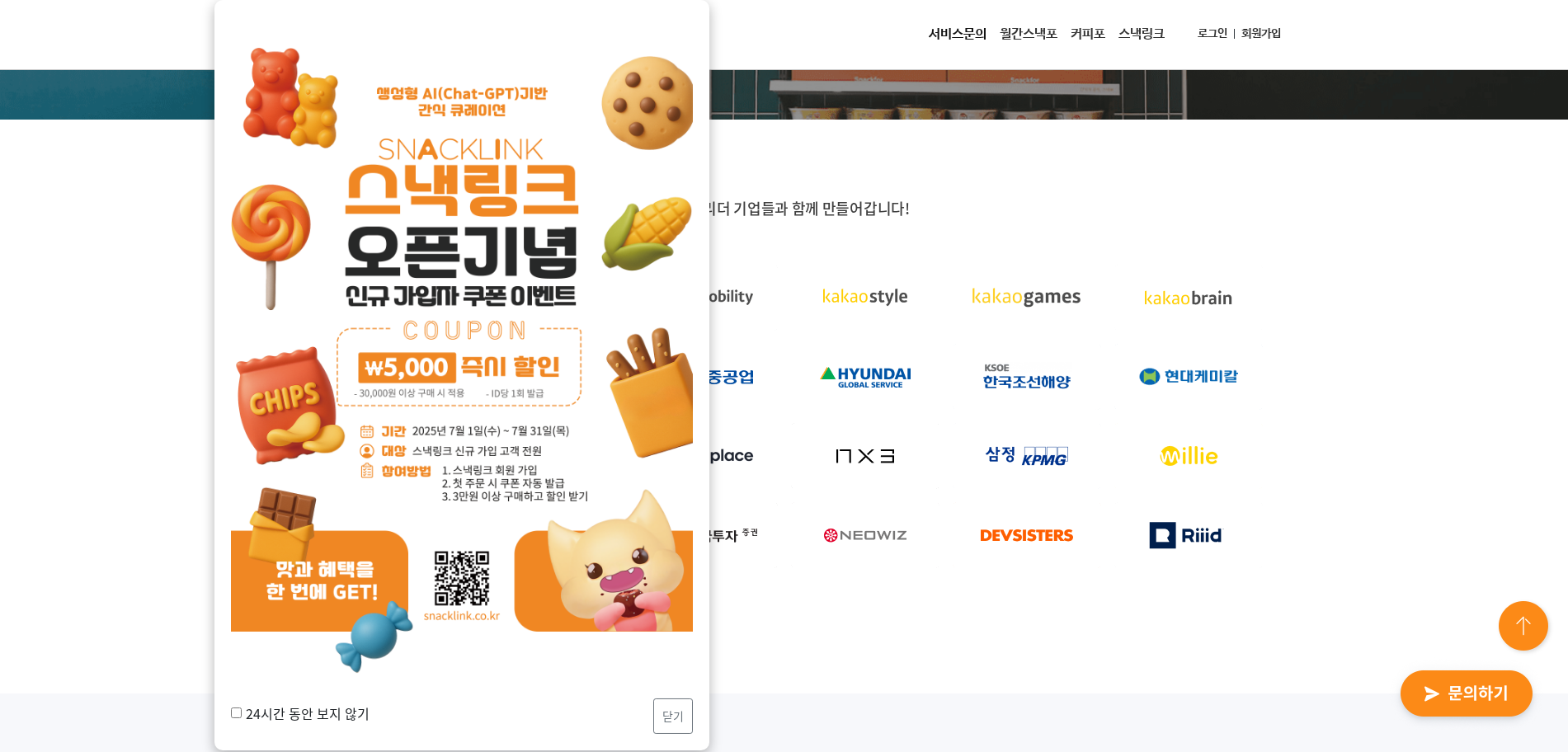 click on "24시간 동안 보지 않기" at bounding box center (300, 713) 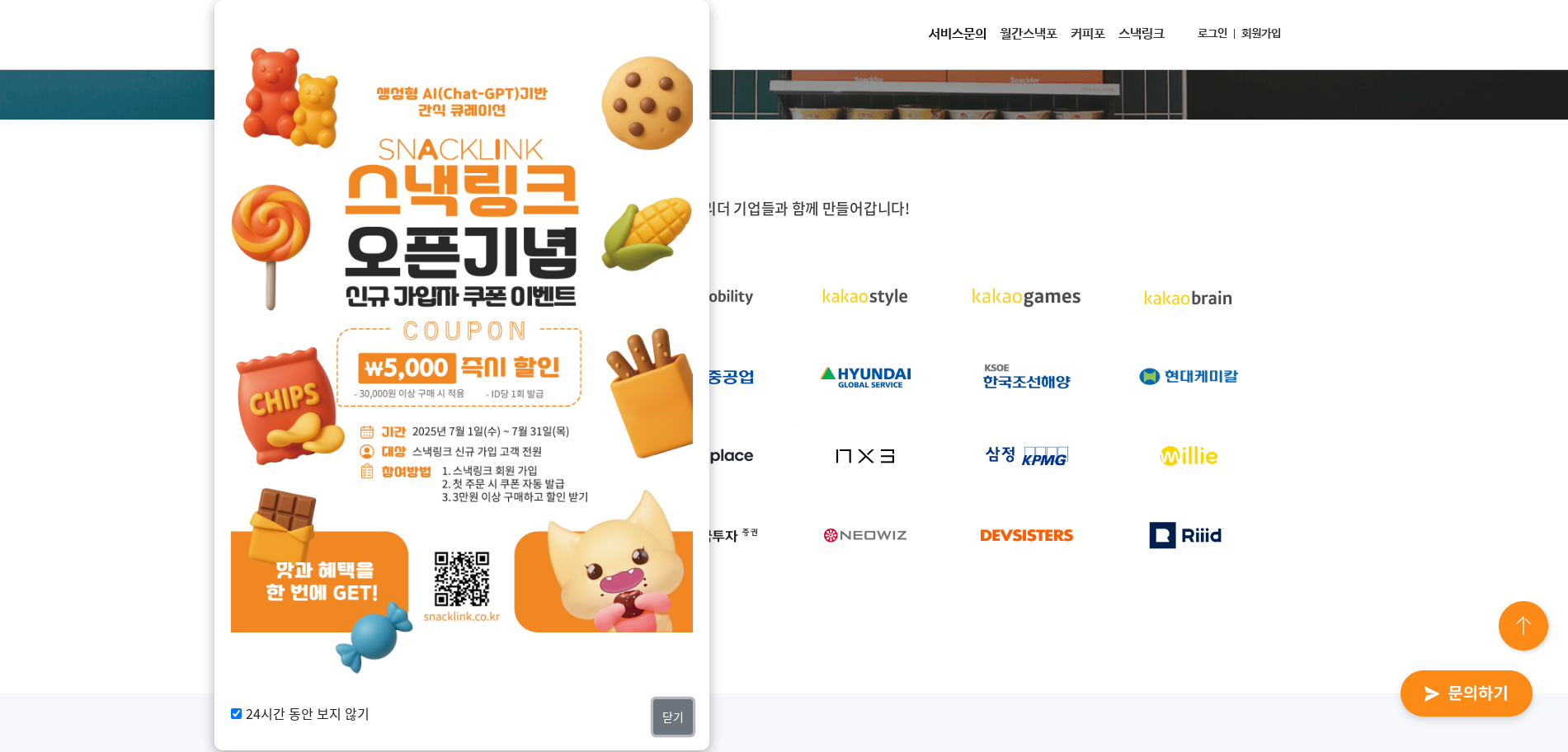 click on "닫기" at bounding box center (673, 716) 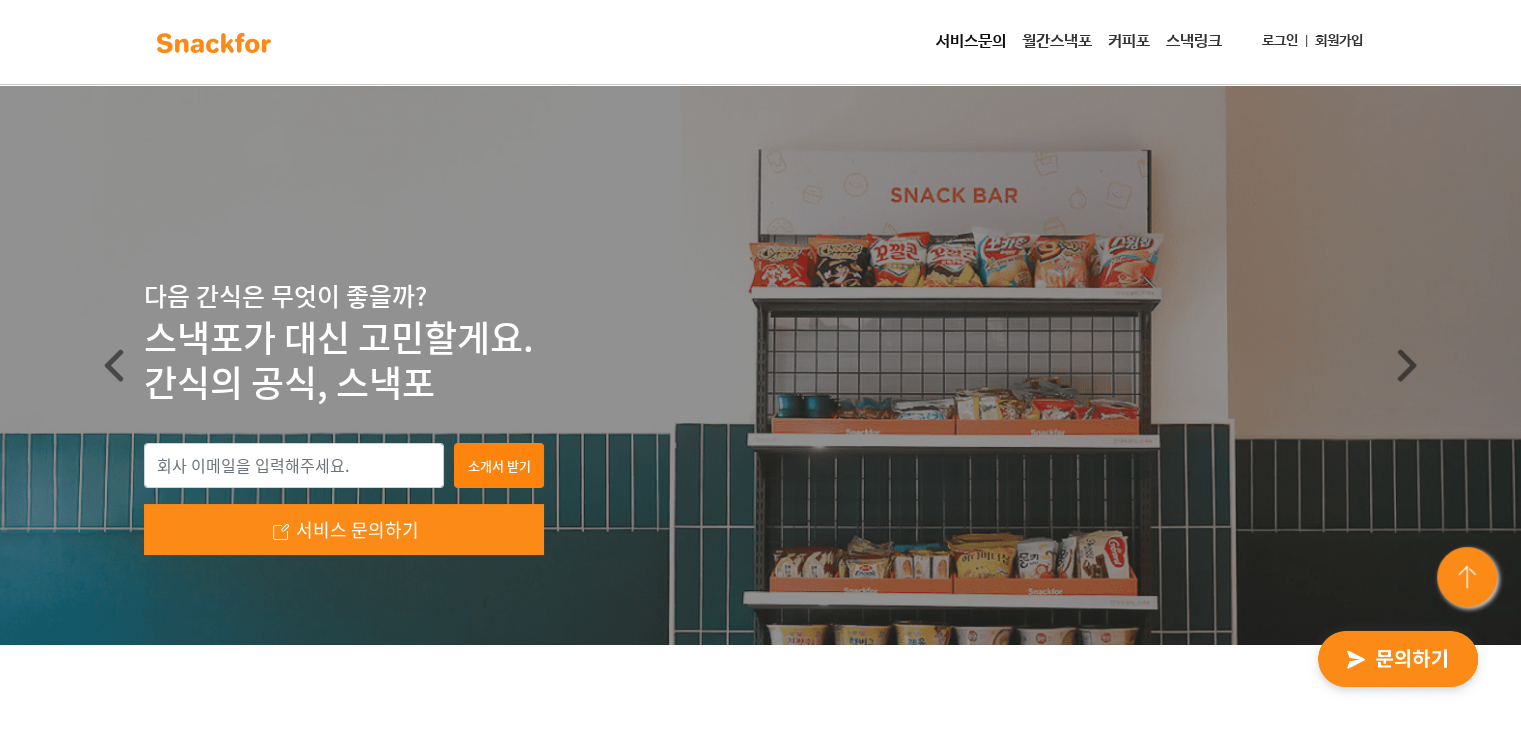 scroll, scrollTop: 0, scrollLeft: 0, axis: both 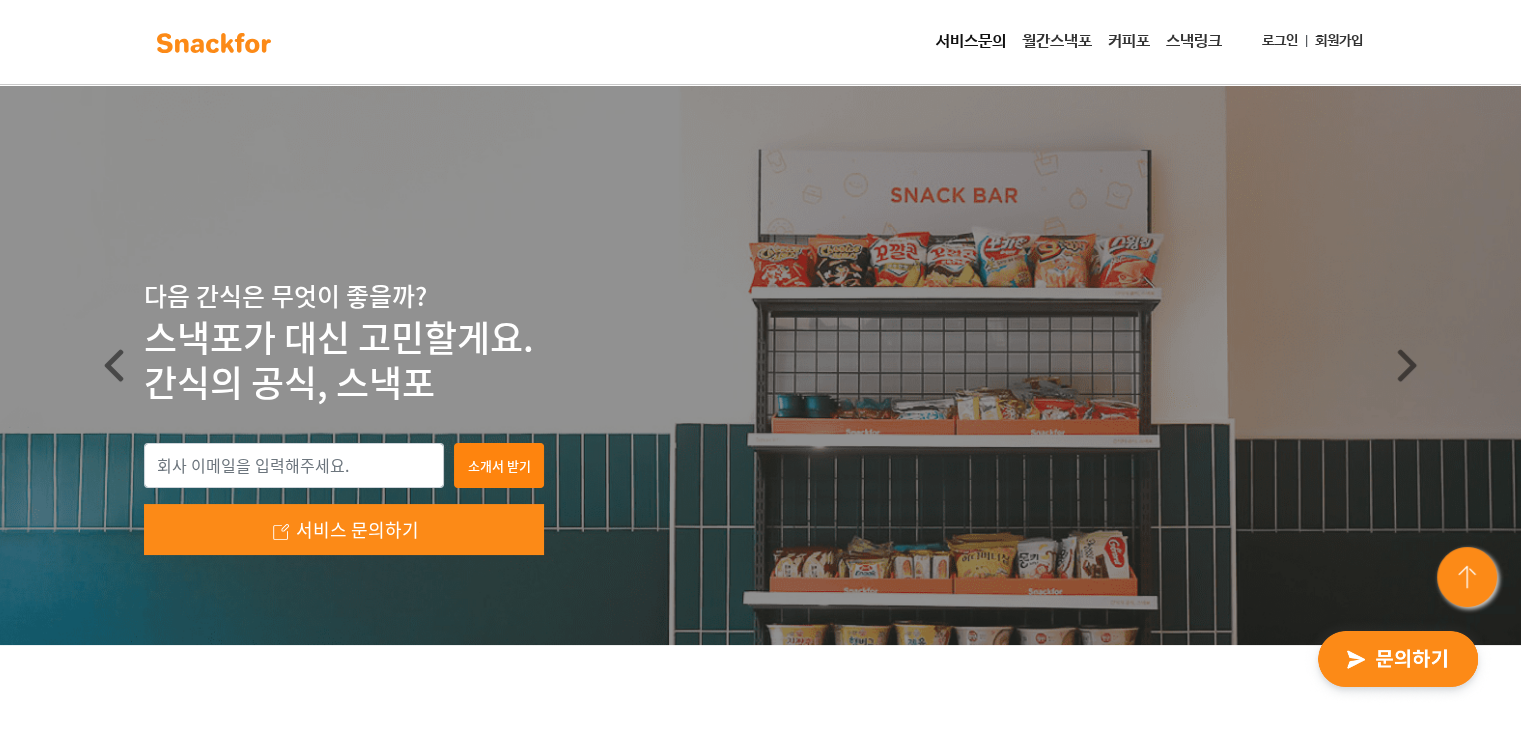 click at bounding box center [1398, 660] 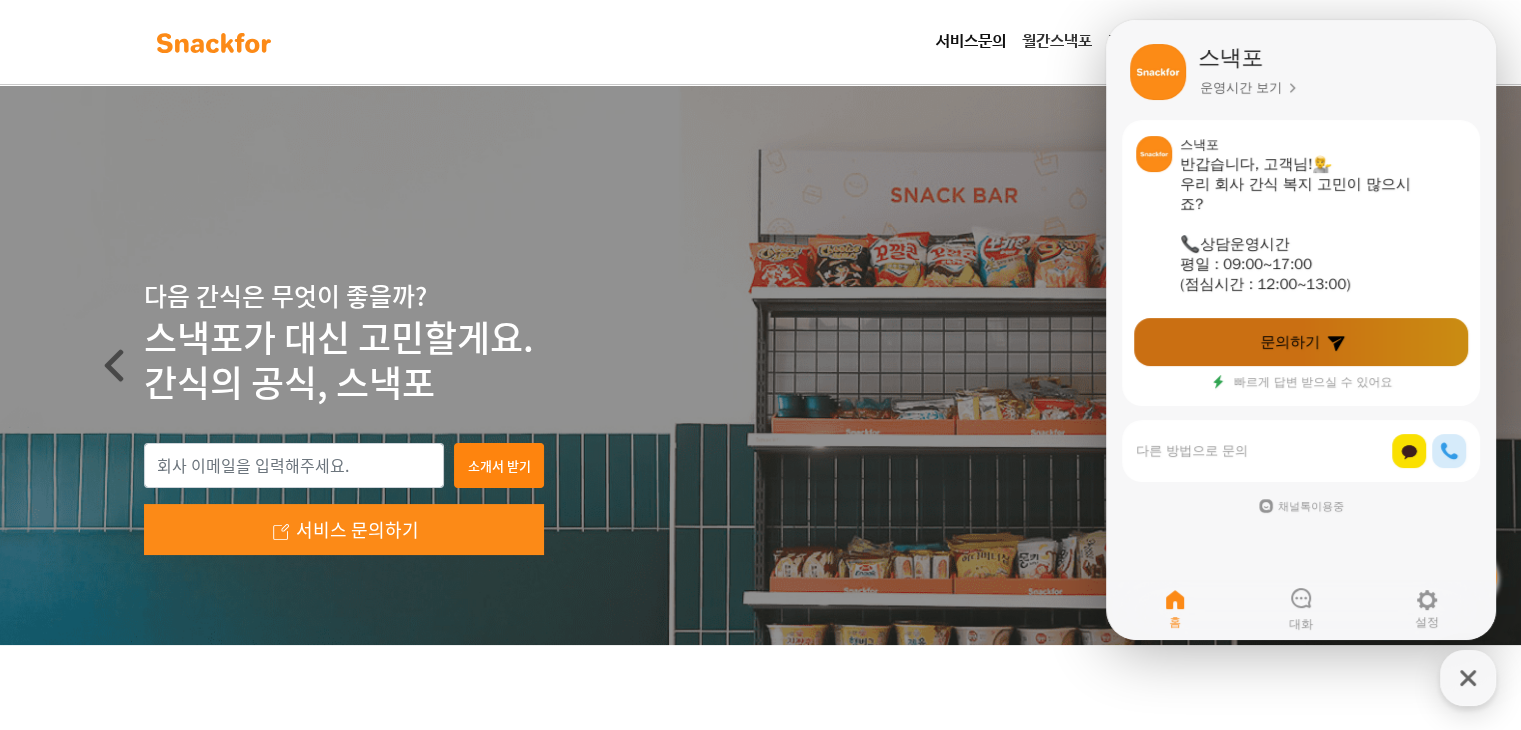 click on "문의하기" at bounding box center [1290, 342] 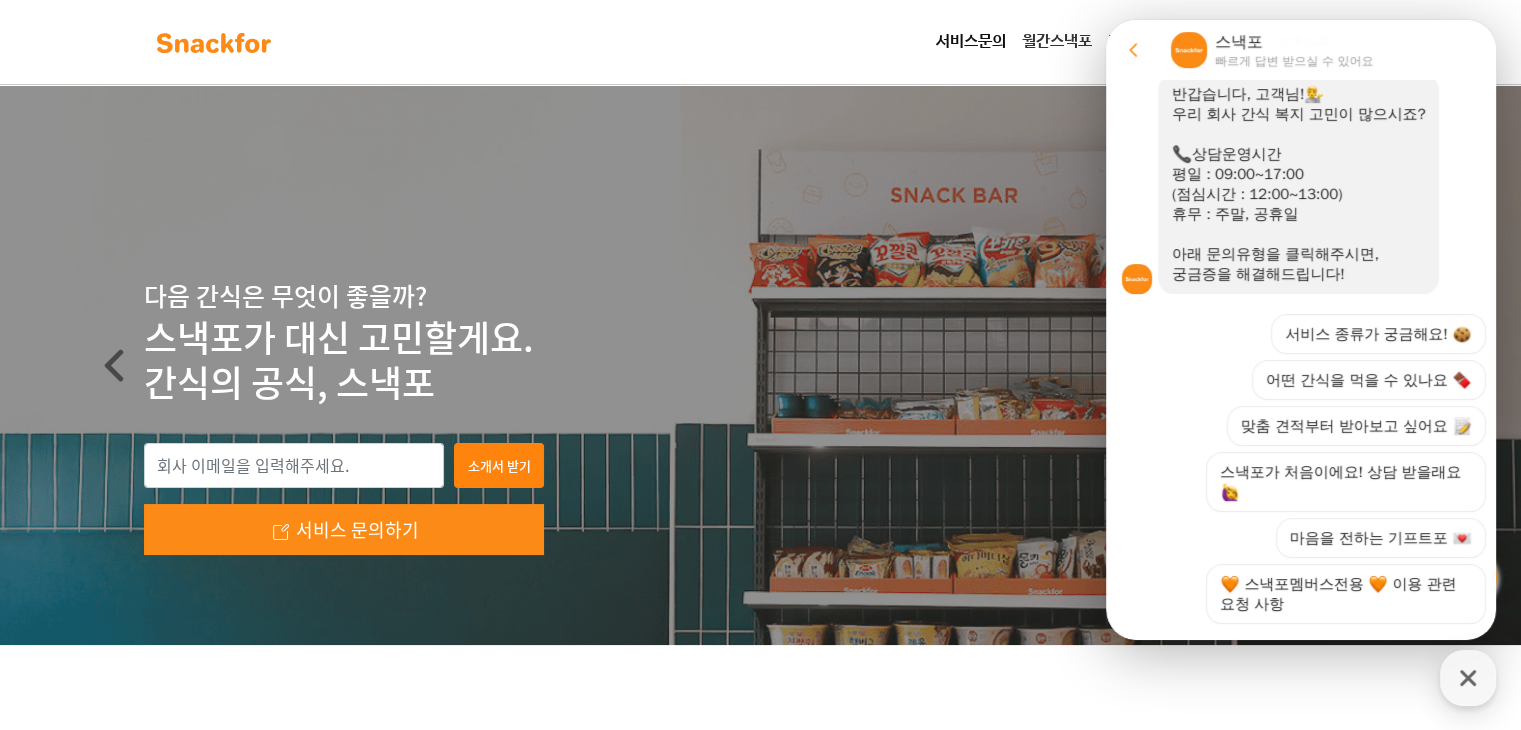 scroll, scrollTop: 336, scrollLeft: 0, axis: vertical 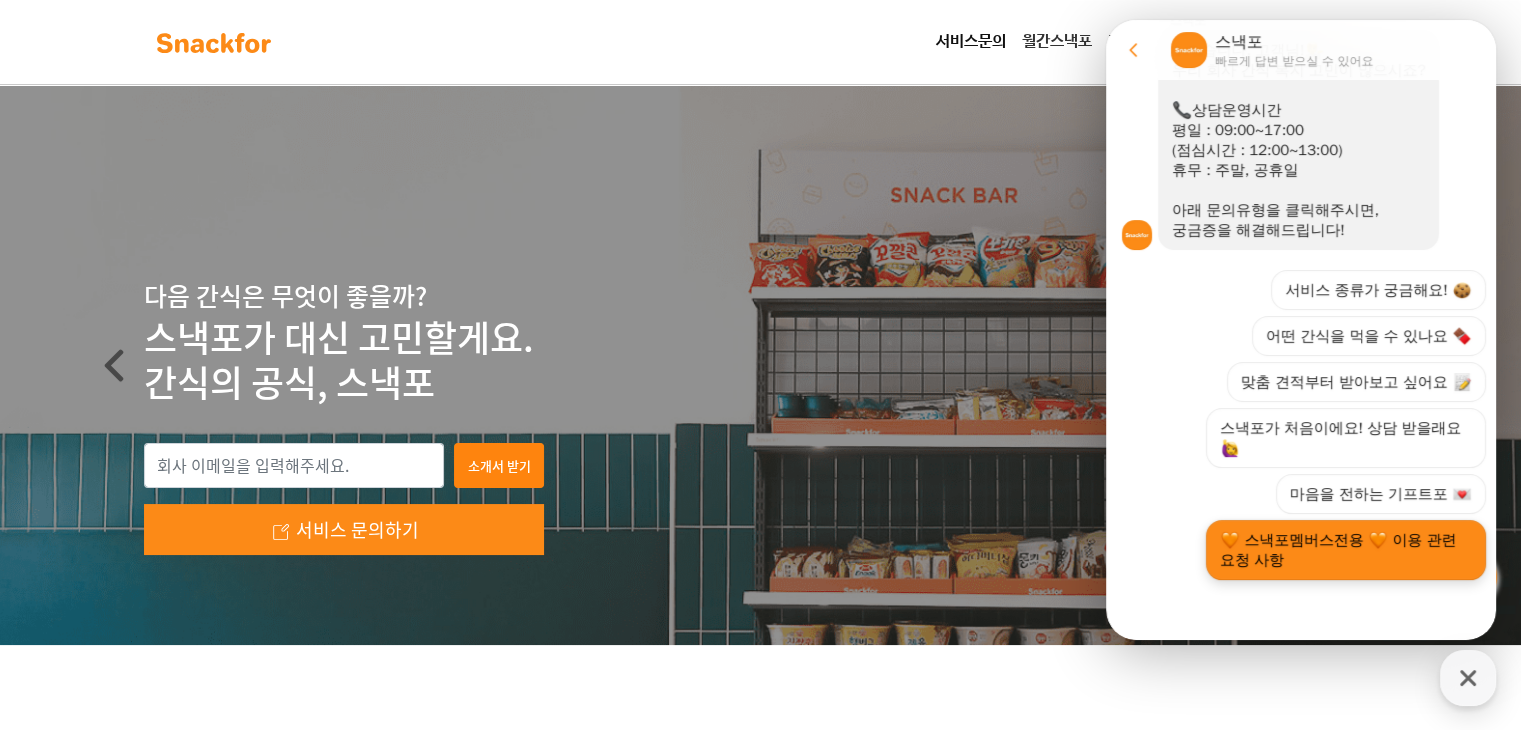 click on "스낵포멤버스전용      이용 관련 요청 사항" at bounding box center (1346, 550) 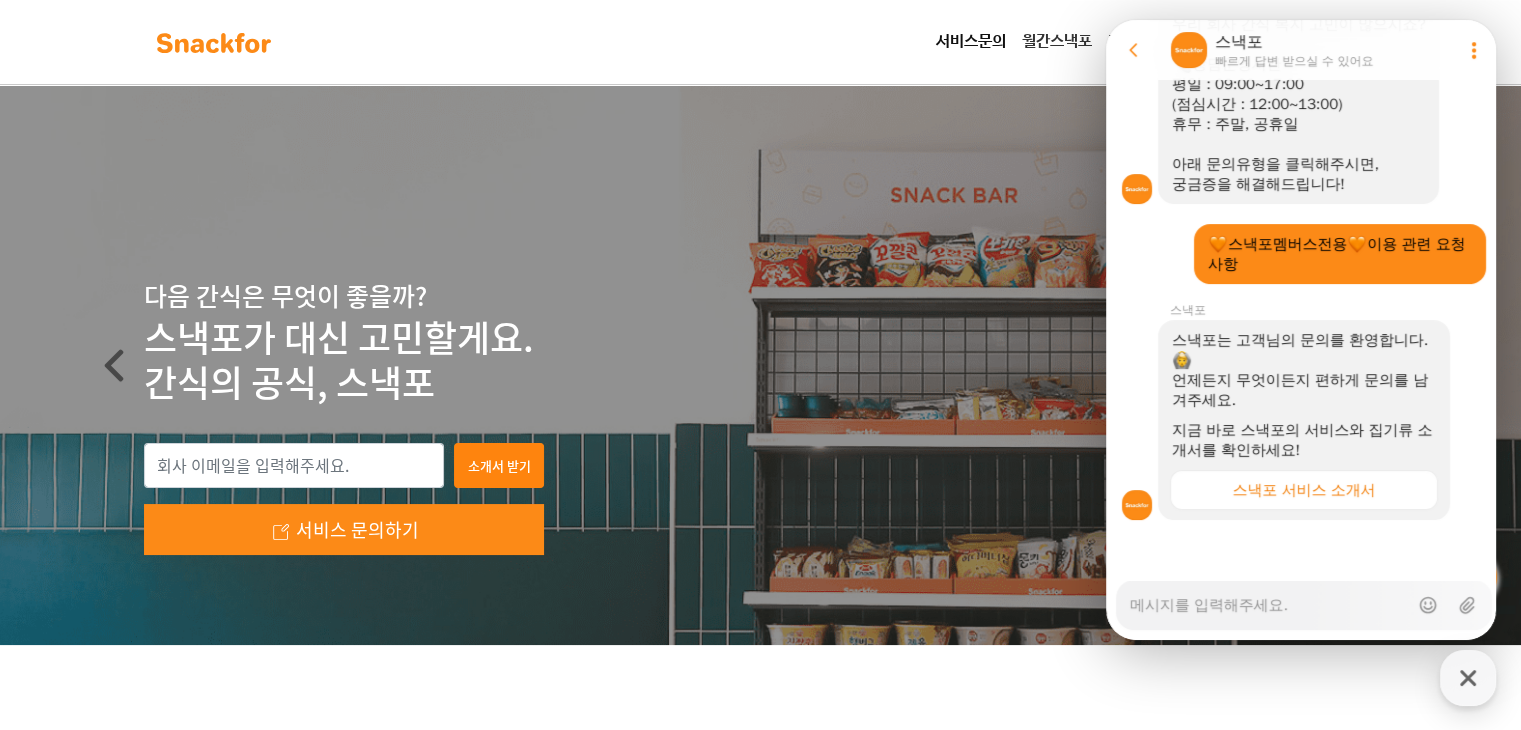 scroll, scrollTop: 384, scrollLeft: 0, axis: vertical 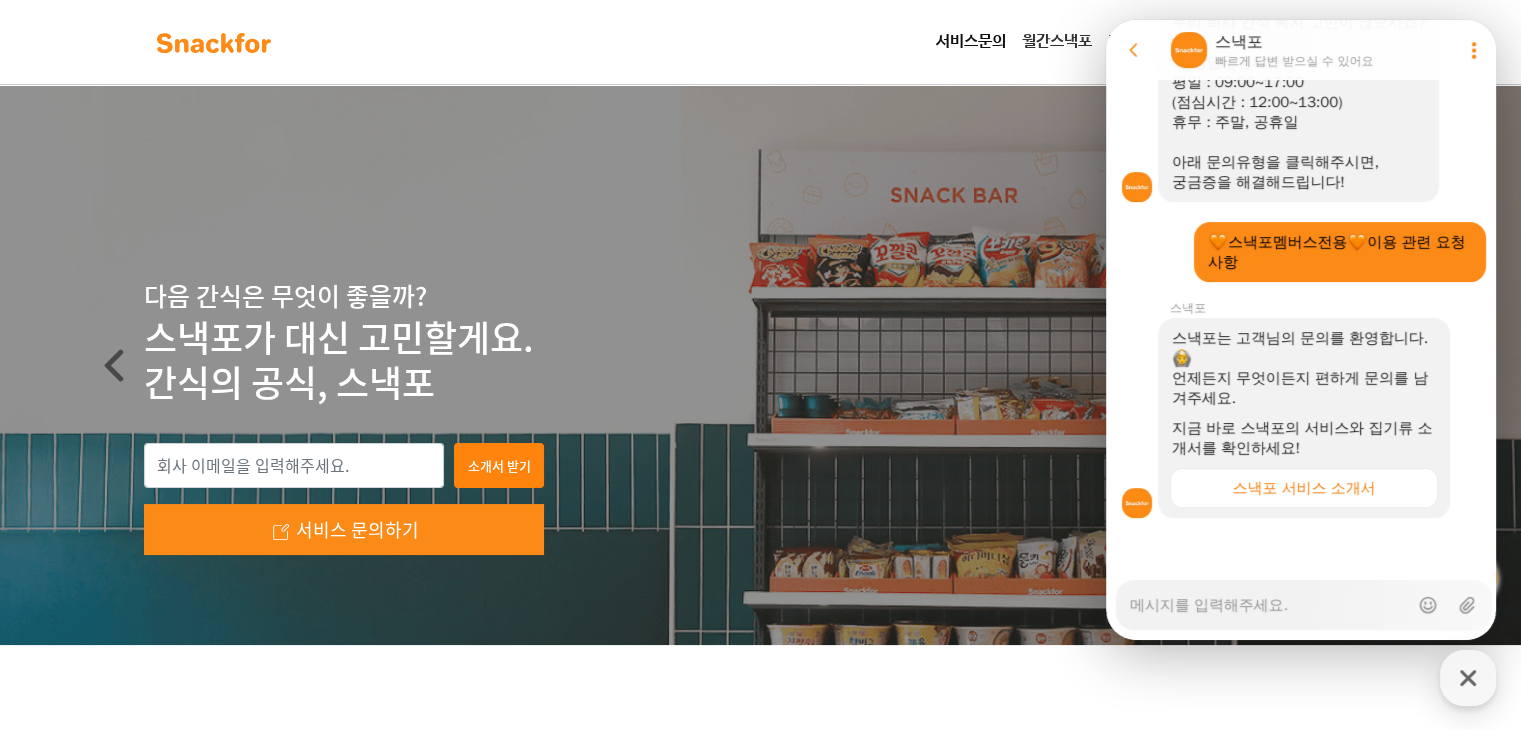 click on "Messenger Input Textarea" at bounding box center [1269, 605] 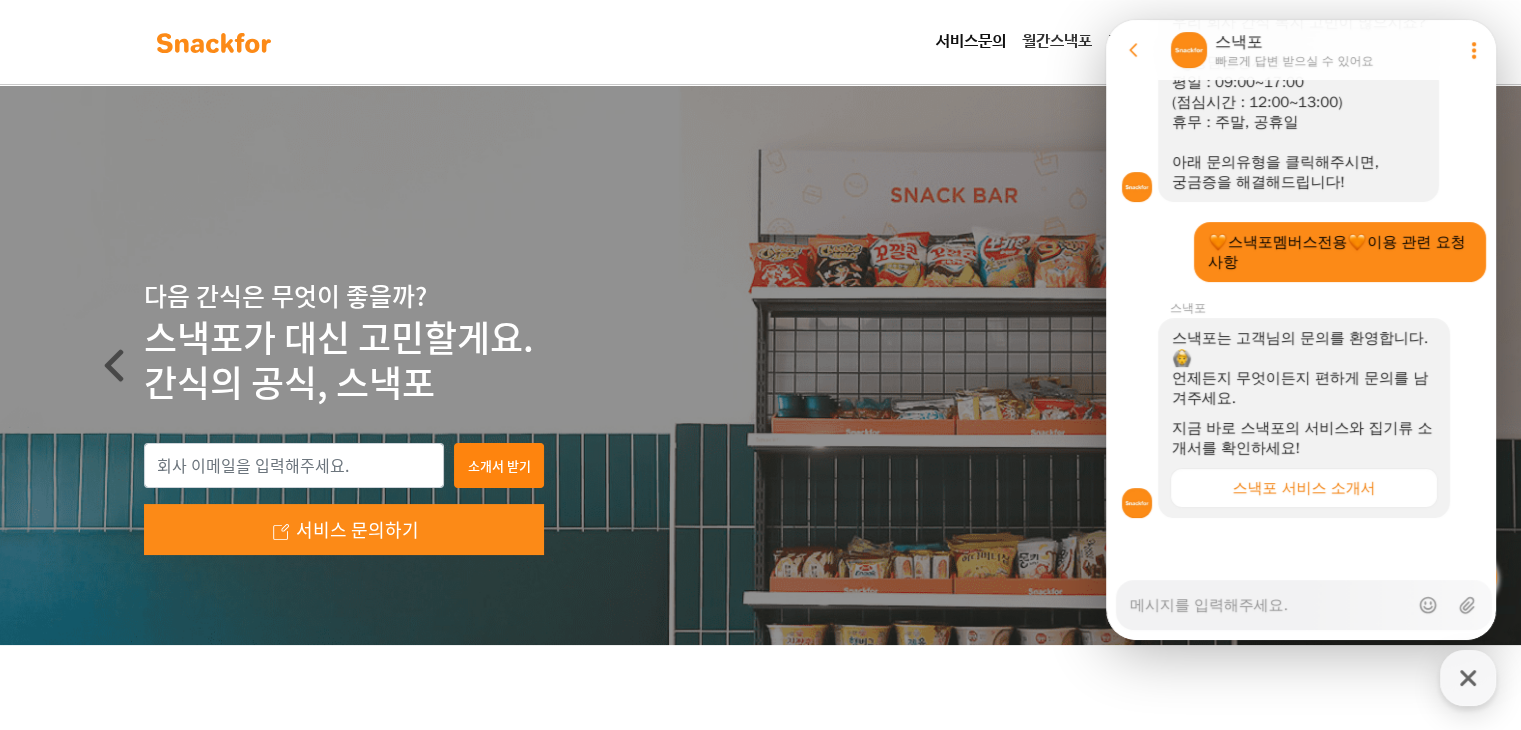 type on "x" 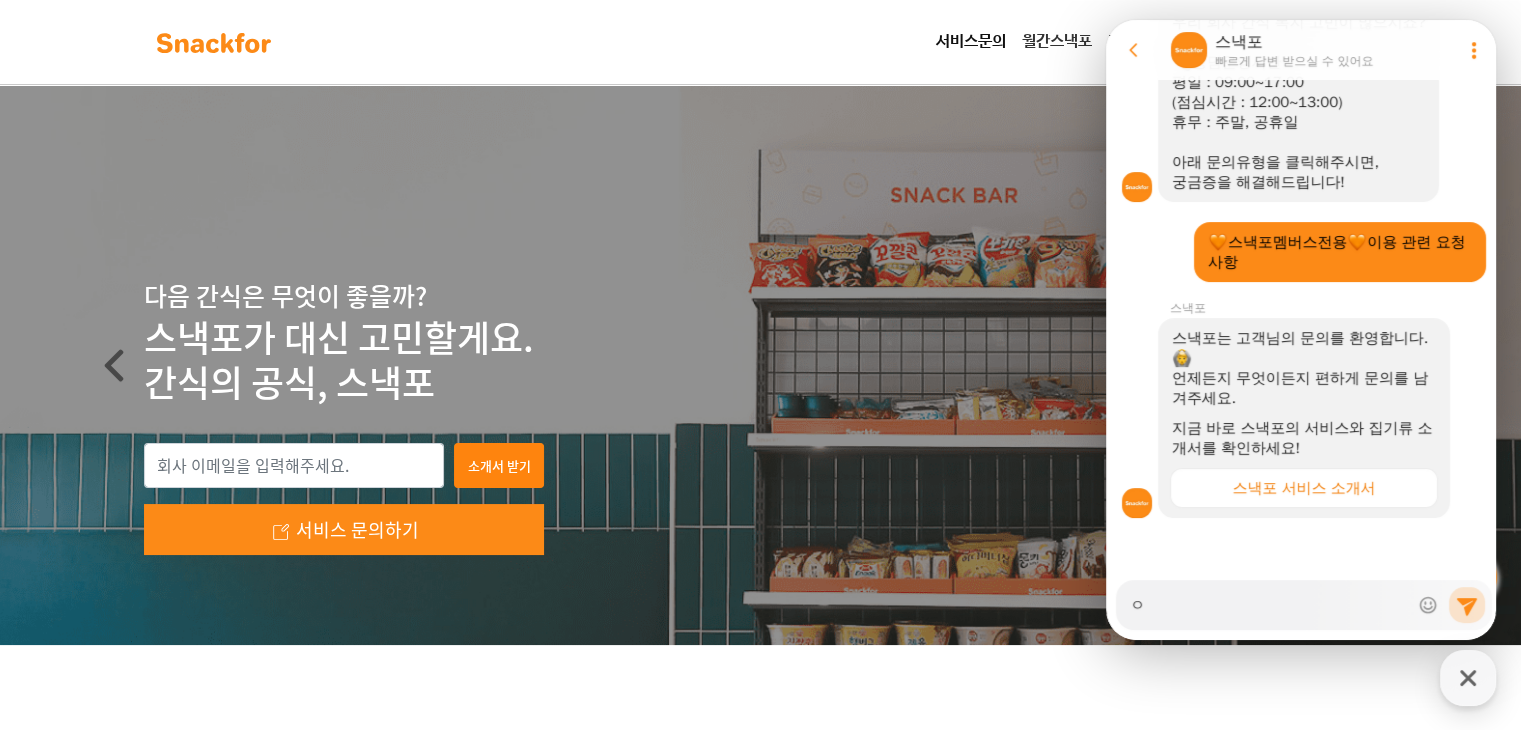 type on "x" 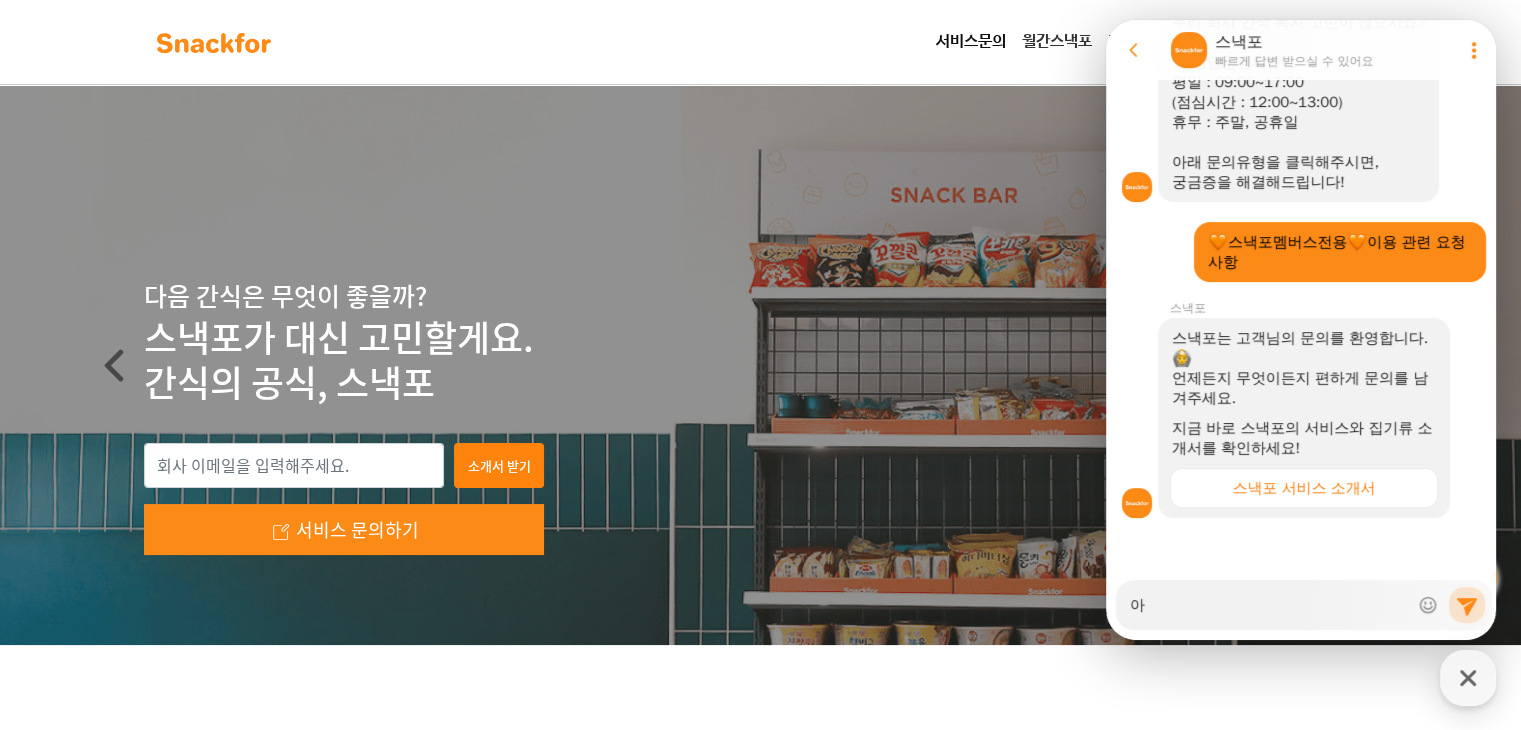 type on "x" 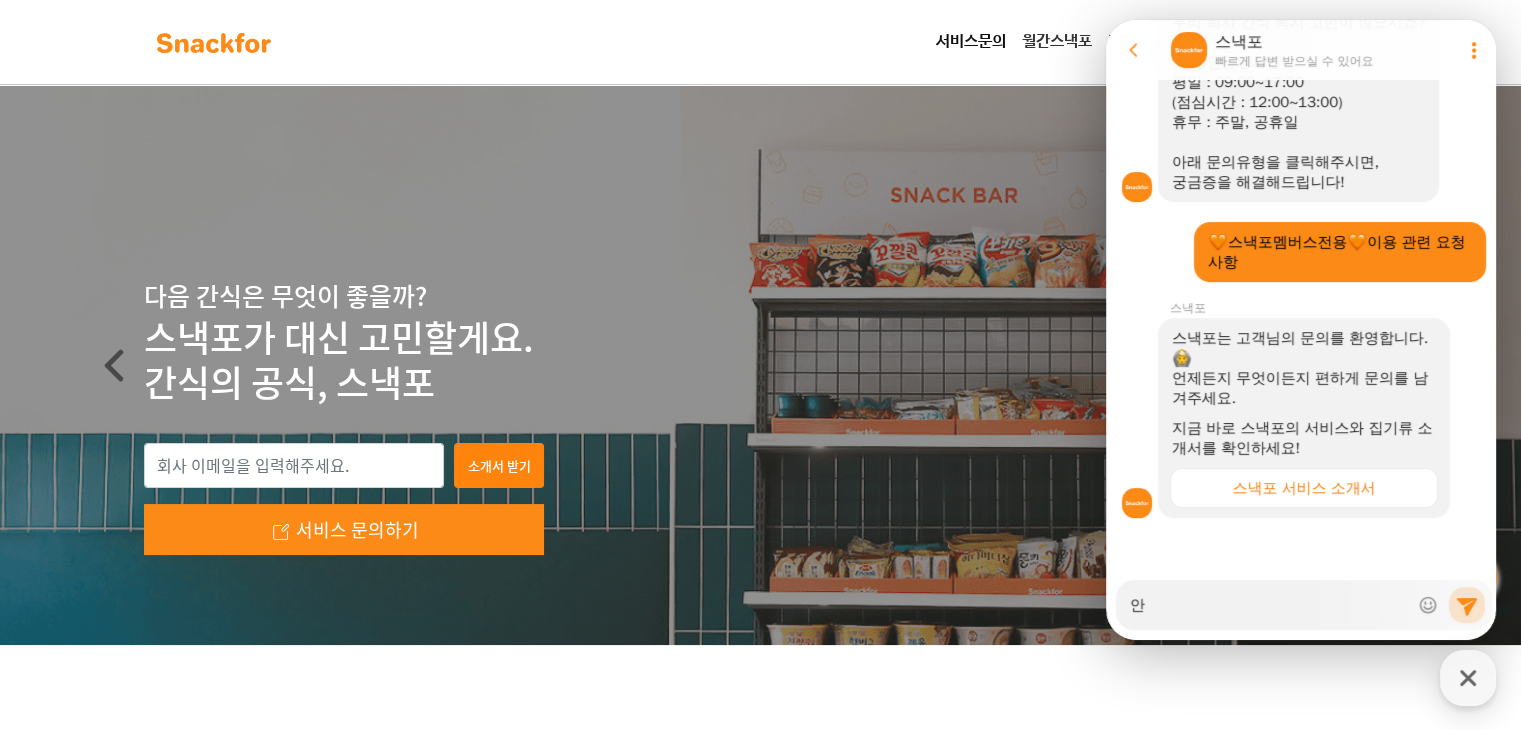 type on "x" 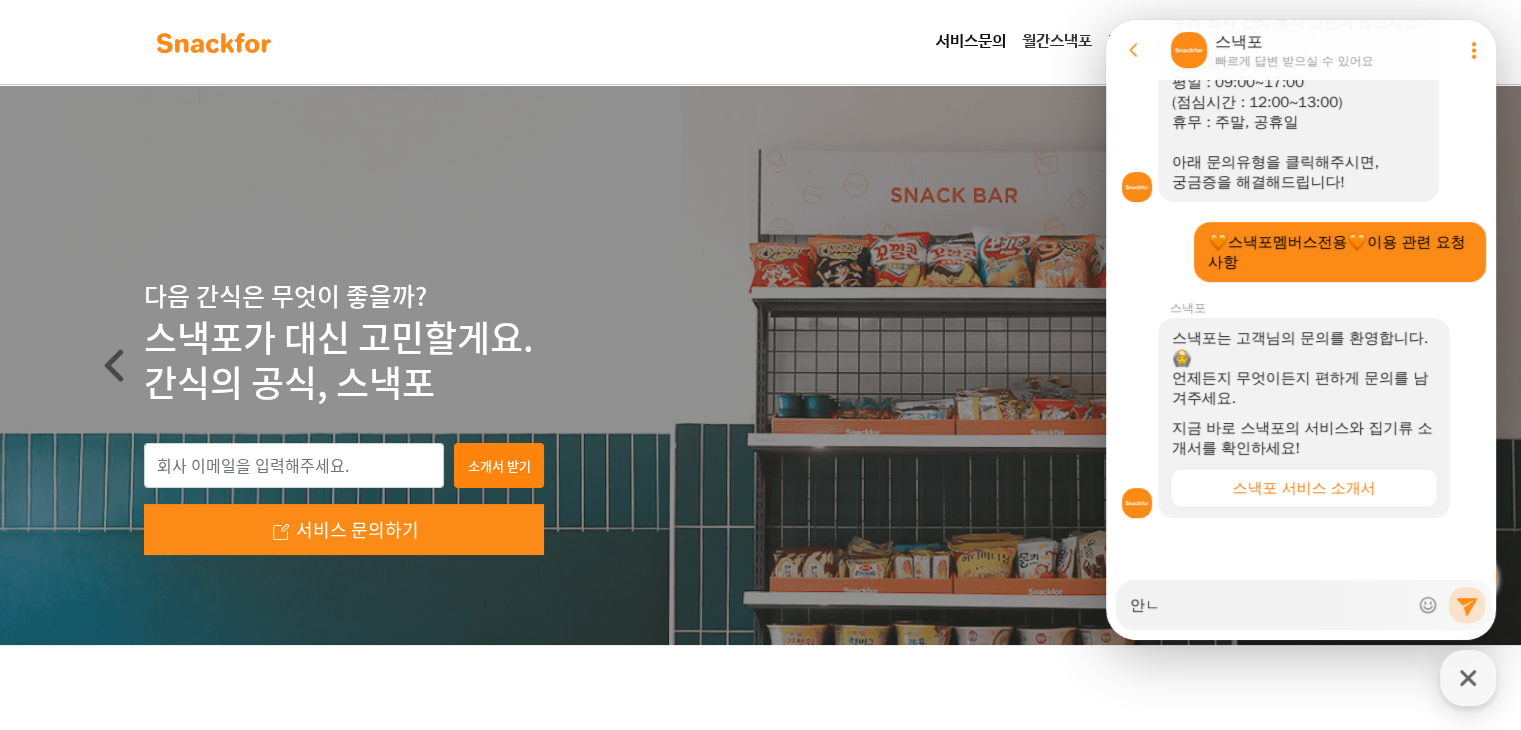 type on "x" 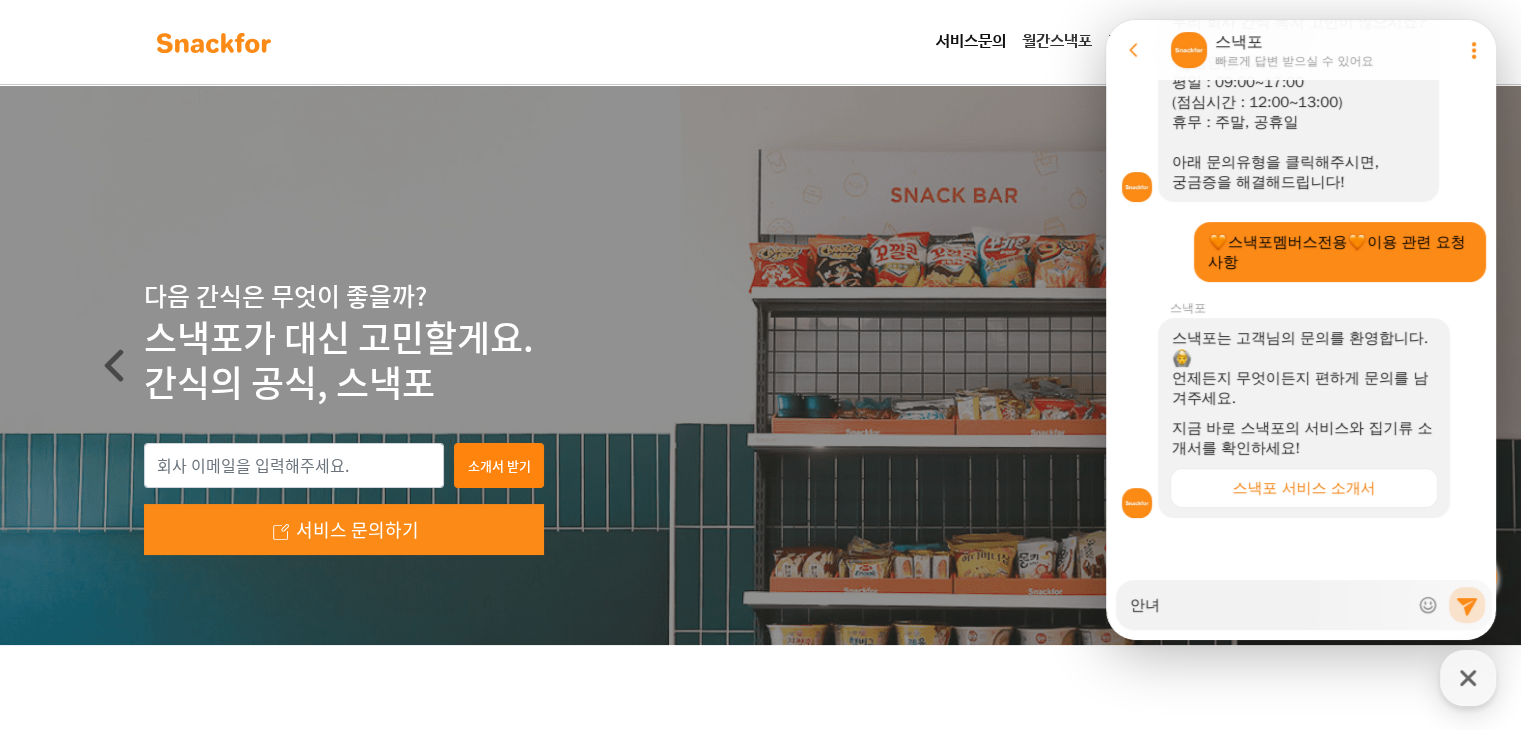 type on "x" 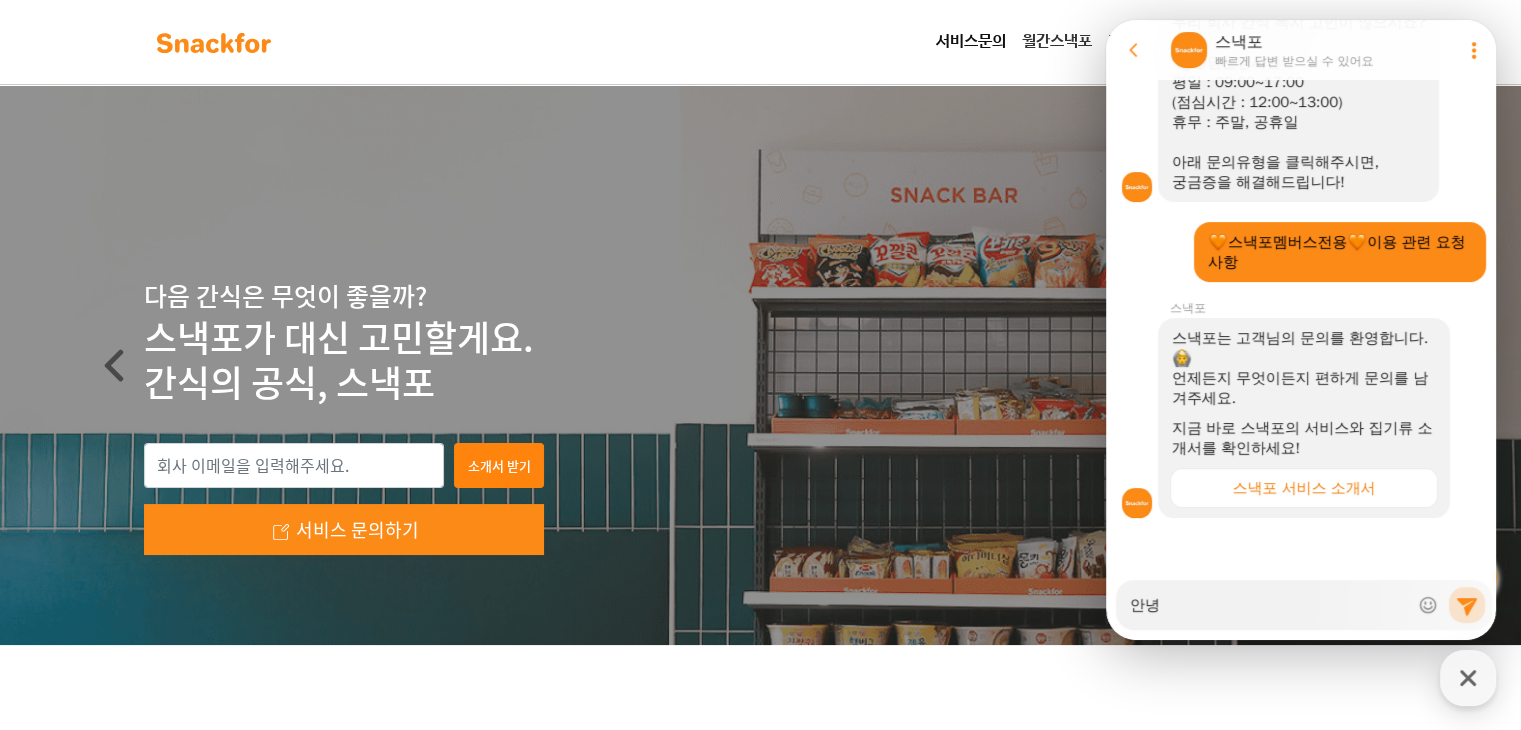 type on "x" 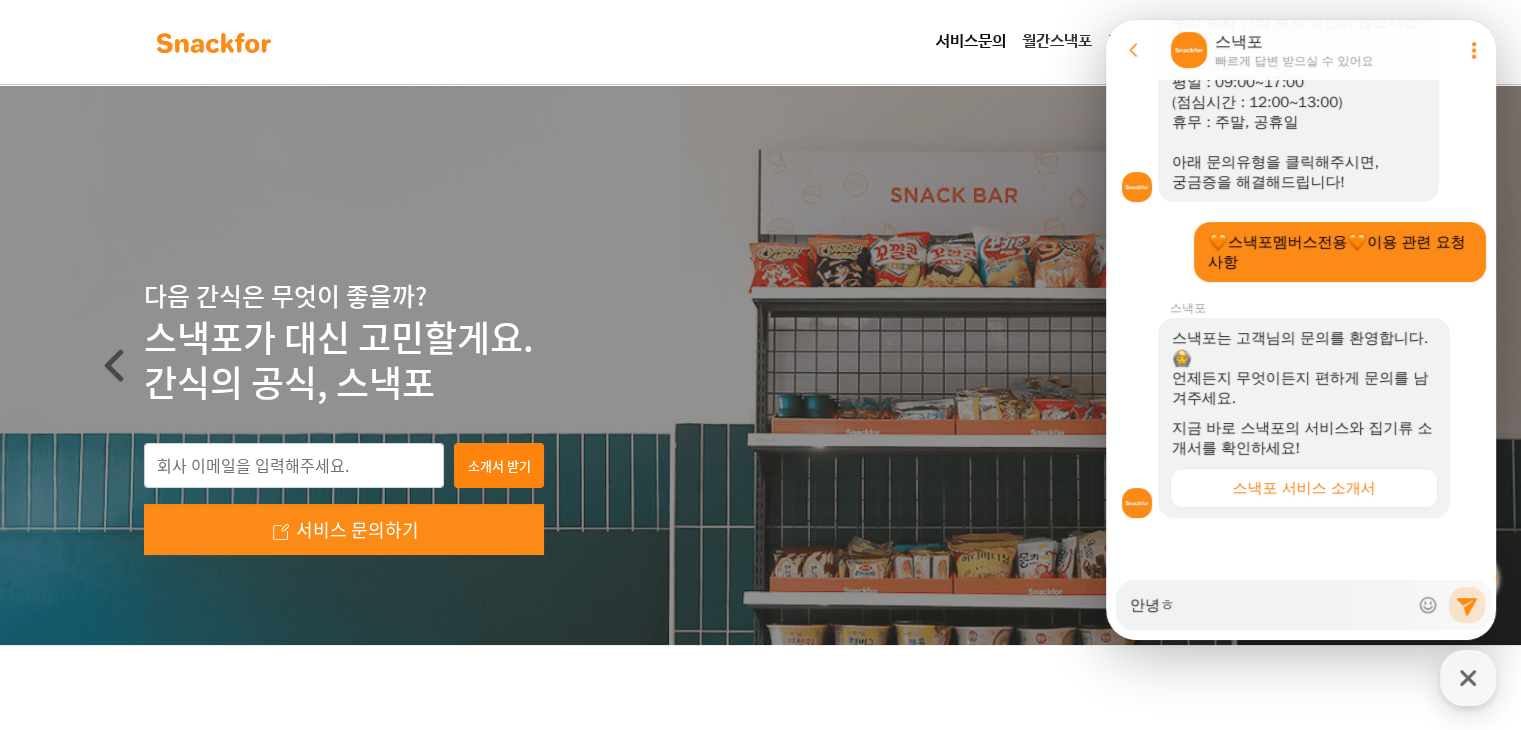 type on "x" 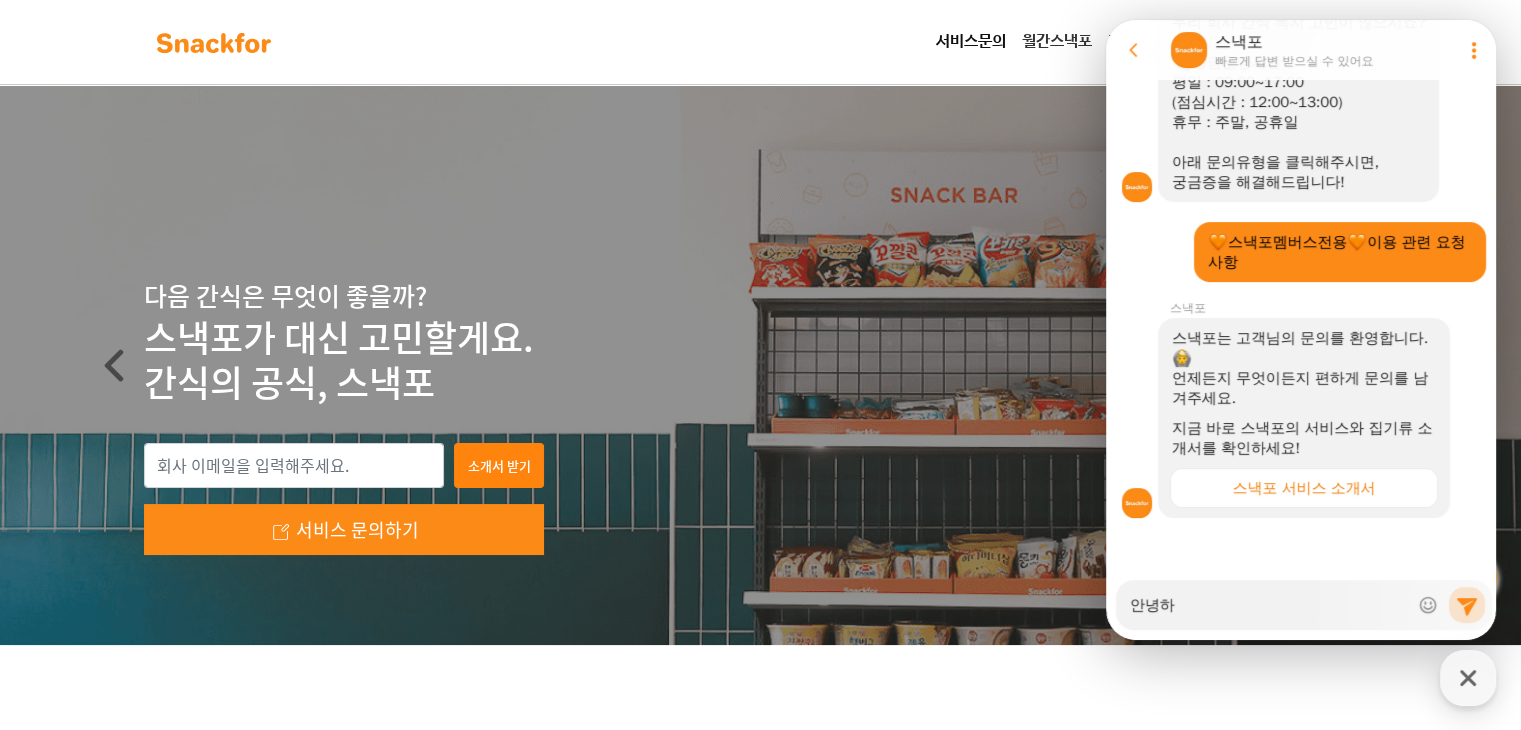 type on "x" 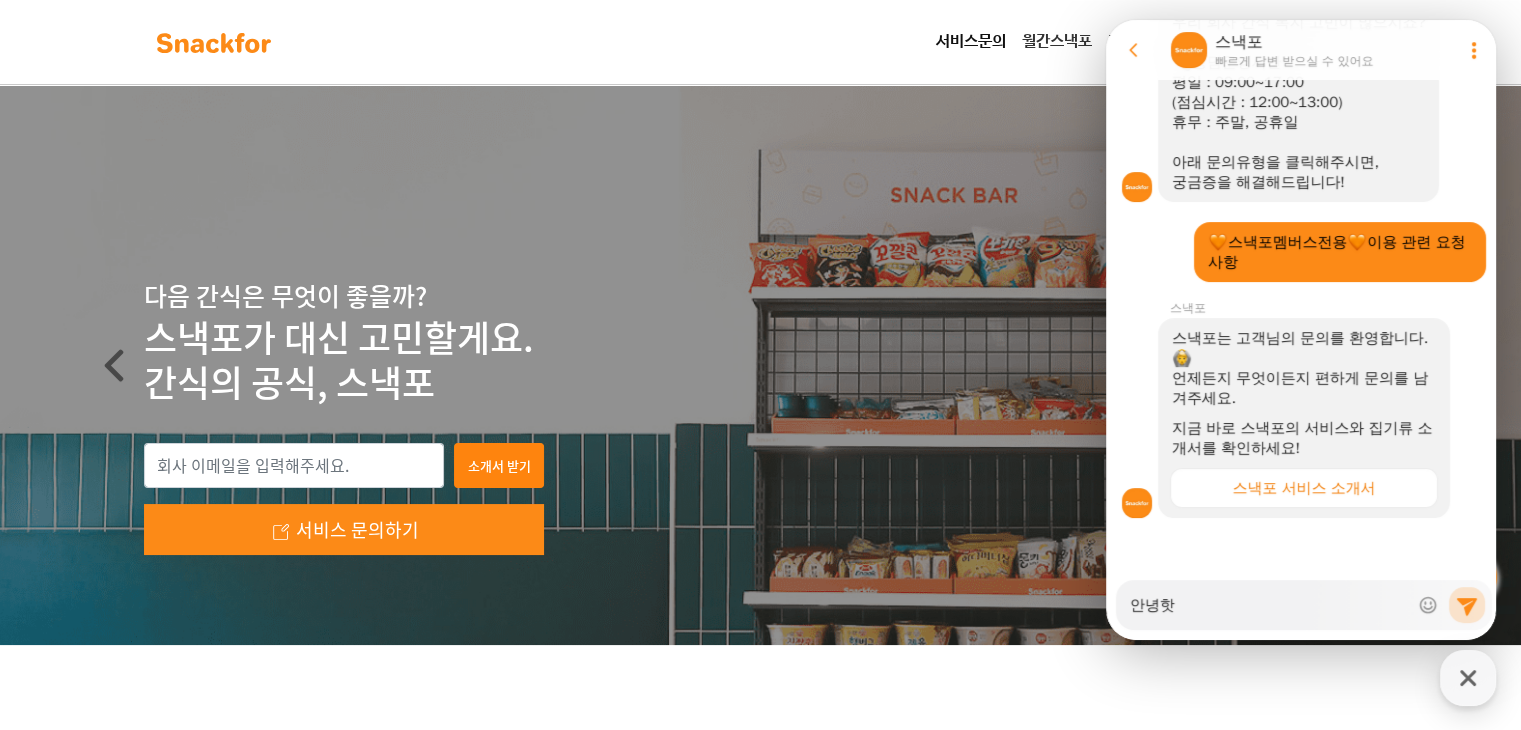 type on "x" 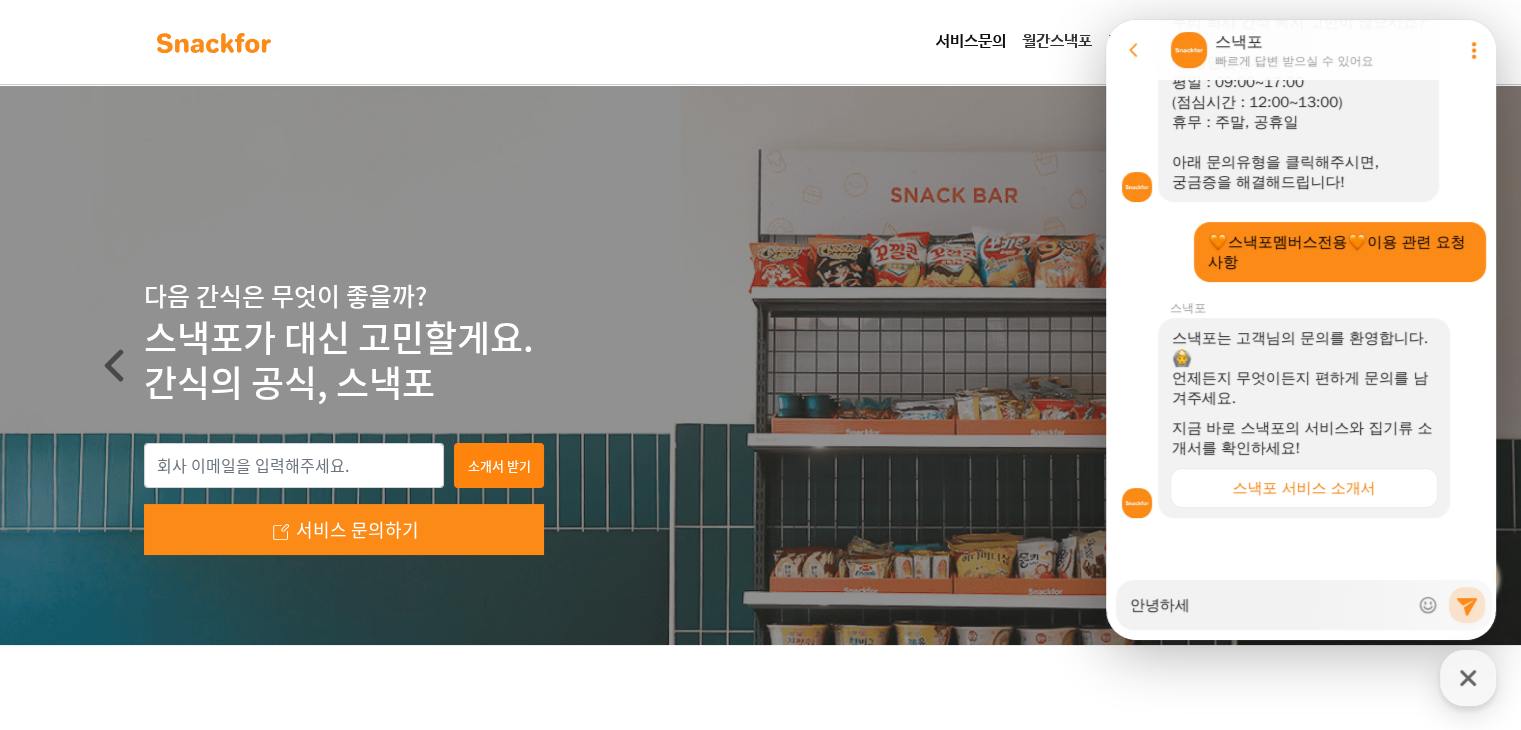 type on "x" 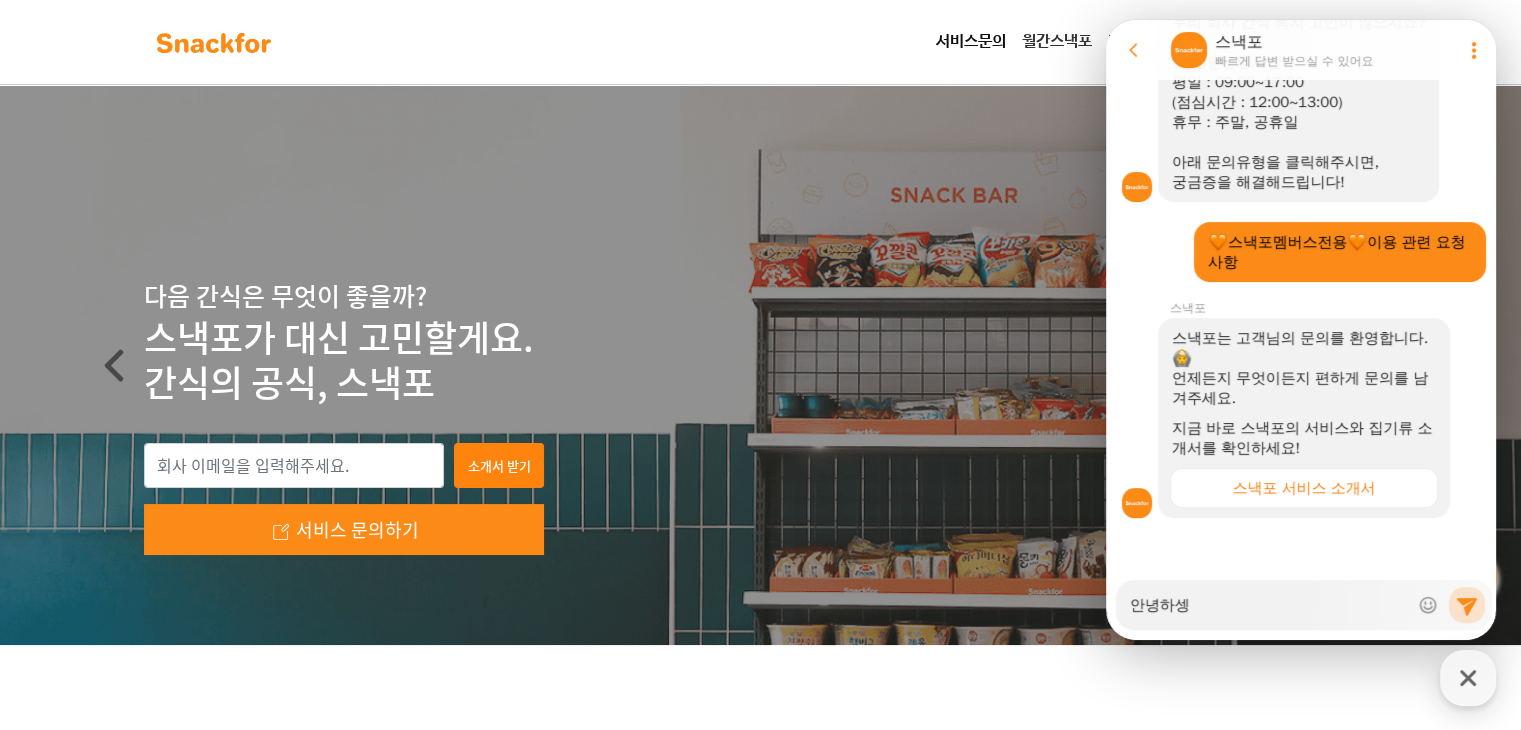 type on "x" 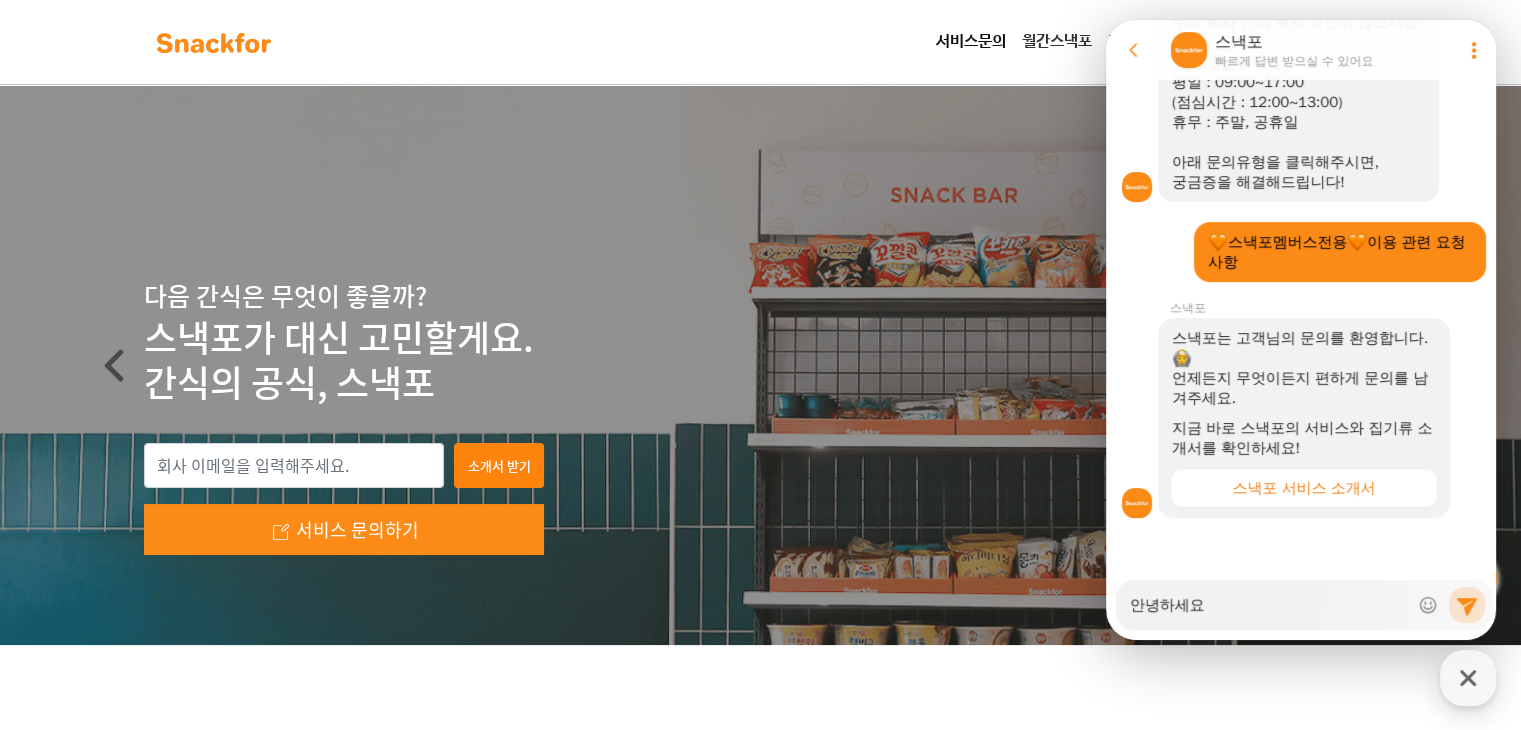 type on "x" 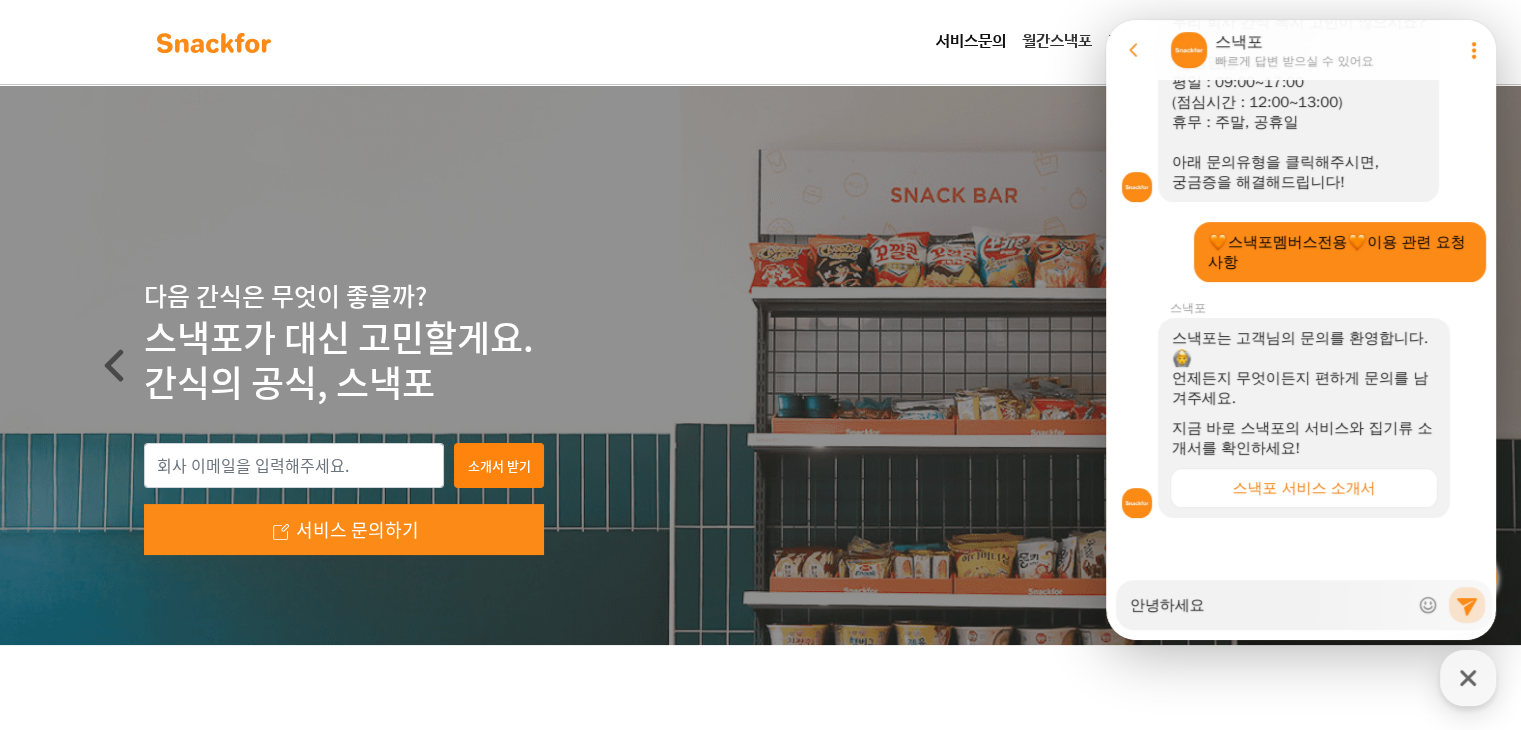 type on "안녕하세요" 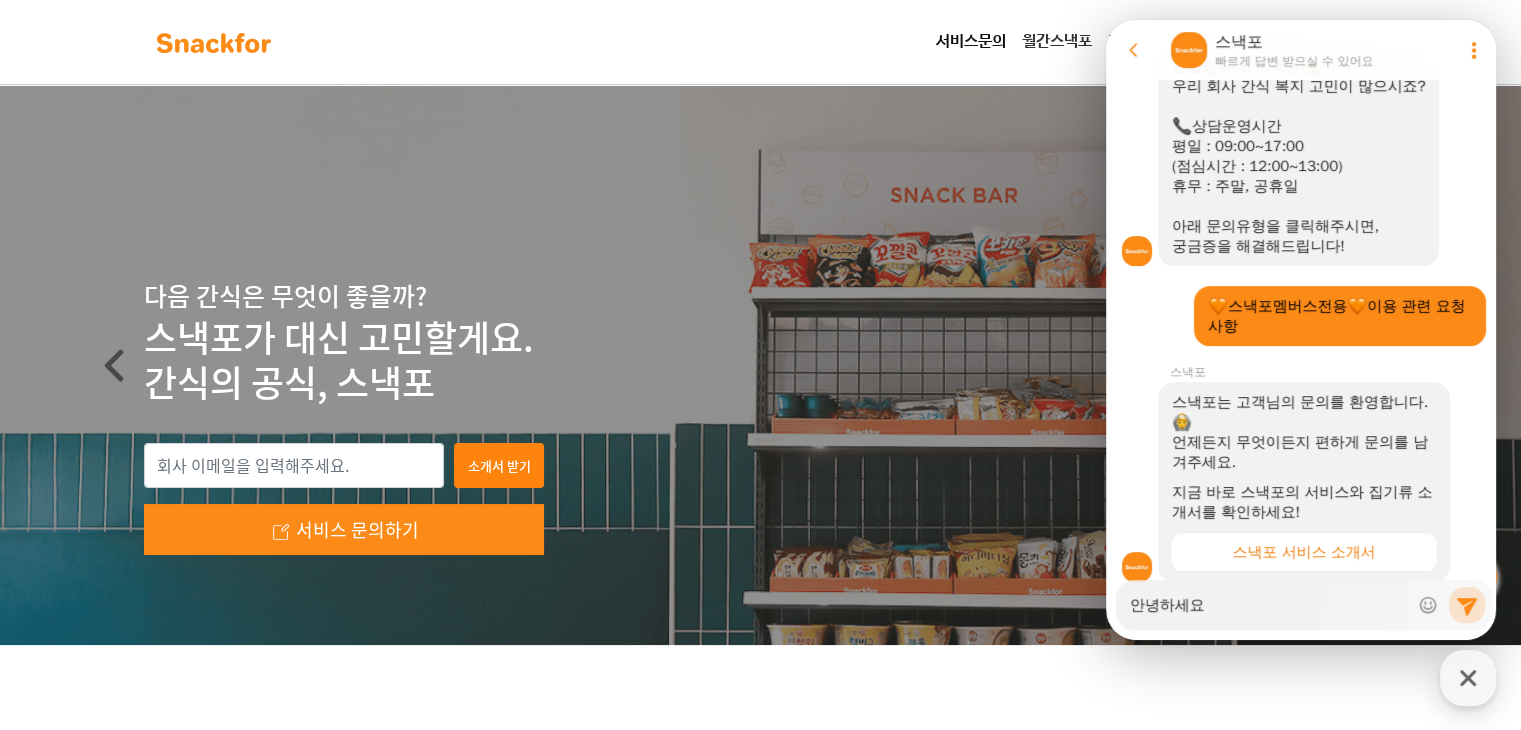 scroll, scrollTop: 384, scrollLeft: 0, axis: vertical 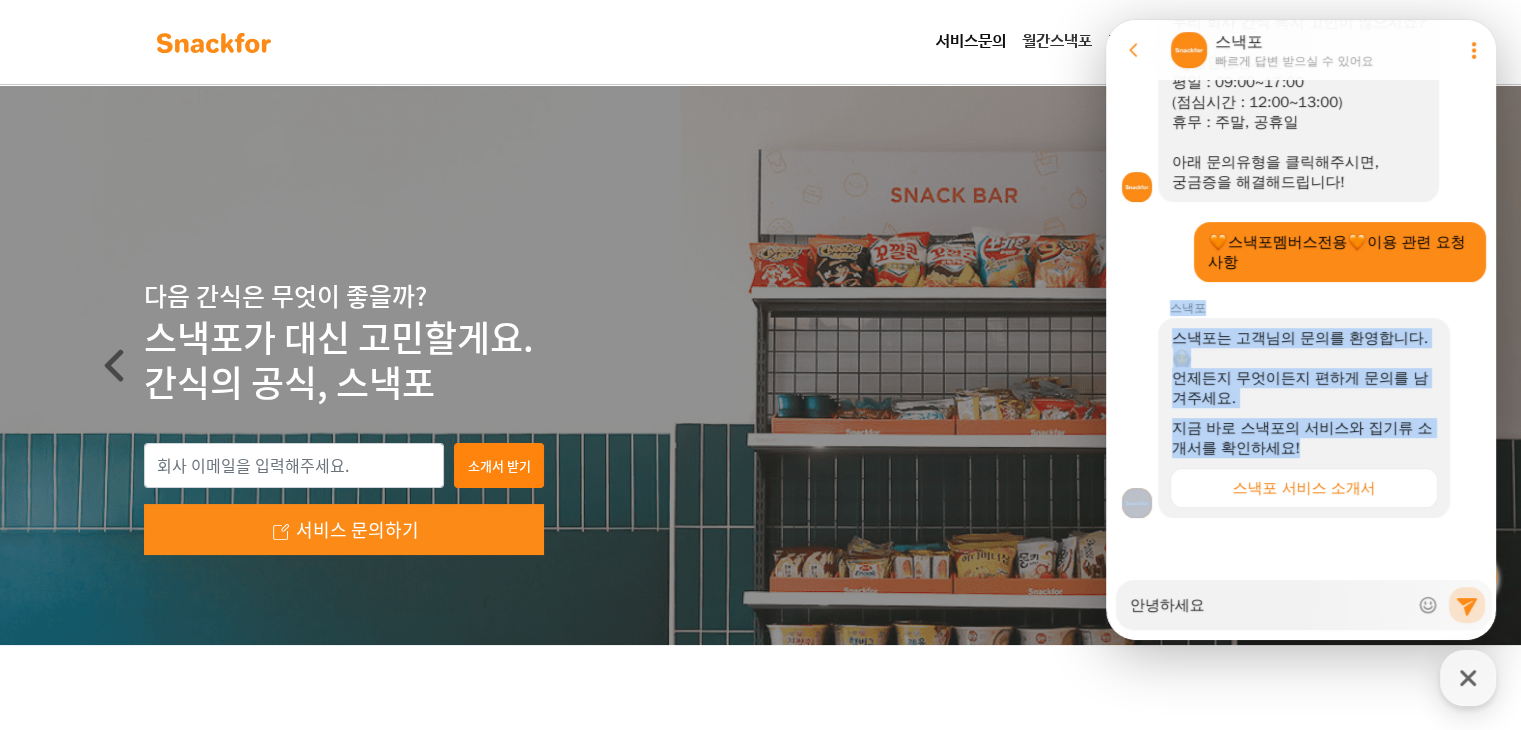 drag, startPoint x: 1343, startPoint y: 444, endPoint x: 1172, endPoint y: 294, distance: 227.46648 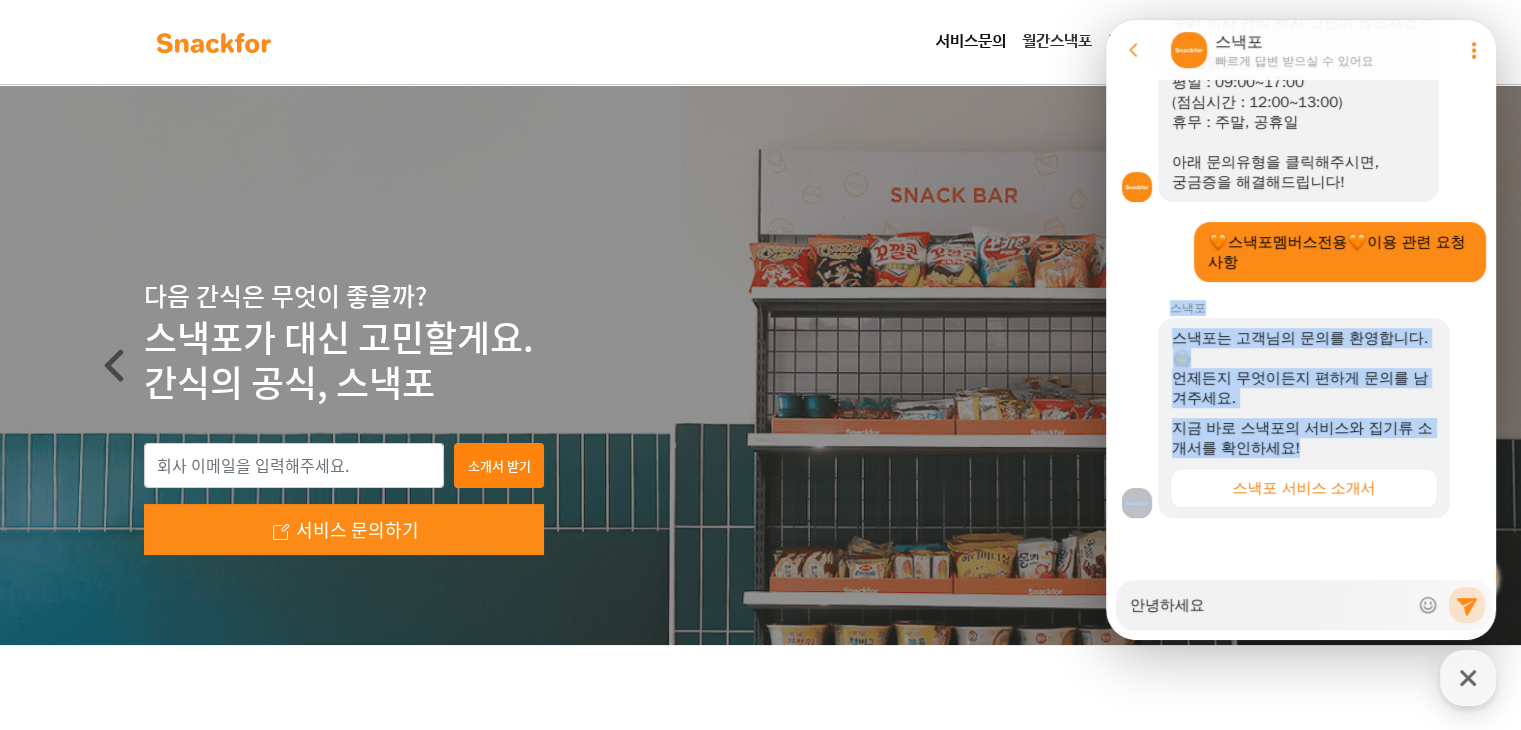 click on "스낵포" at bounding box center (1290, 308) 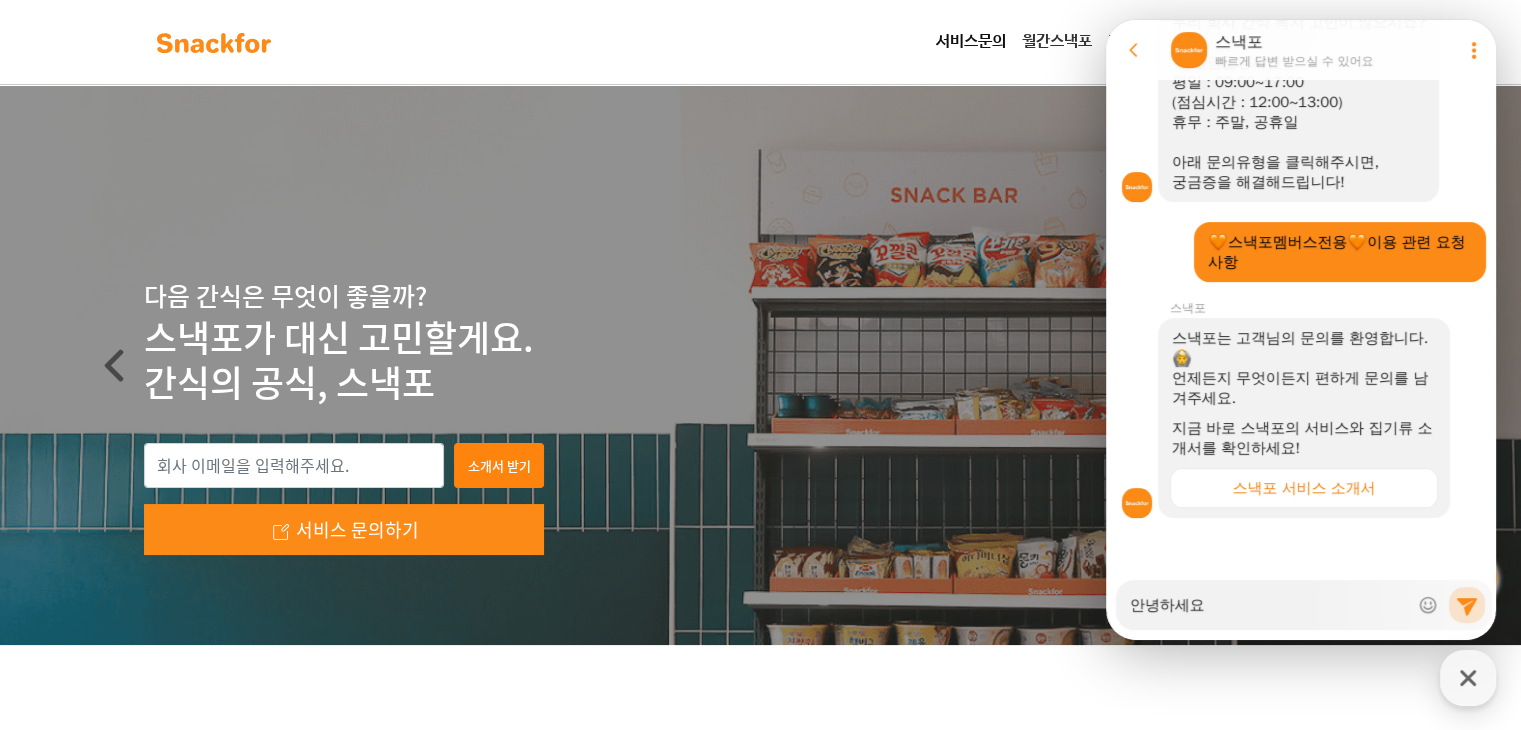 click on "스낵포는 고객님의 문의를 환영합니다." at bounding box center (1304, 348) 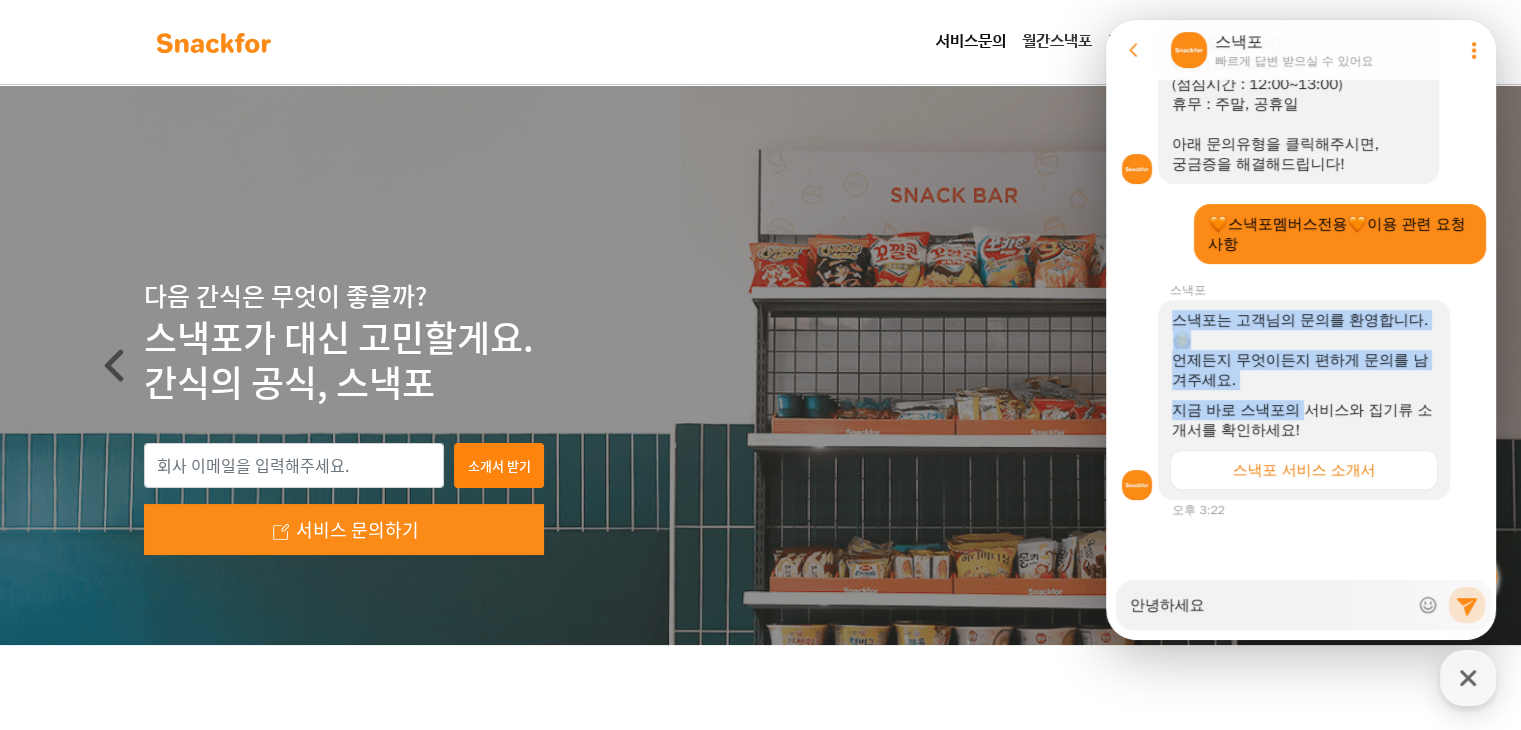 drag, startPoint x: 1172, startPoint y: 322, endPoint x: 1324, endPoint y: 413, distance: 177.15813 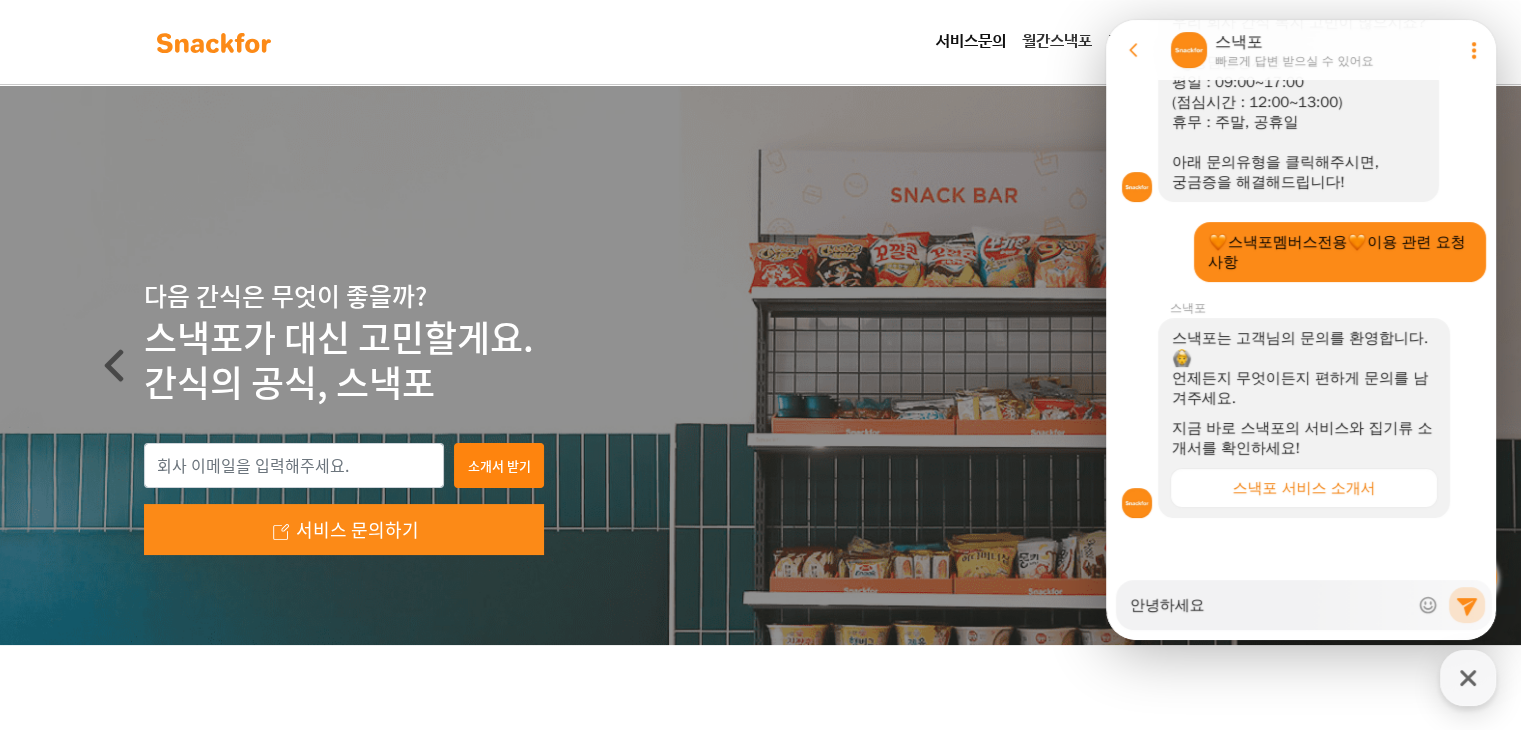 click on "지금 바로 스낵포의 서비스와 집기류 소개서를 확인하세요!" at bounding box center [1304, 438] 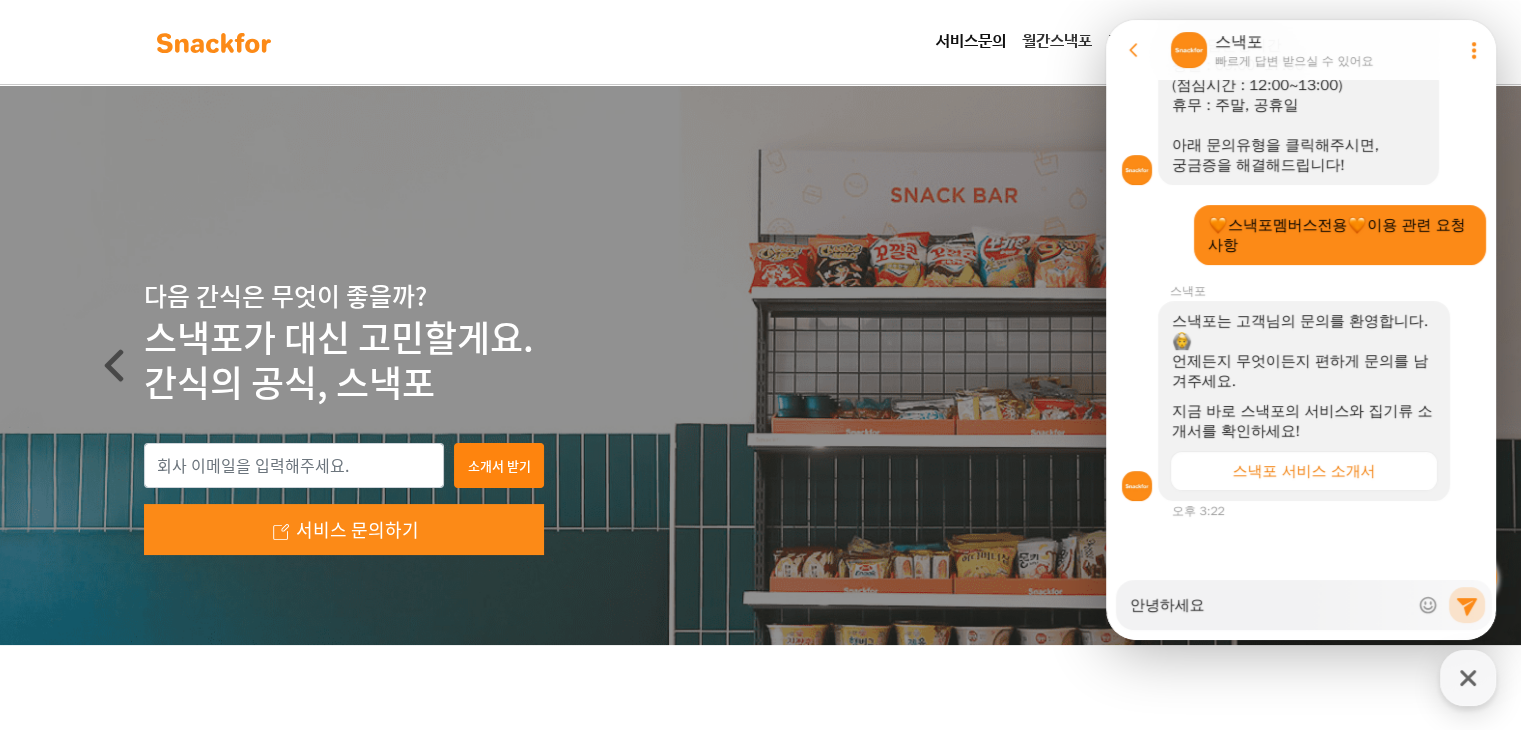 scroll, scrollTop: 402, scrollLeft: 0, axis: vertical 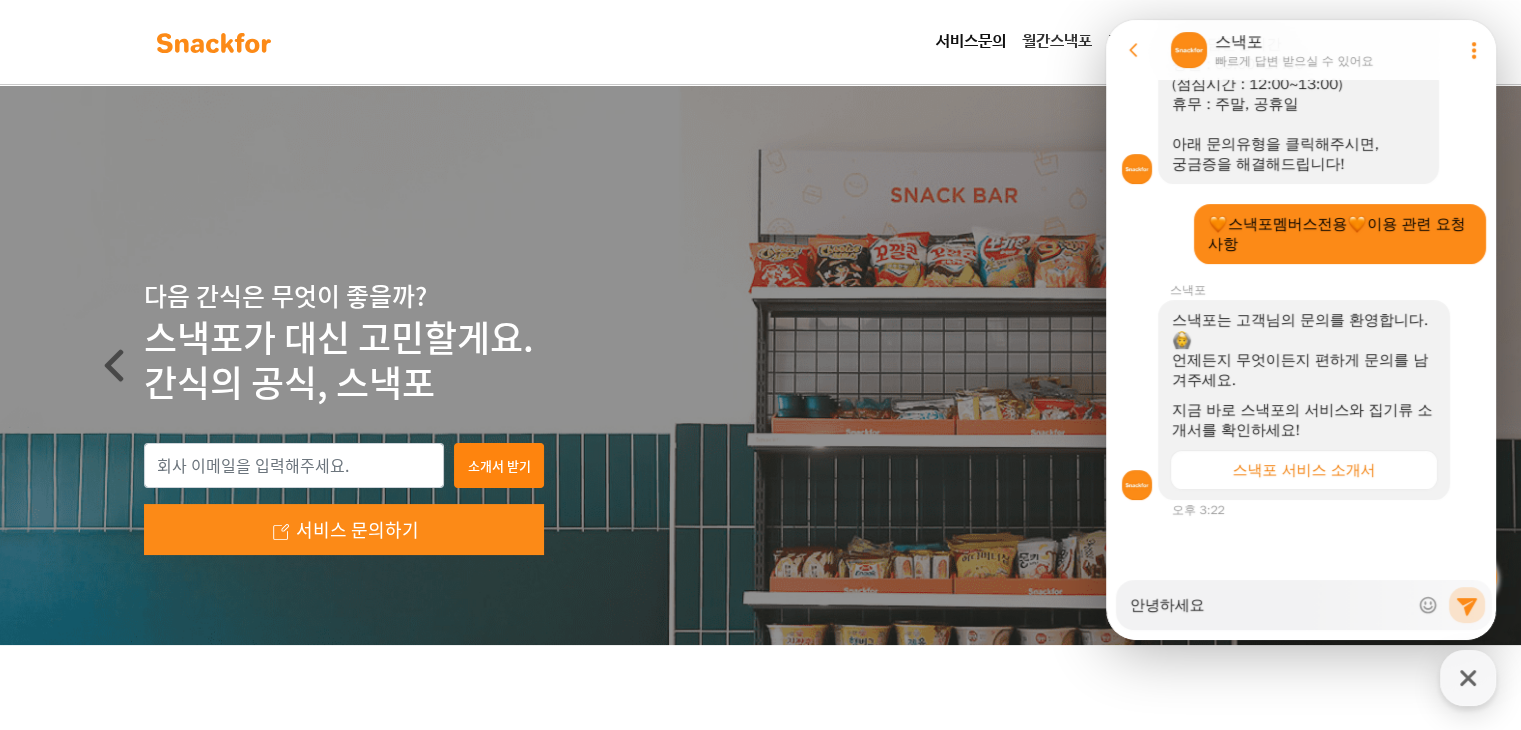 click on "안녕하세요" at bounding box center [1269, 598] 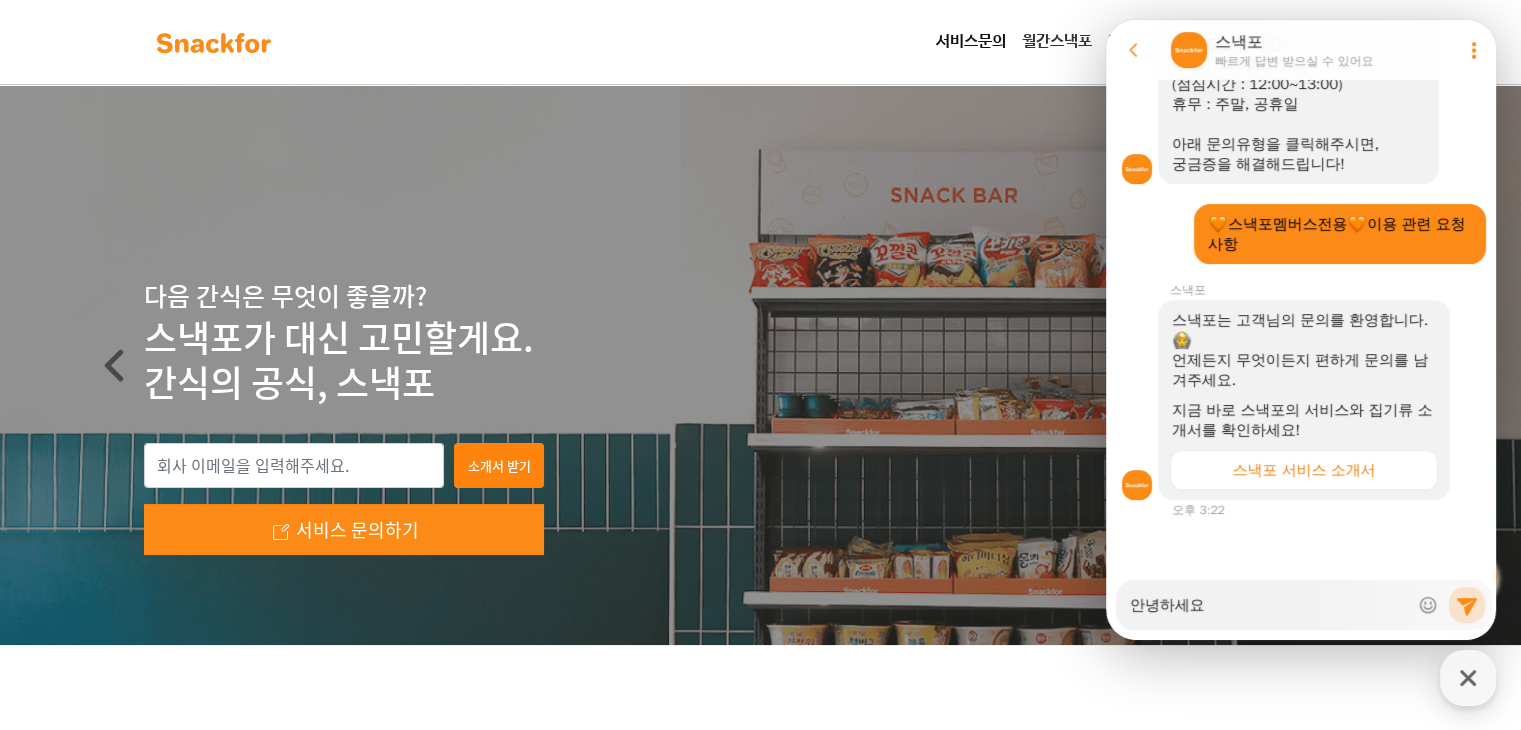 click on "안녕하세요" at bounding box center [1269, 598] 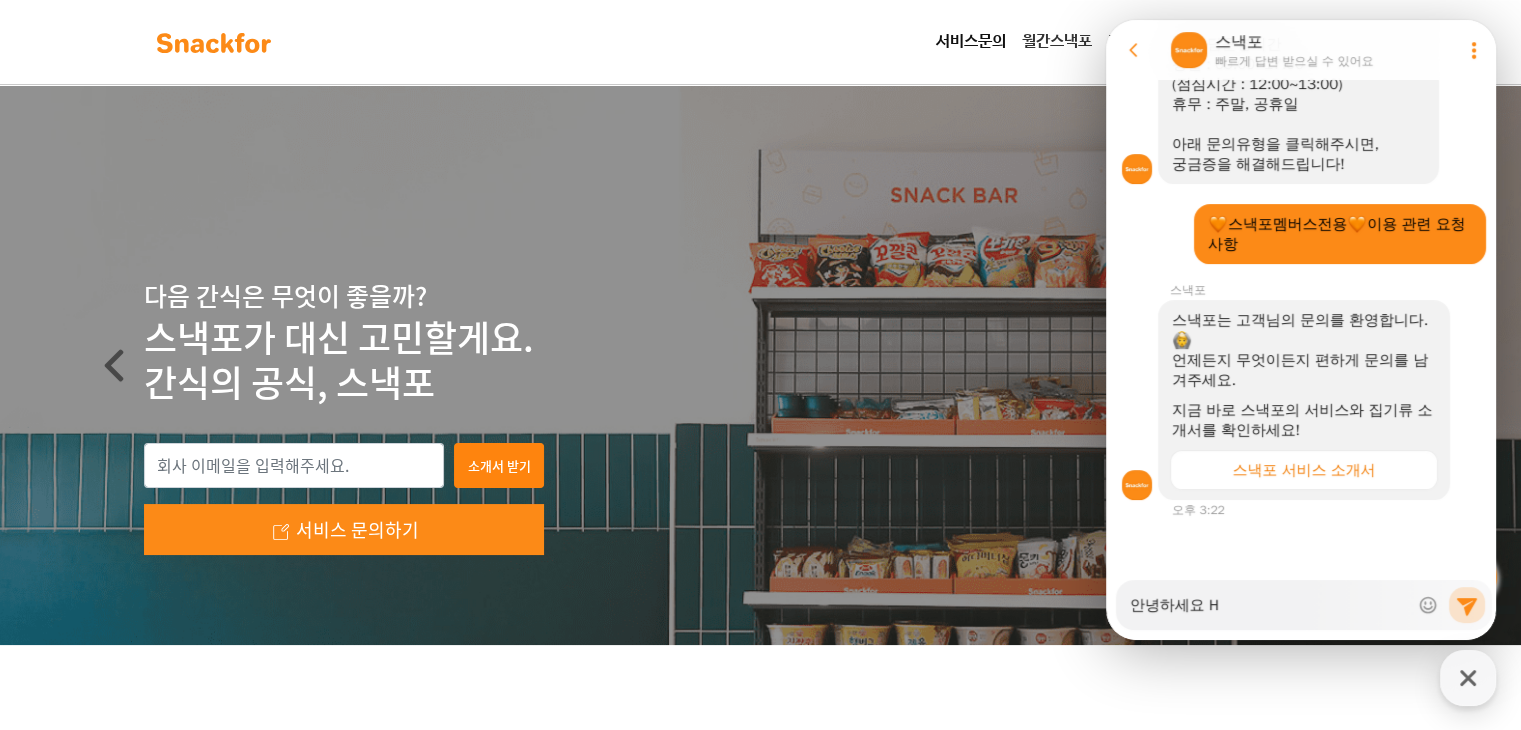 type on "x" 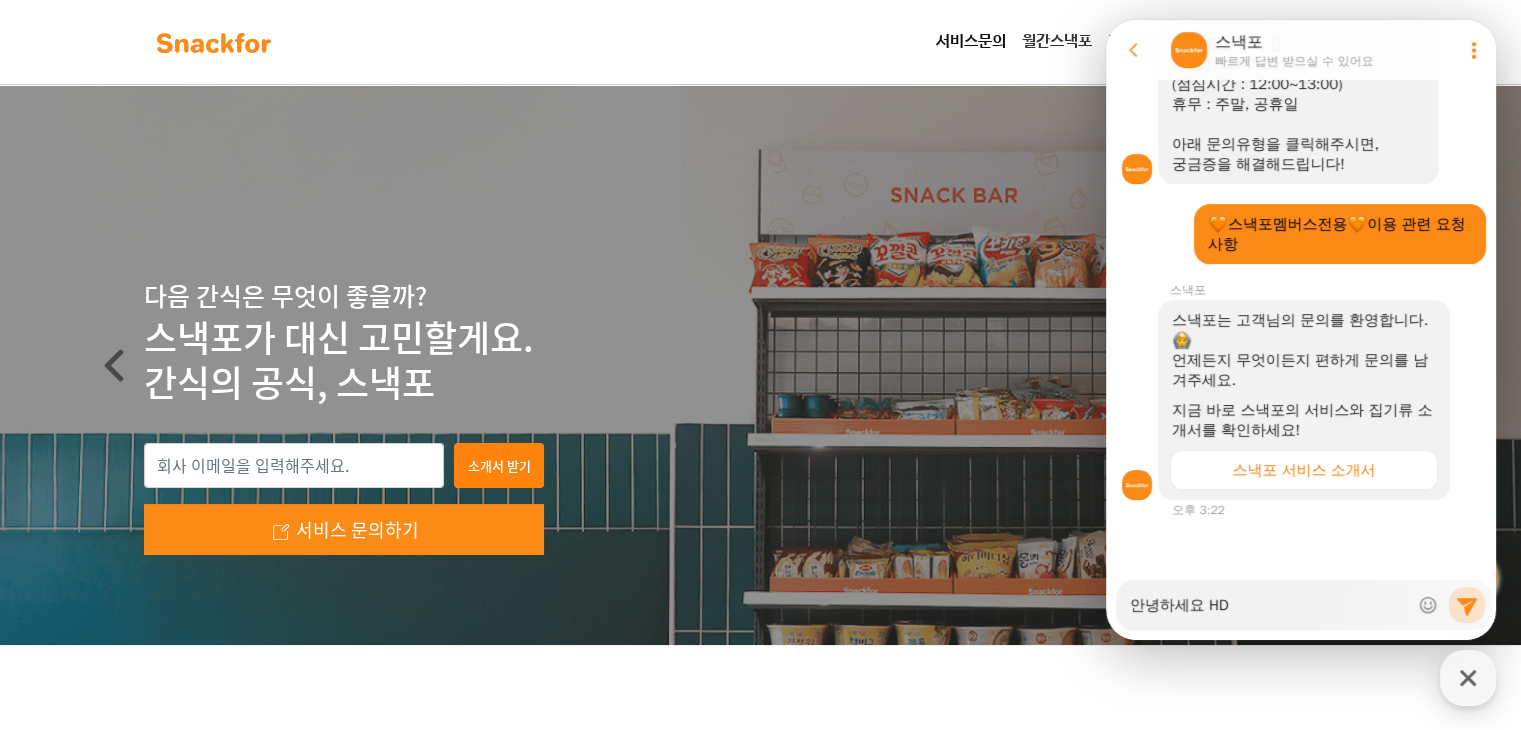 type on "x" 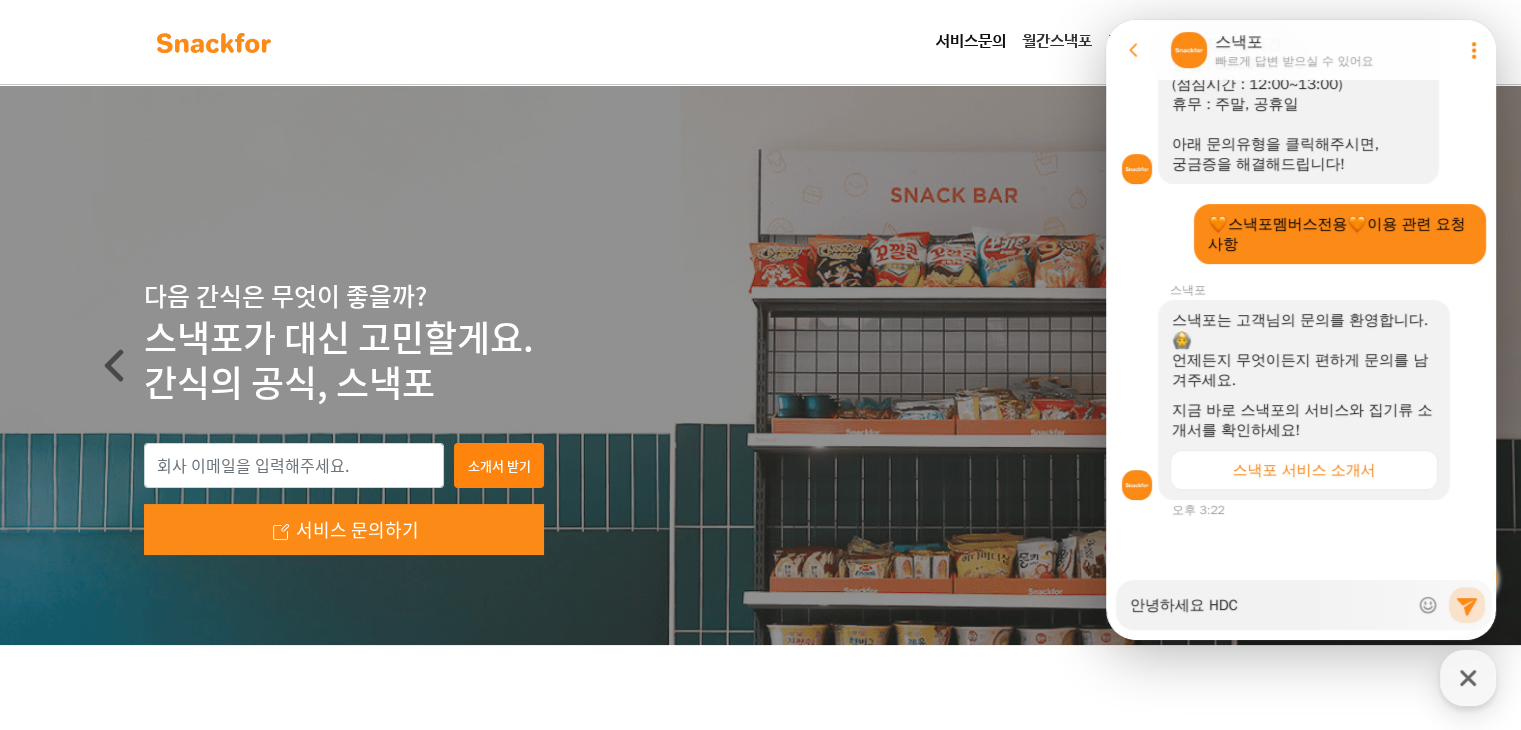 type on "x" 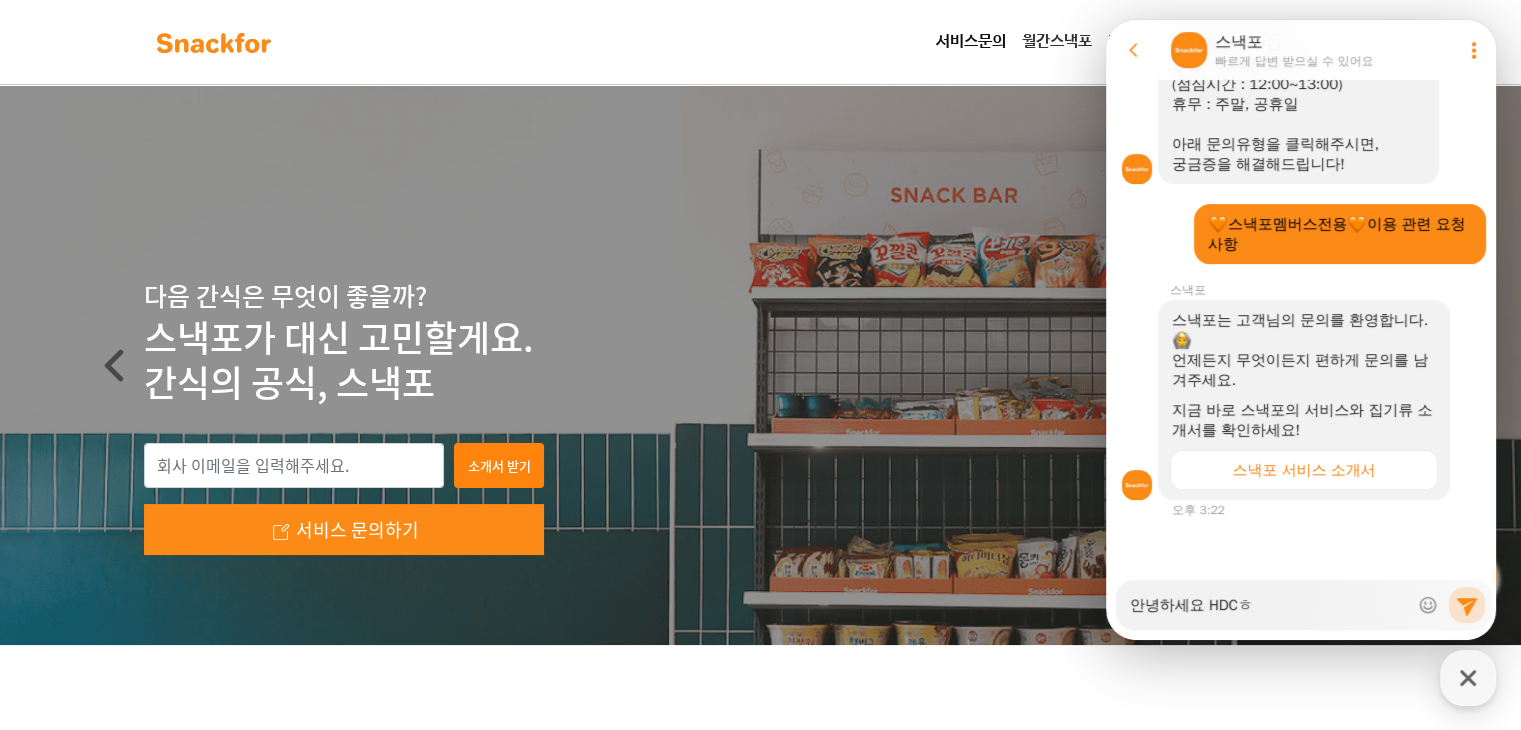type on "x" 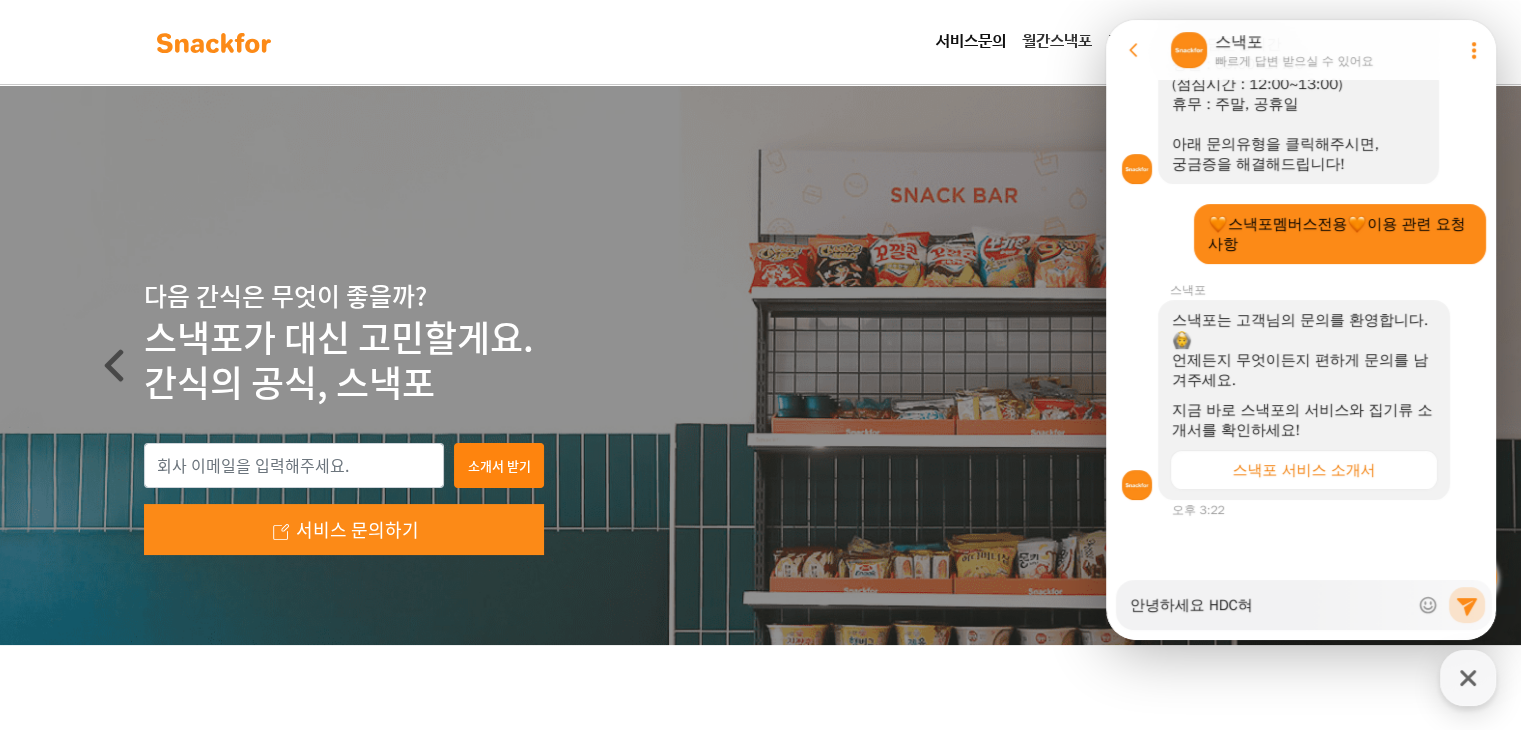 type on "x" 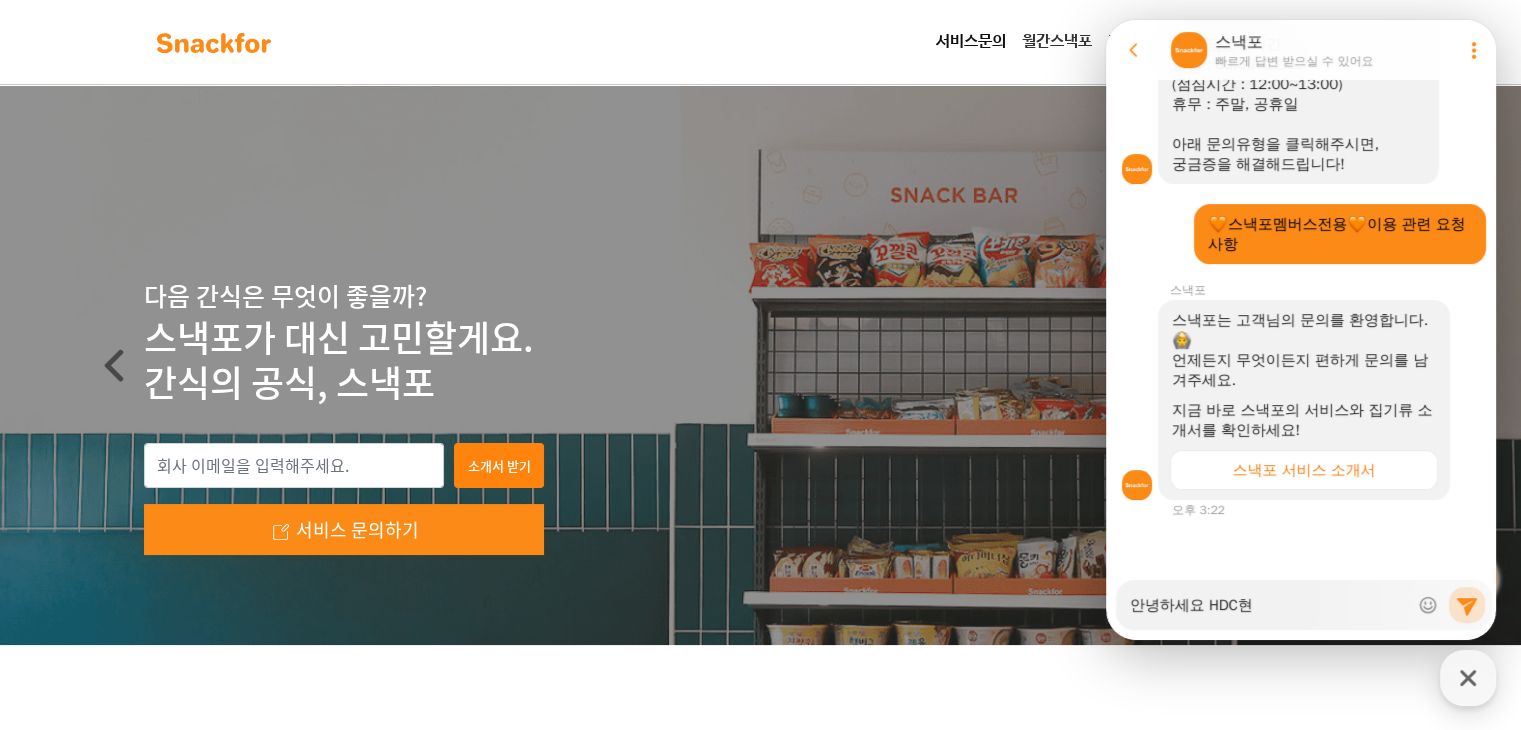 type on "x" 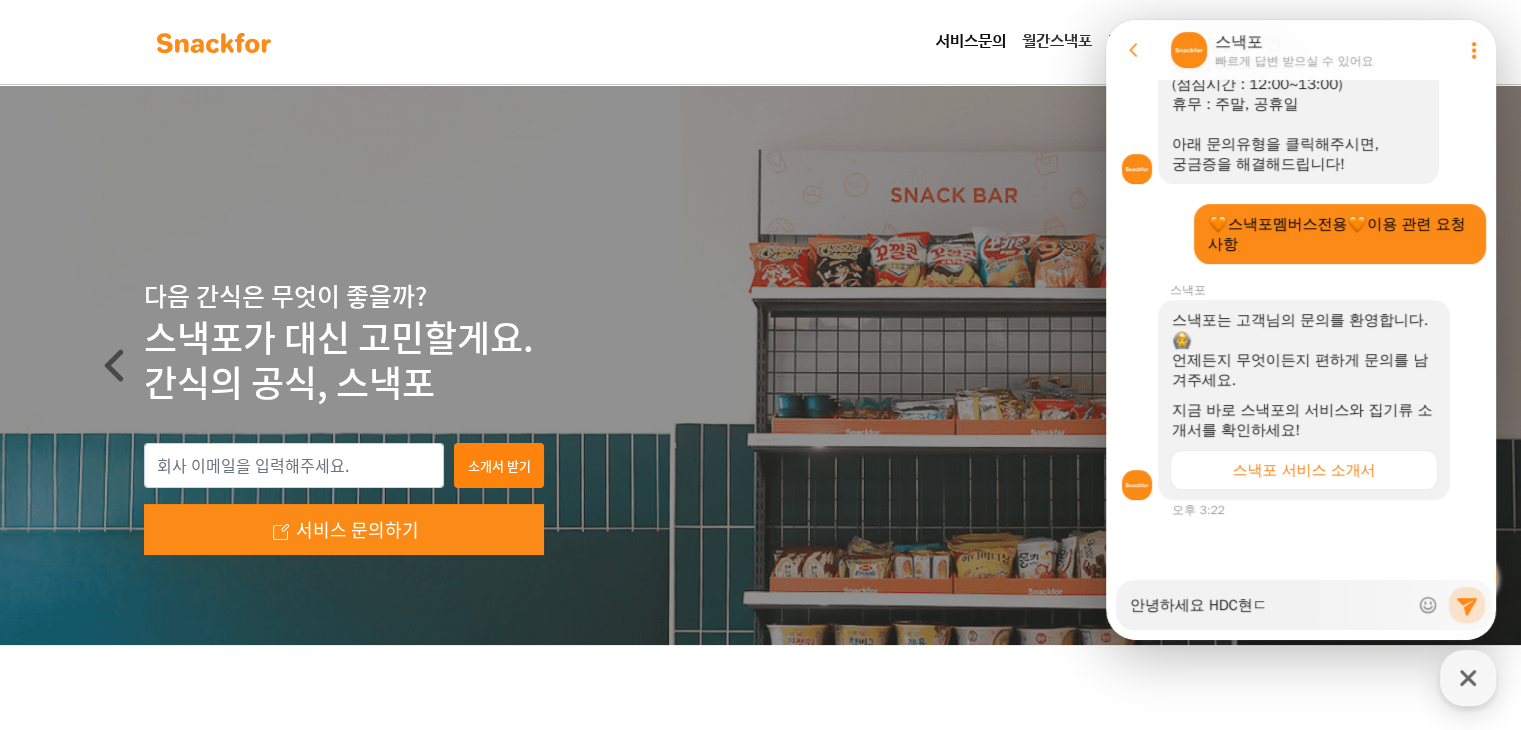 type on "x" 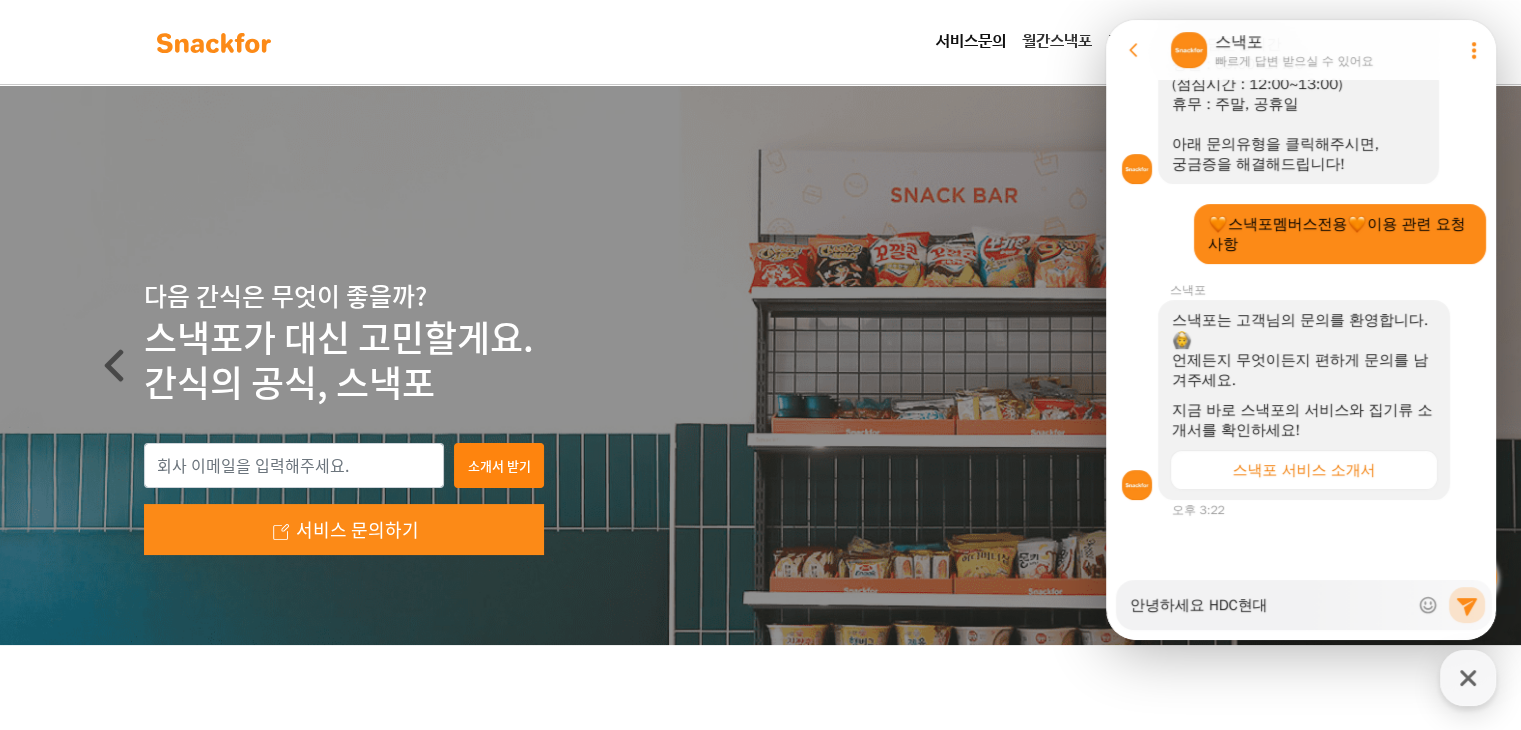 type on "x" 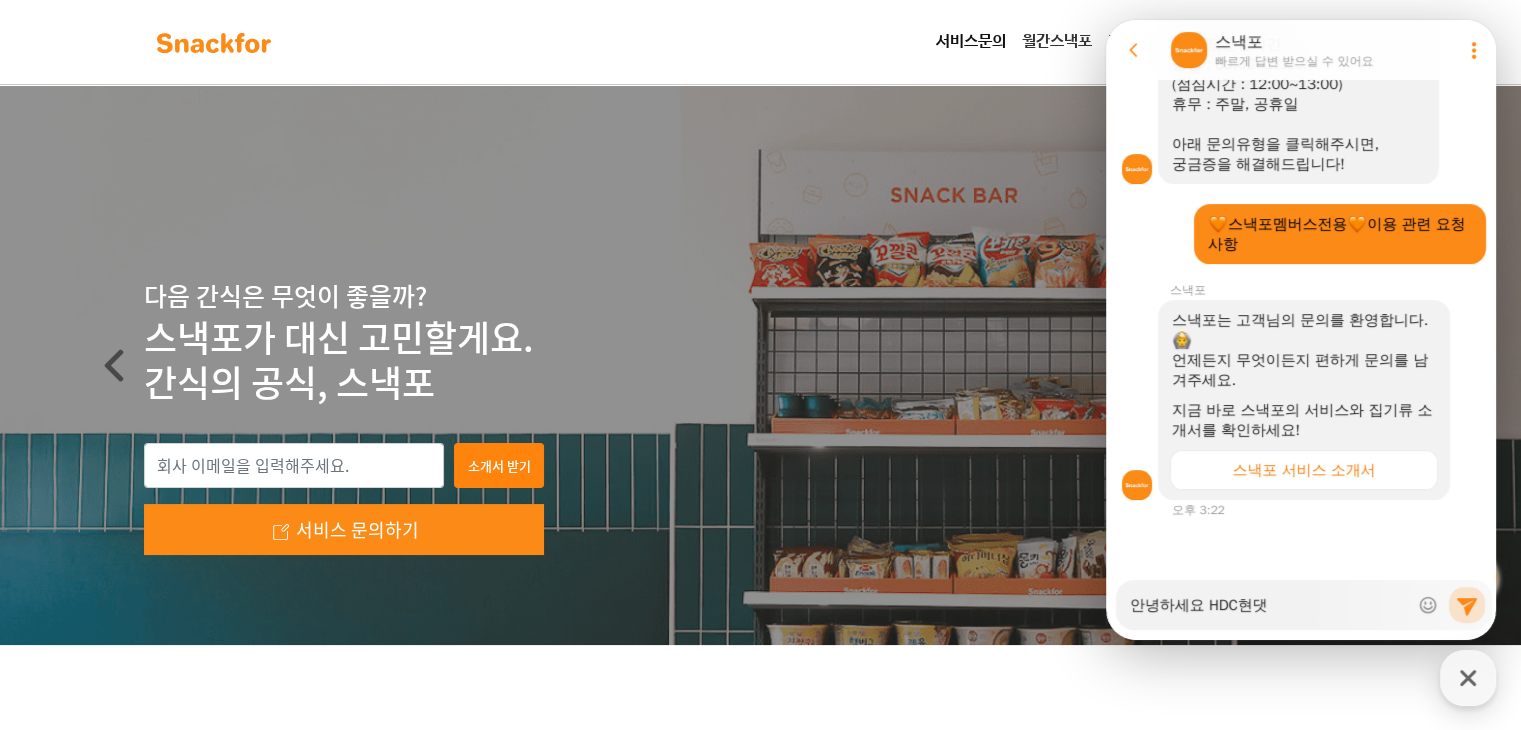 type on "x" 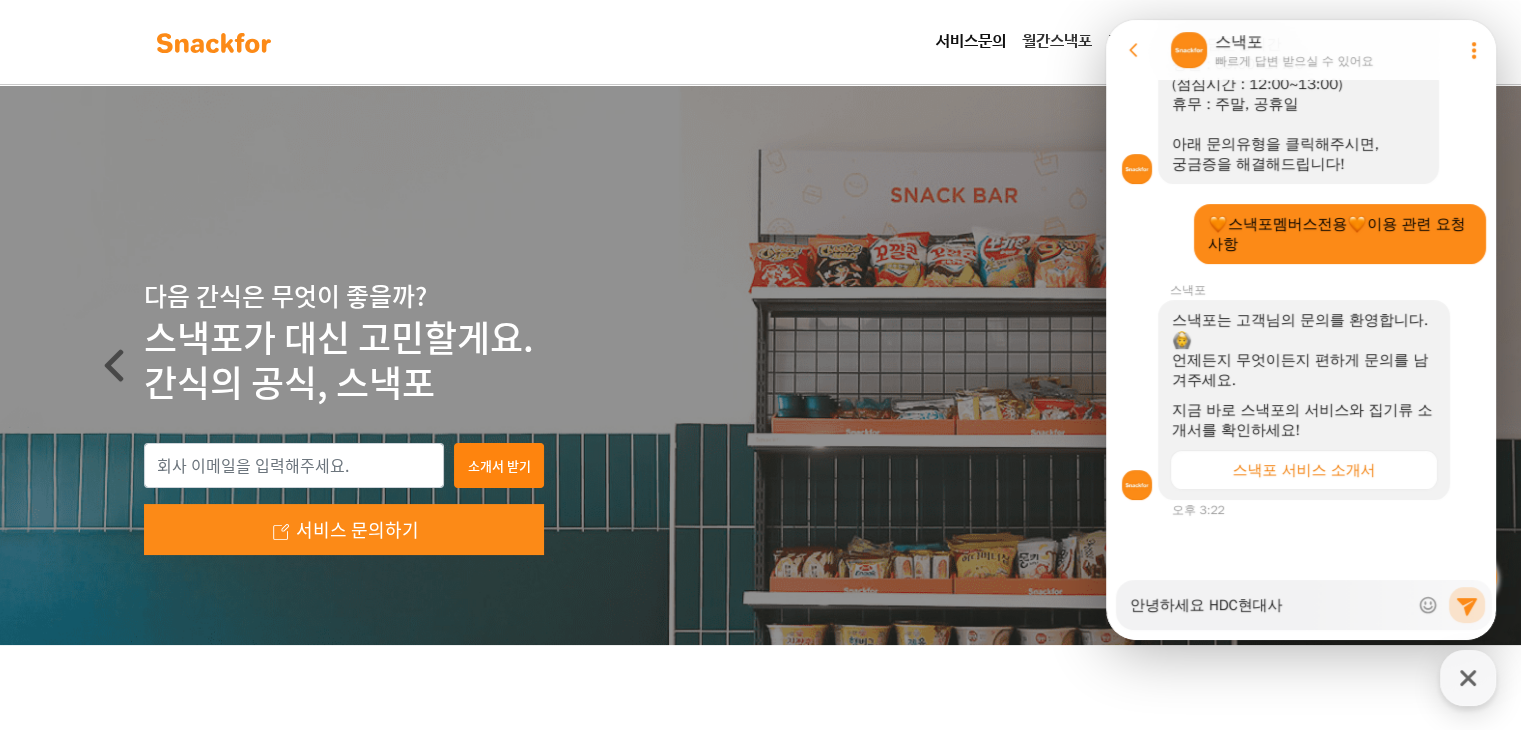 type on "x" 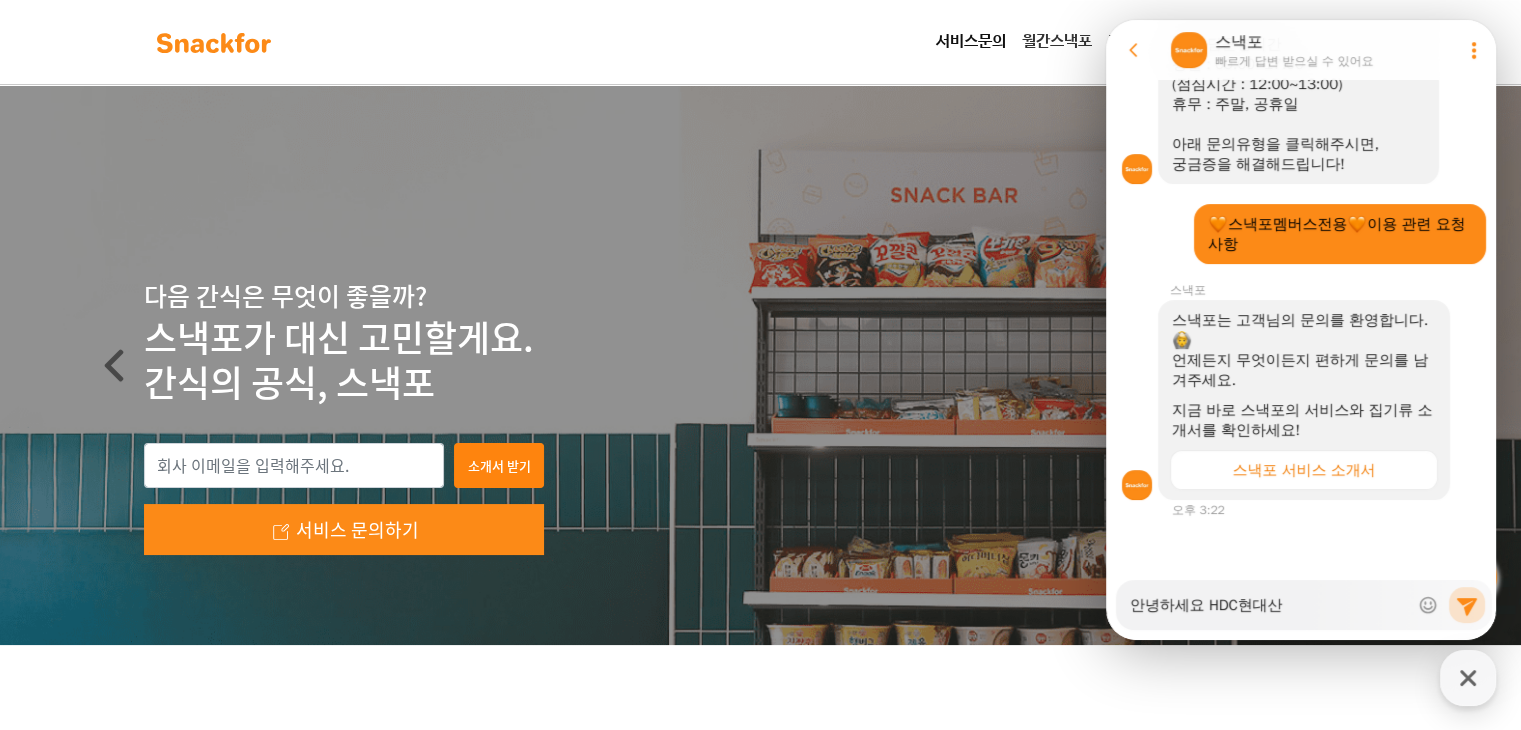 type on "x" 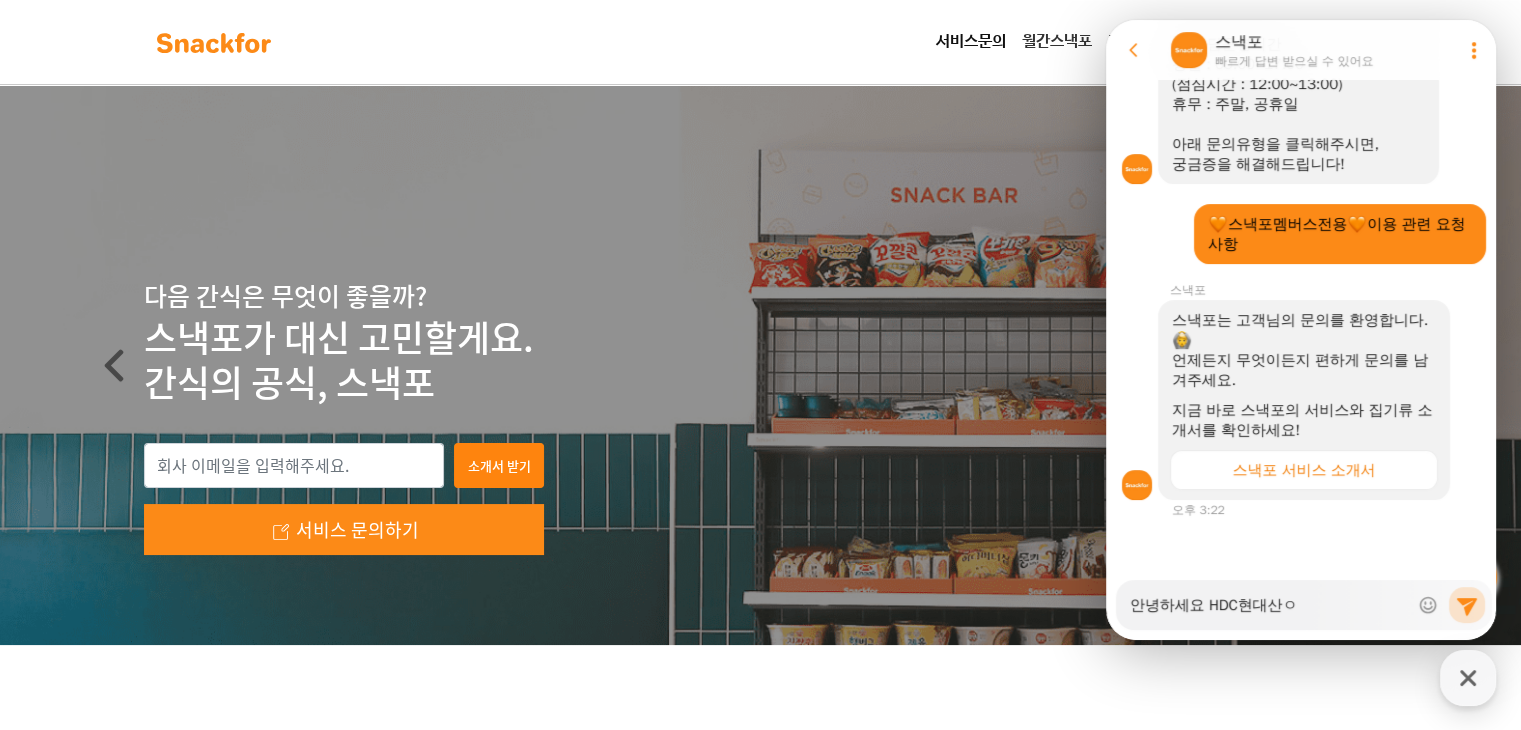 type on "x" 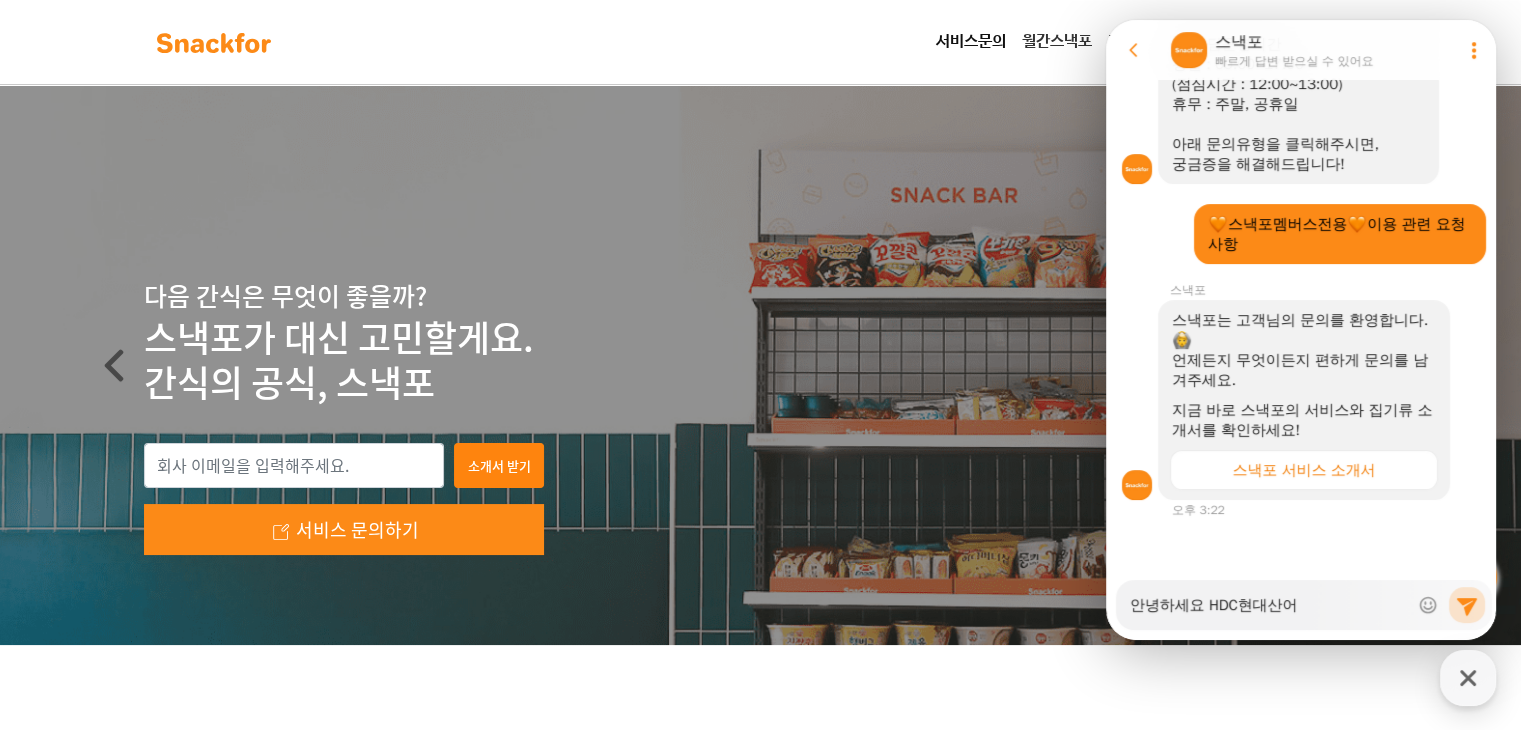 type on "x" 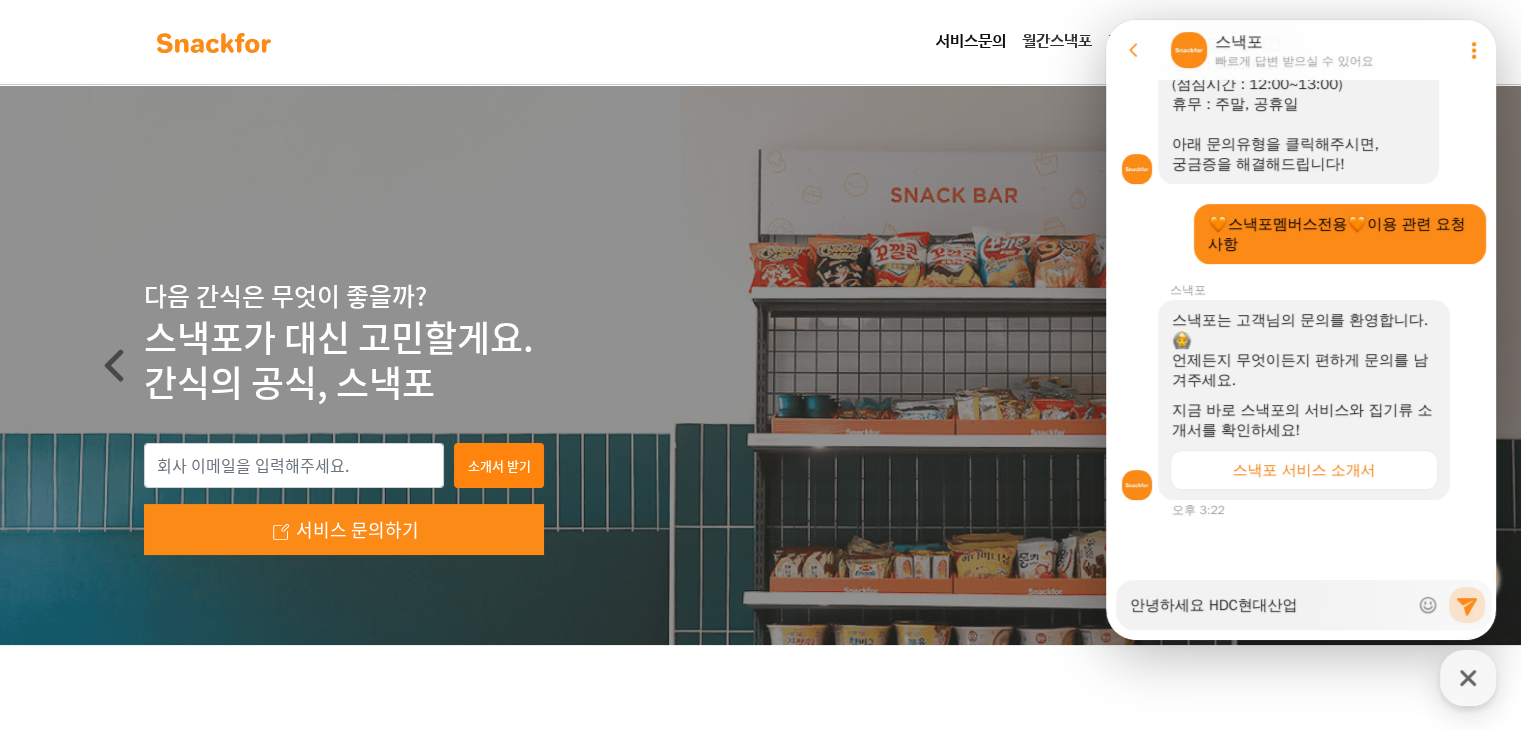 type on "x" 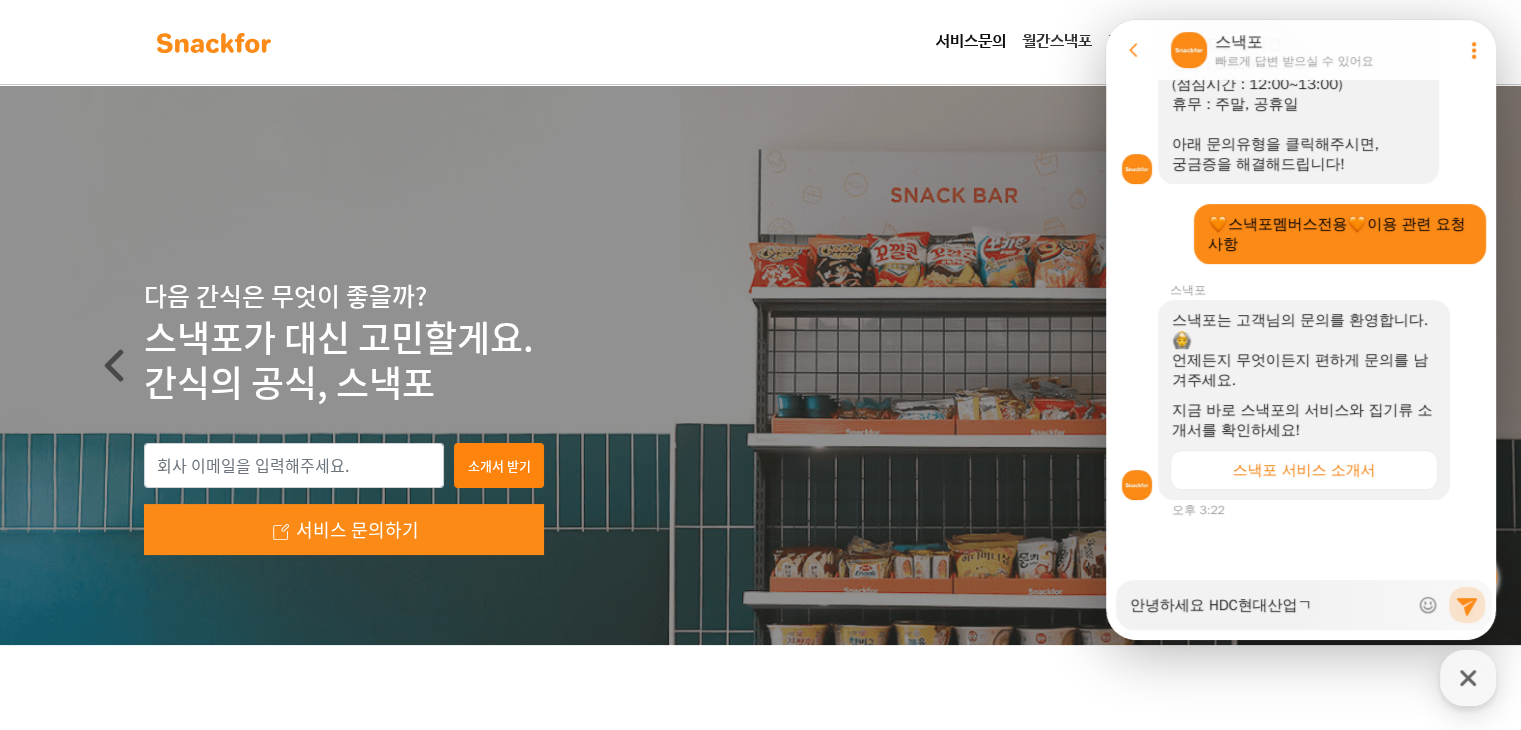 type on "x" 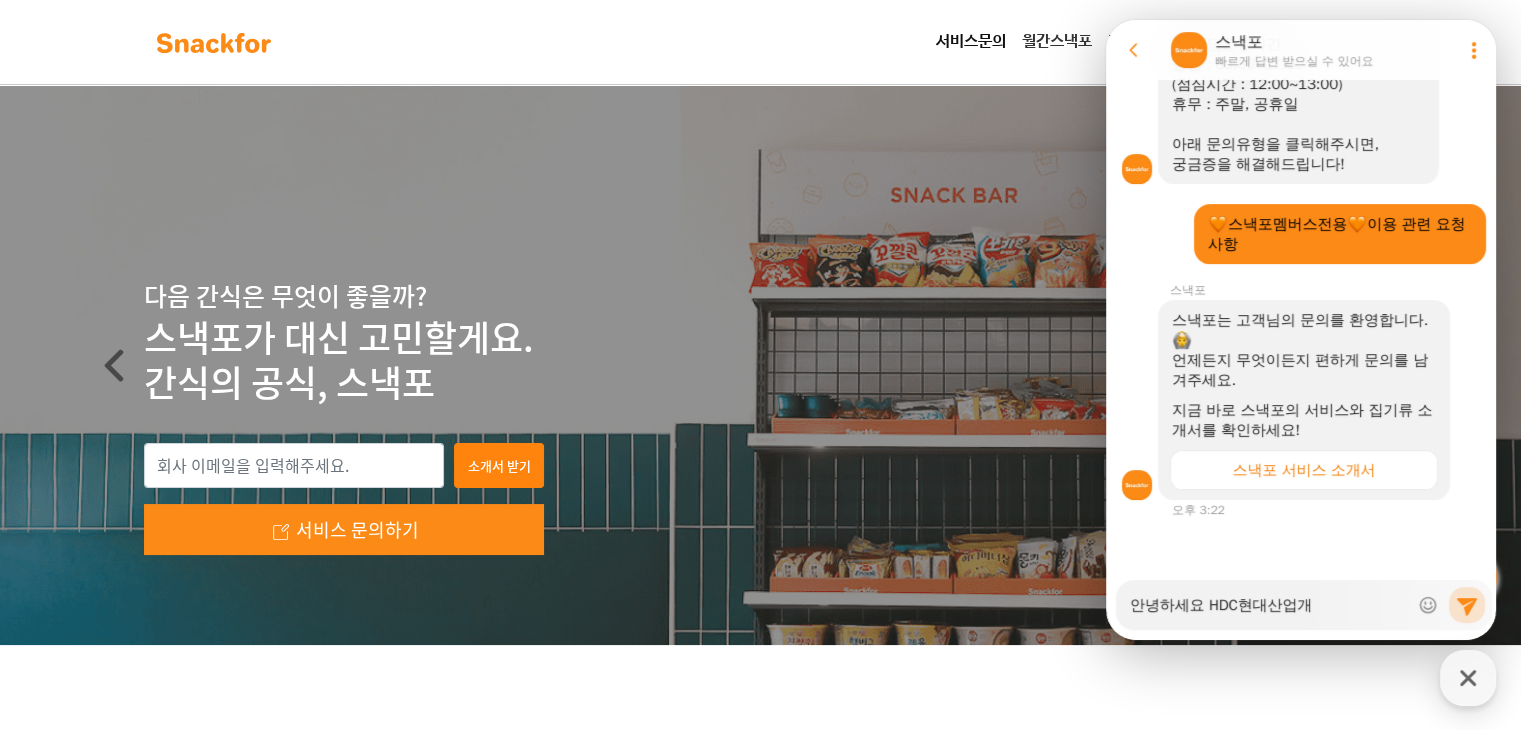 type on "x" 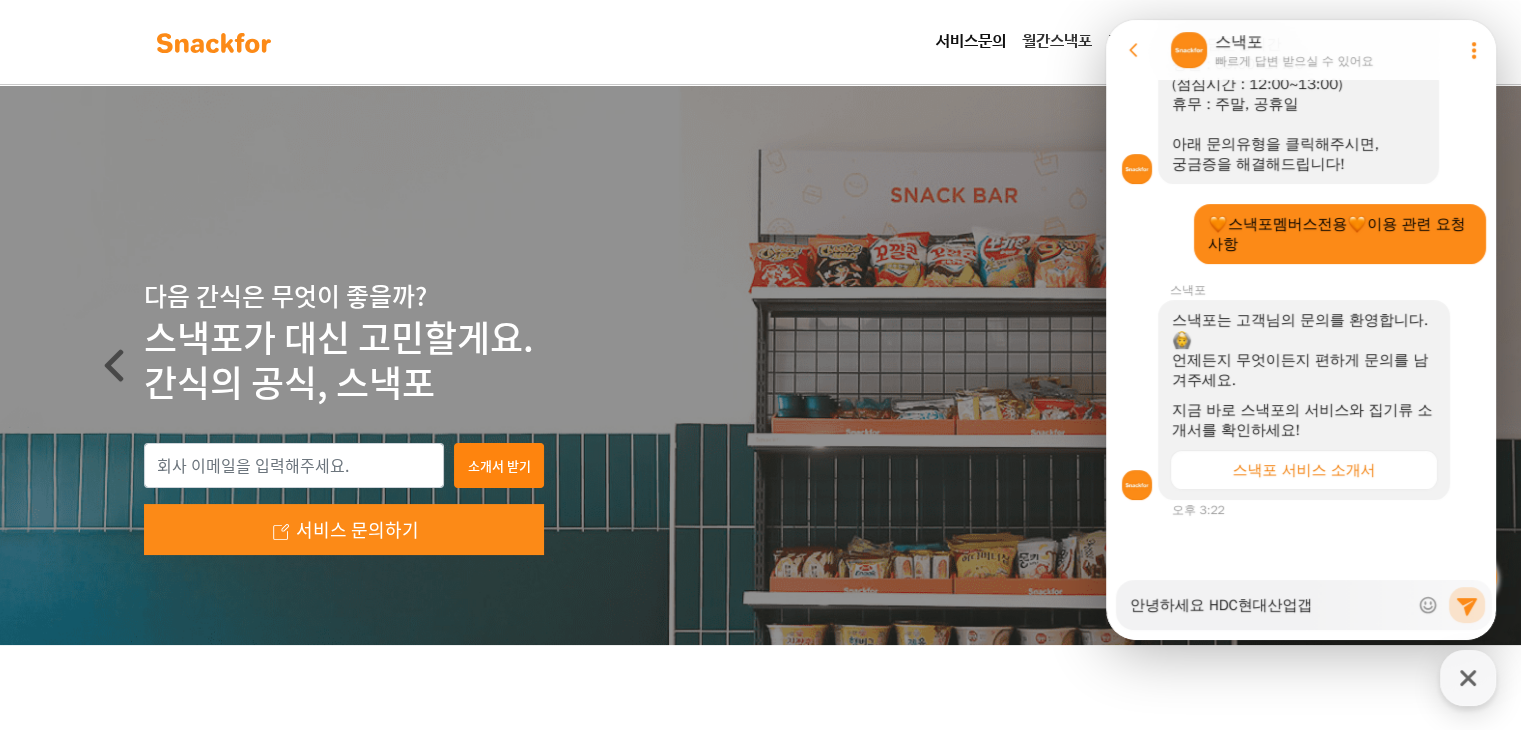 type on "x" 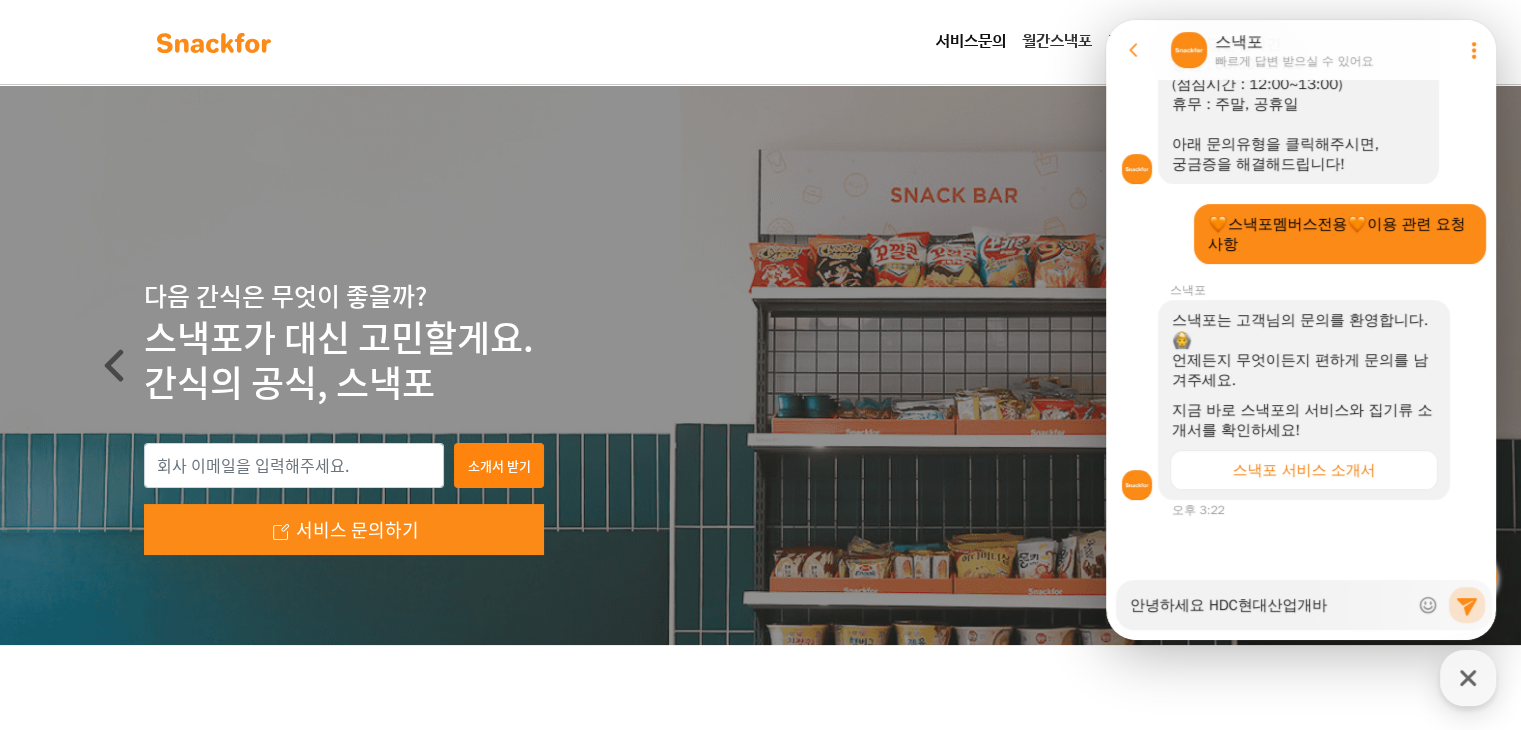 type on "x" 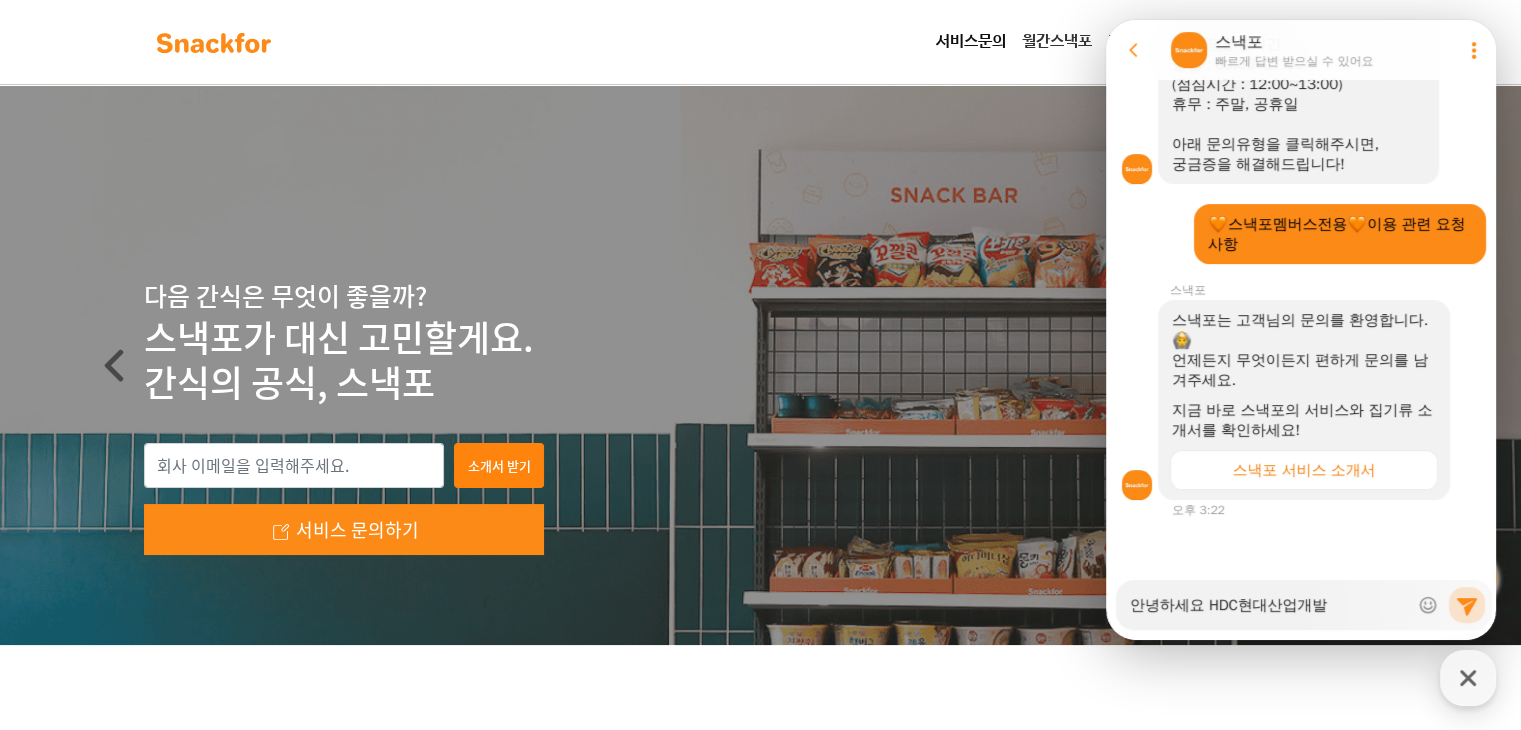 type on "x" 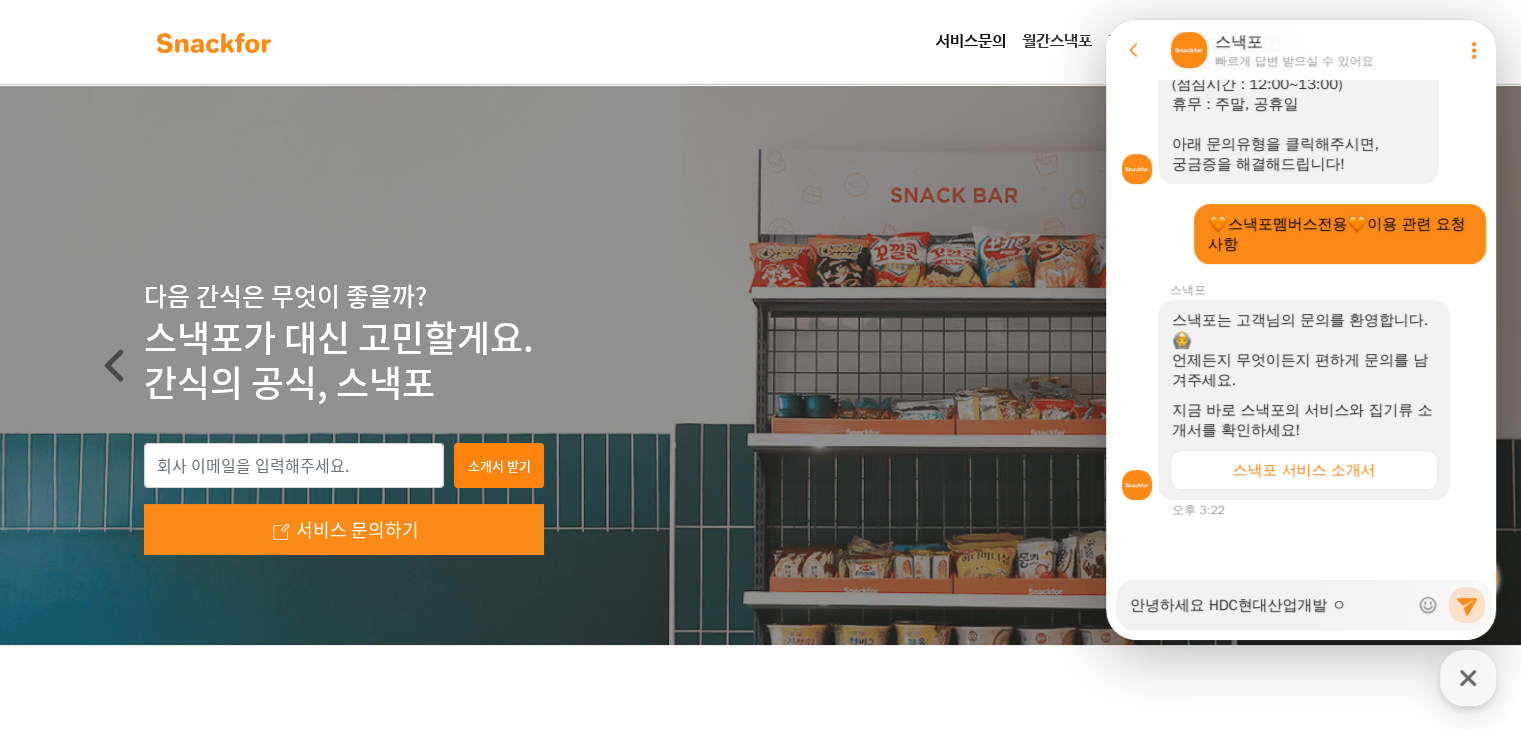 type on "x" 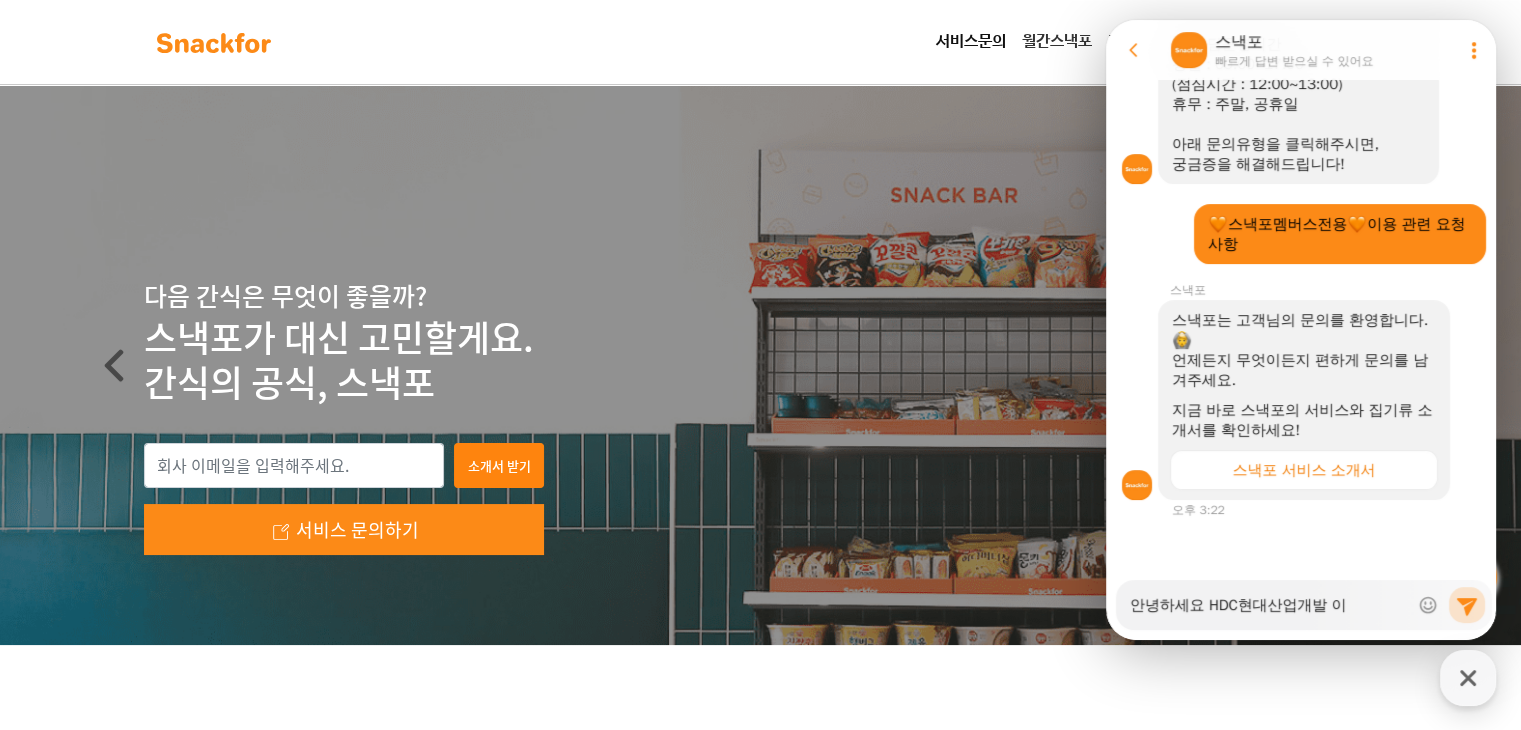 type on "x" 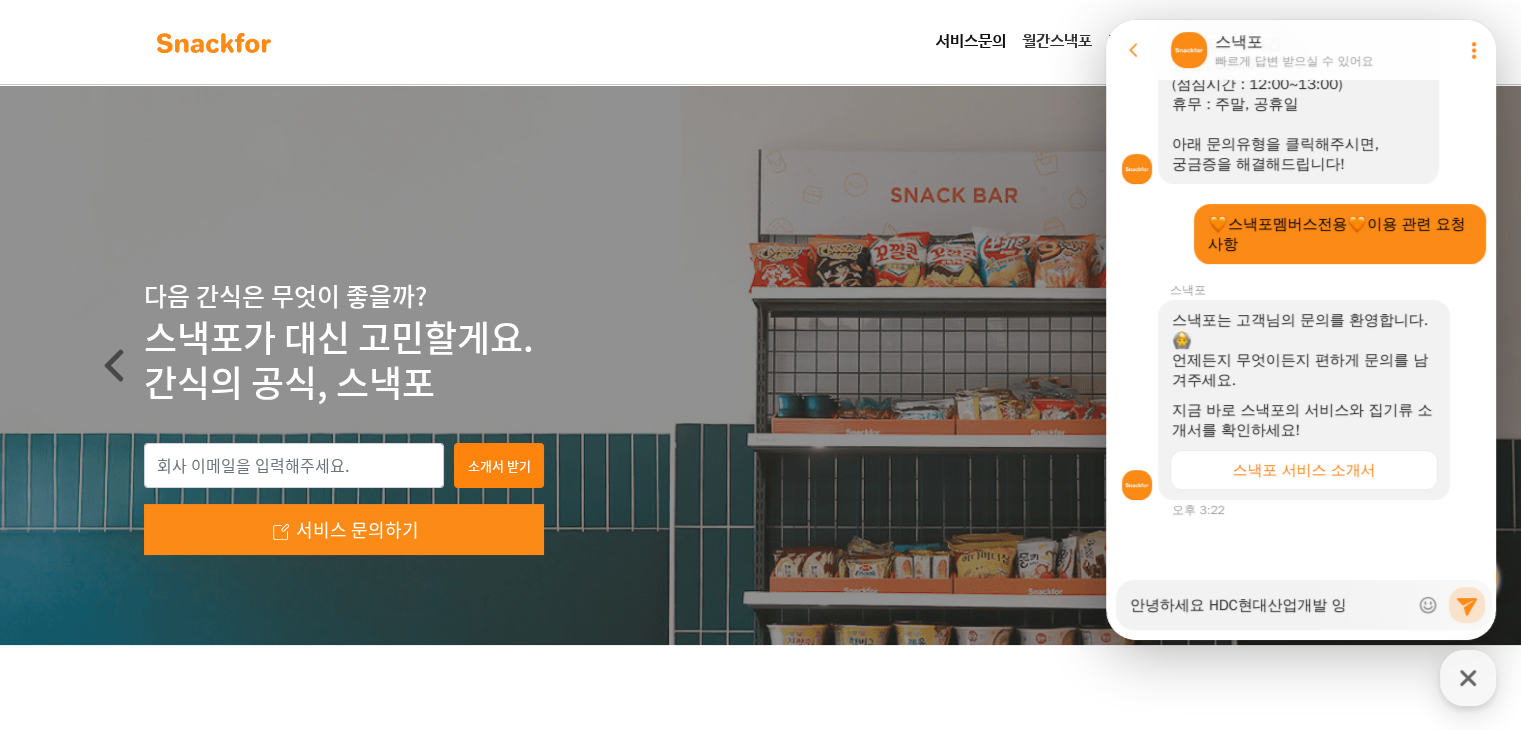 type on "x" 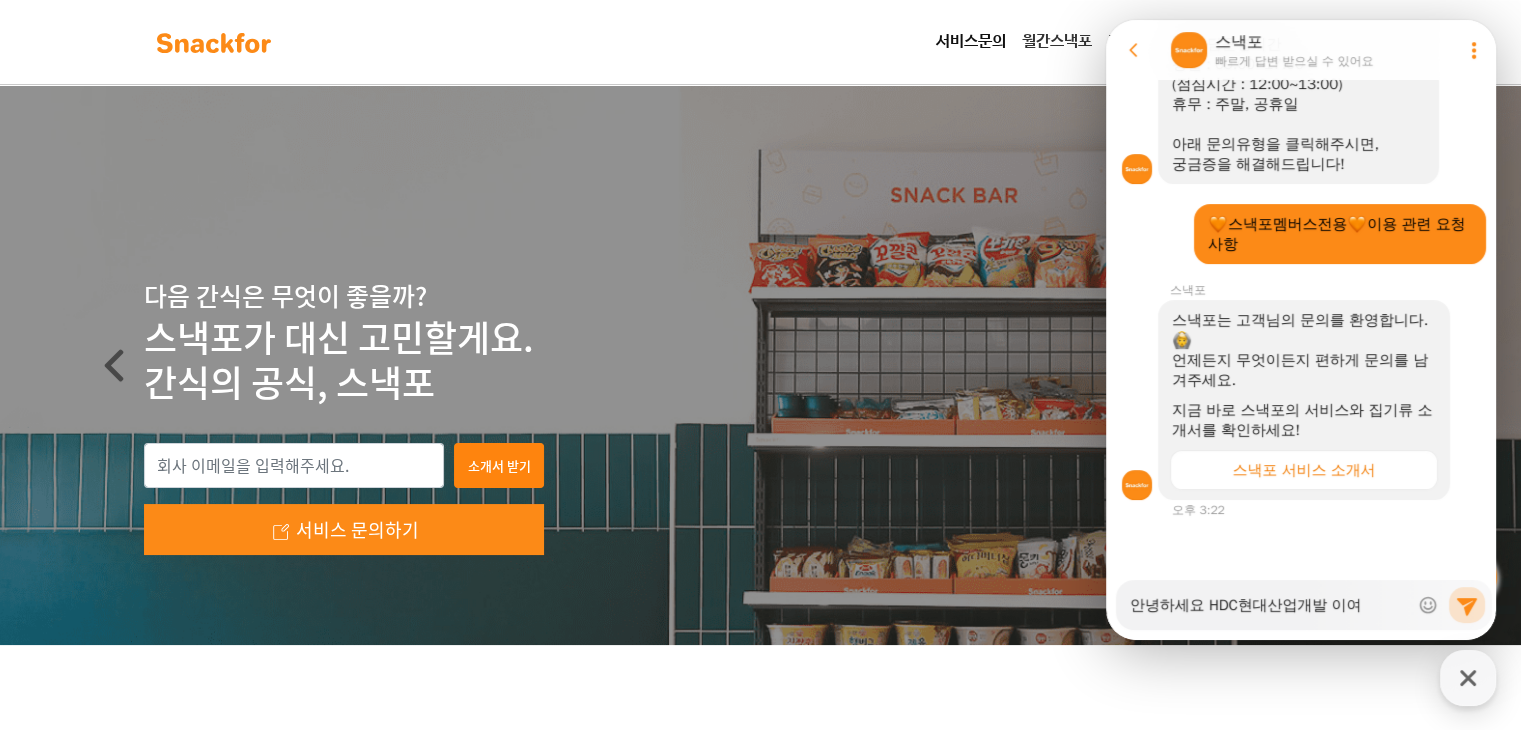 type on "x" 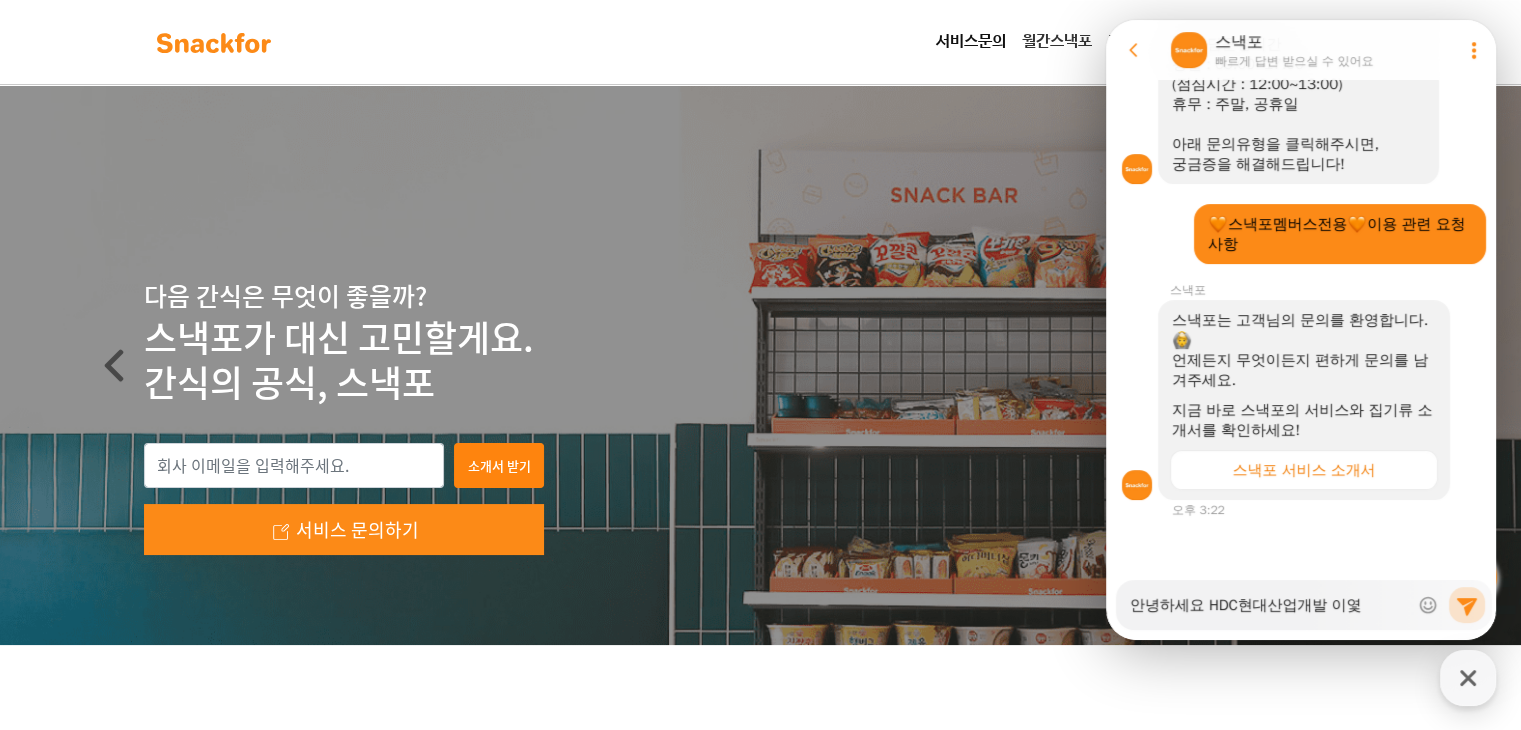 type on "x" 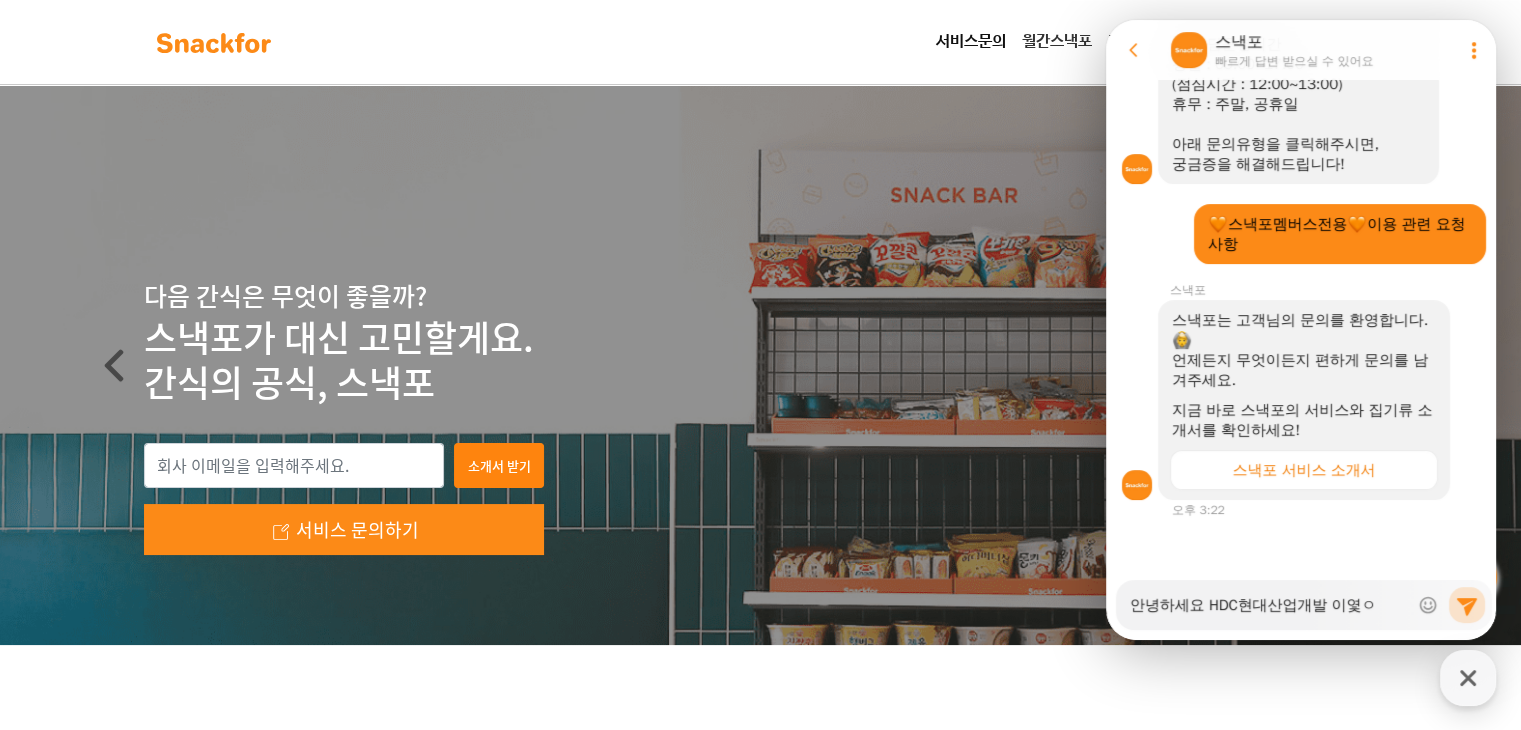 type on "x" 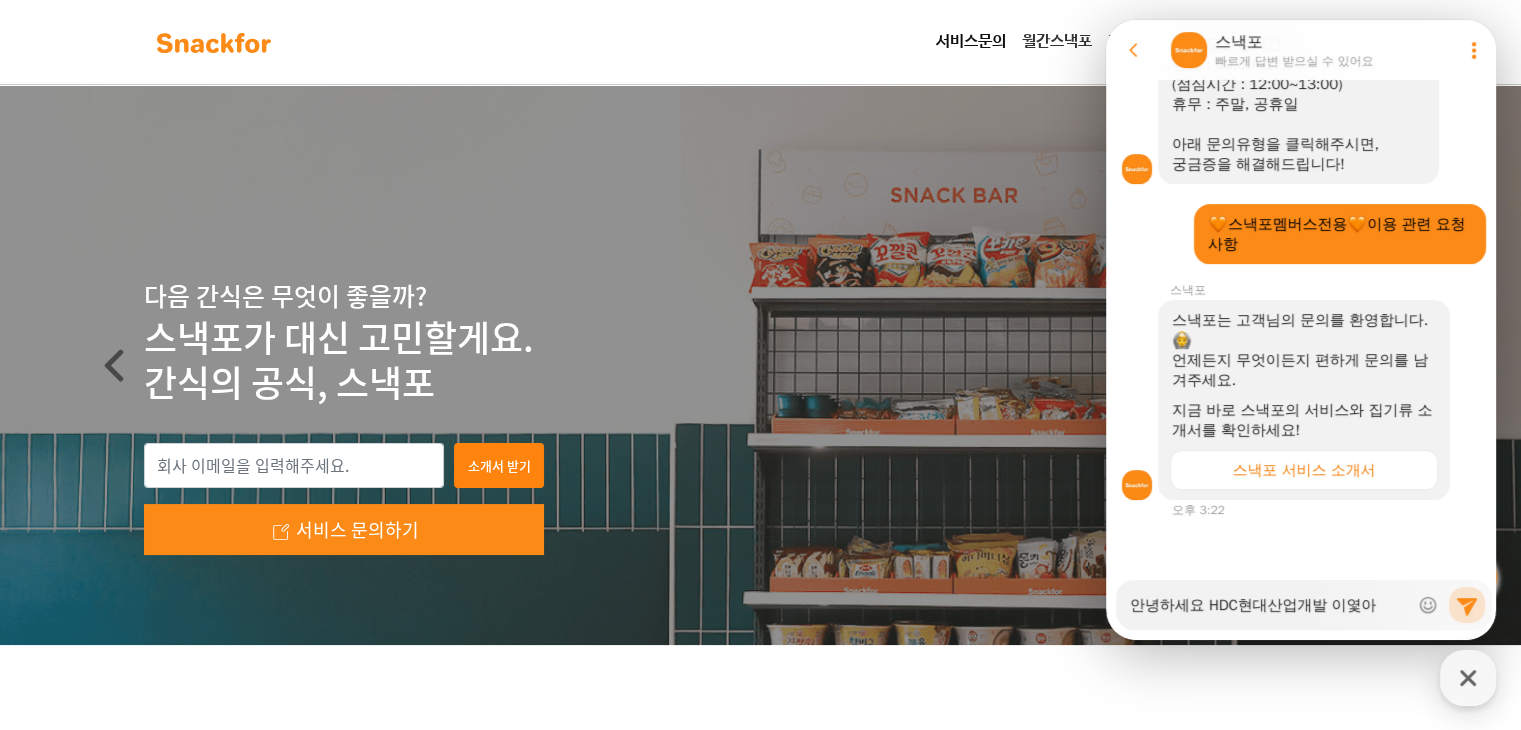 type on "x" 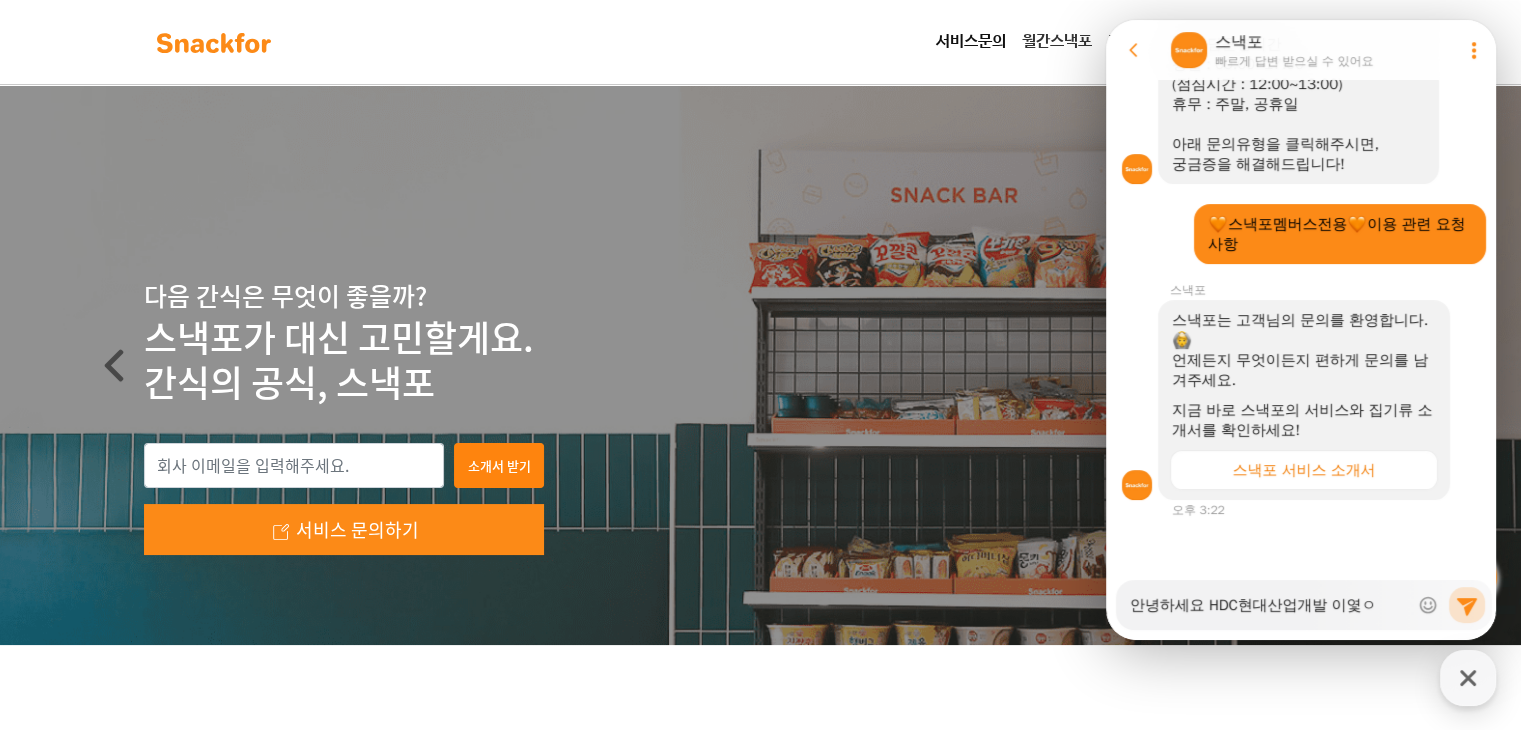 type on "x" 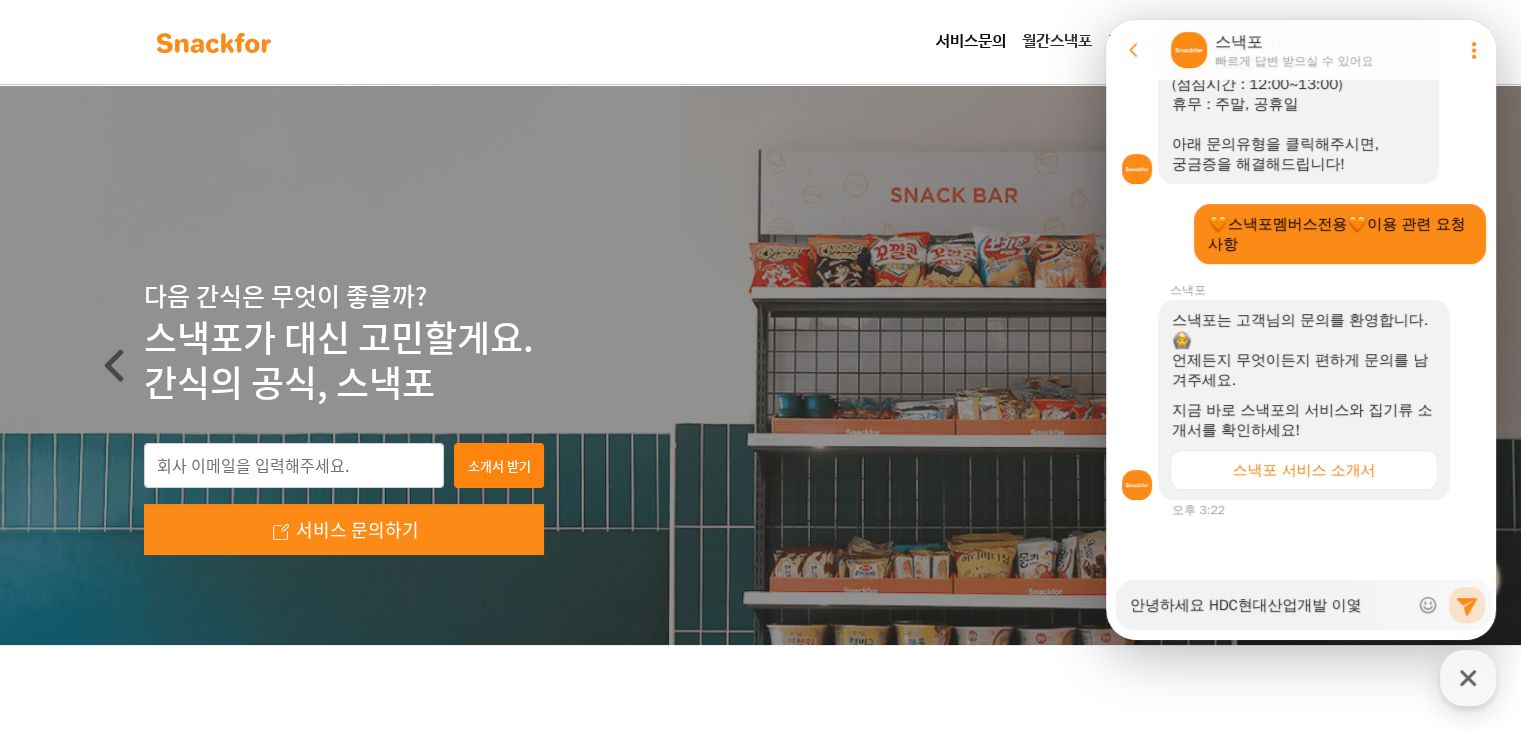 type on "x" 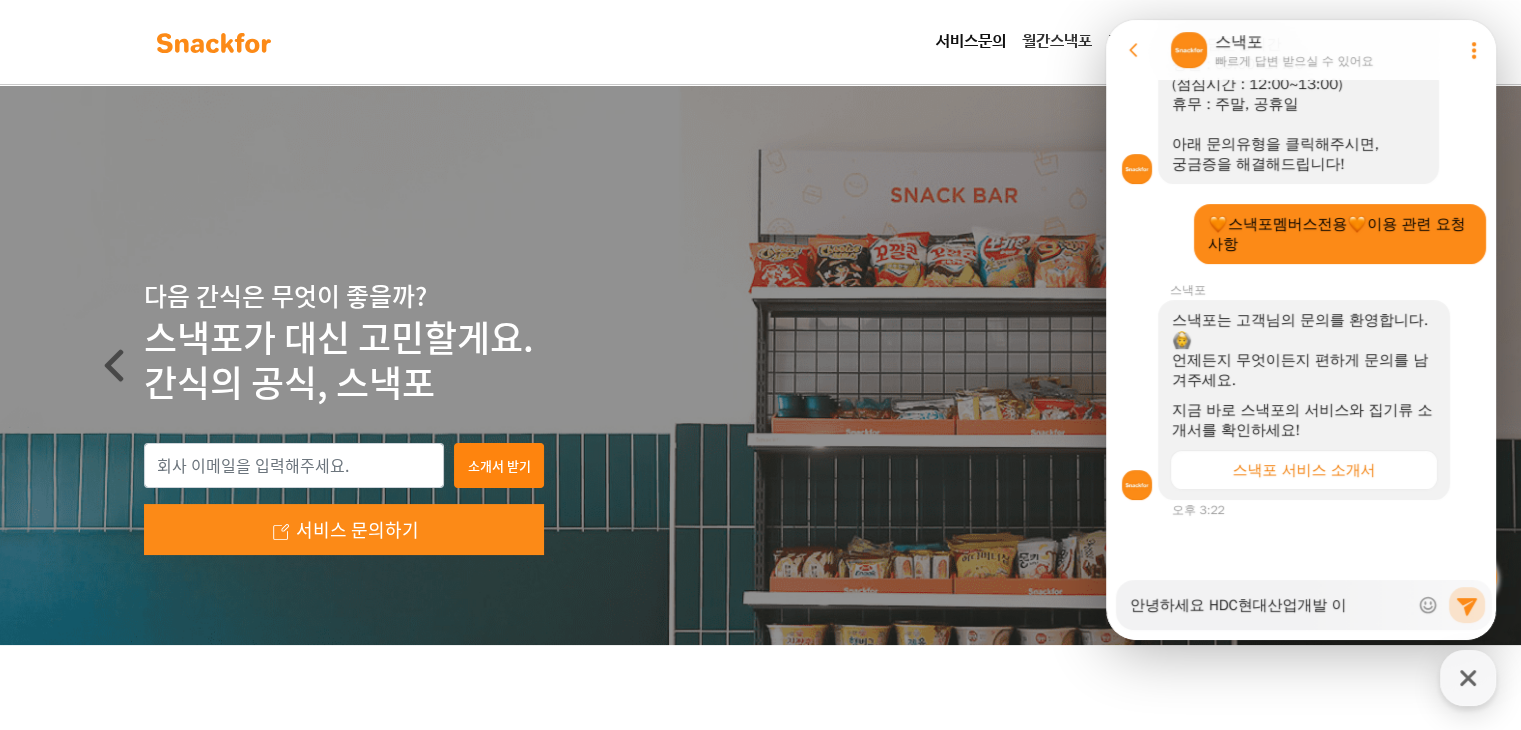 type on "x" 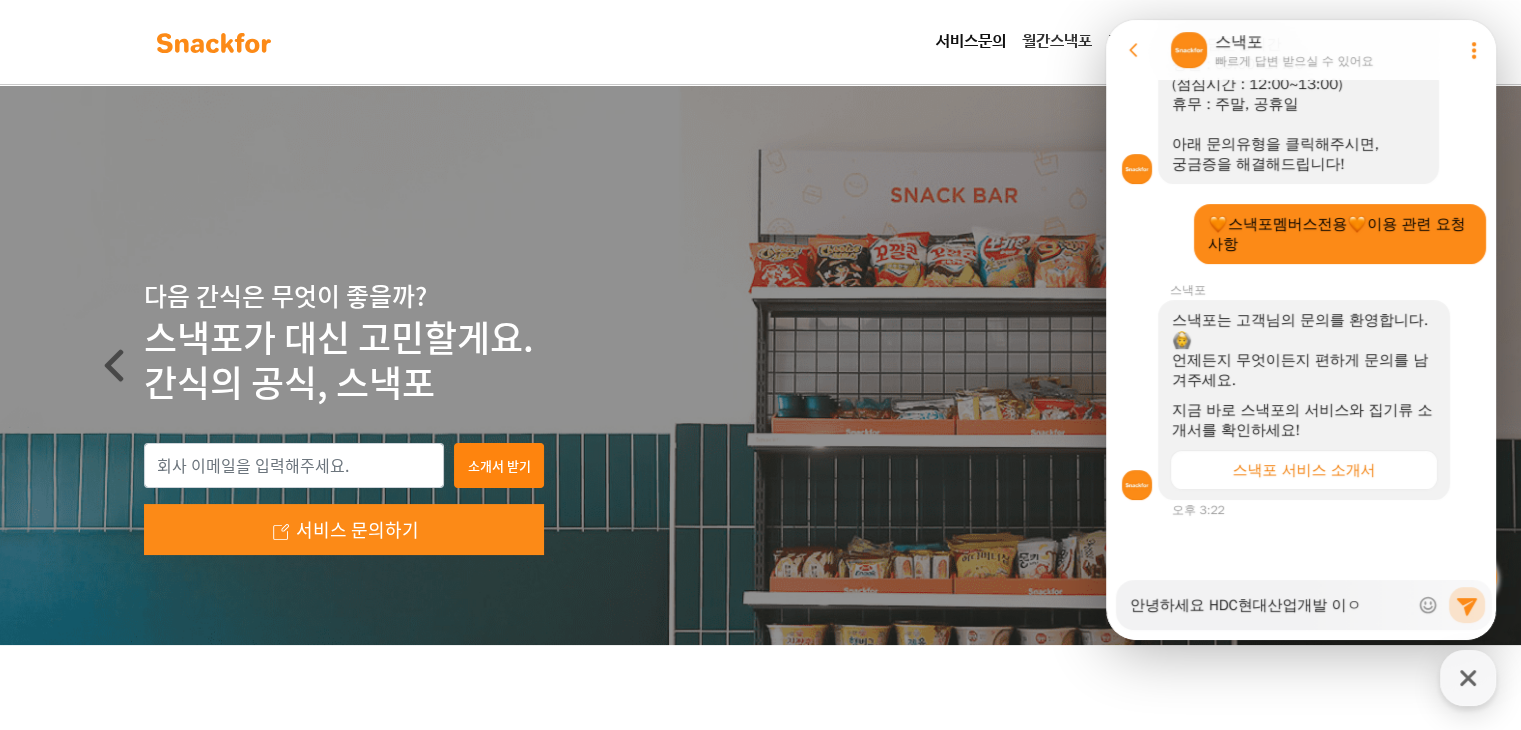 type on "x" 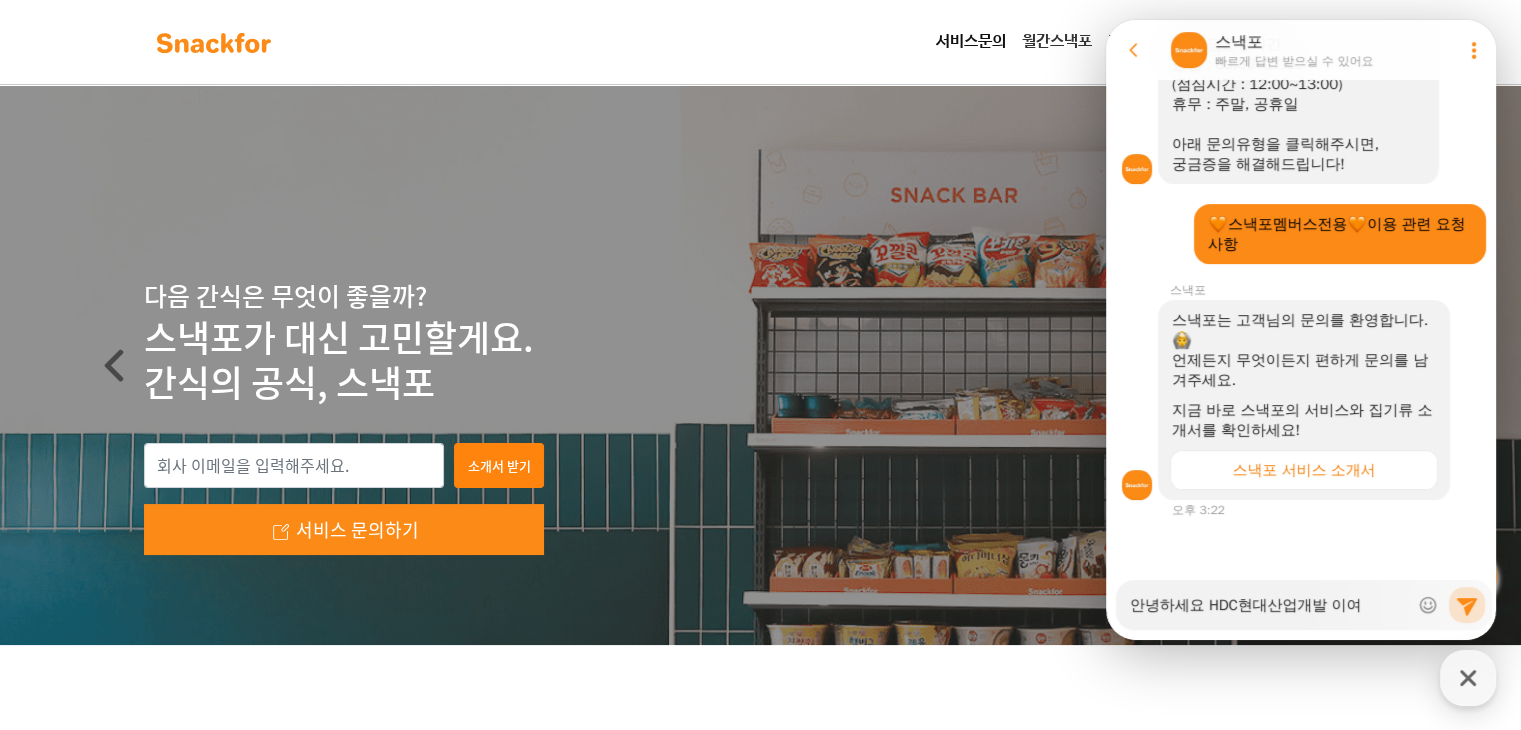 type on "x" 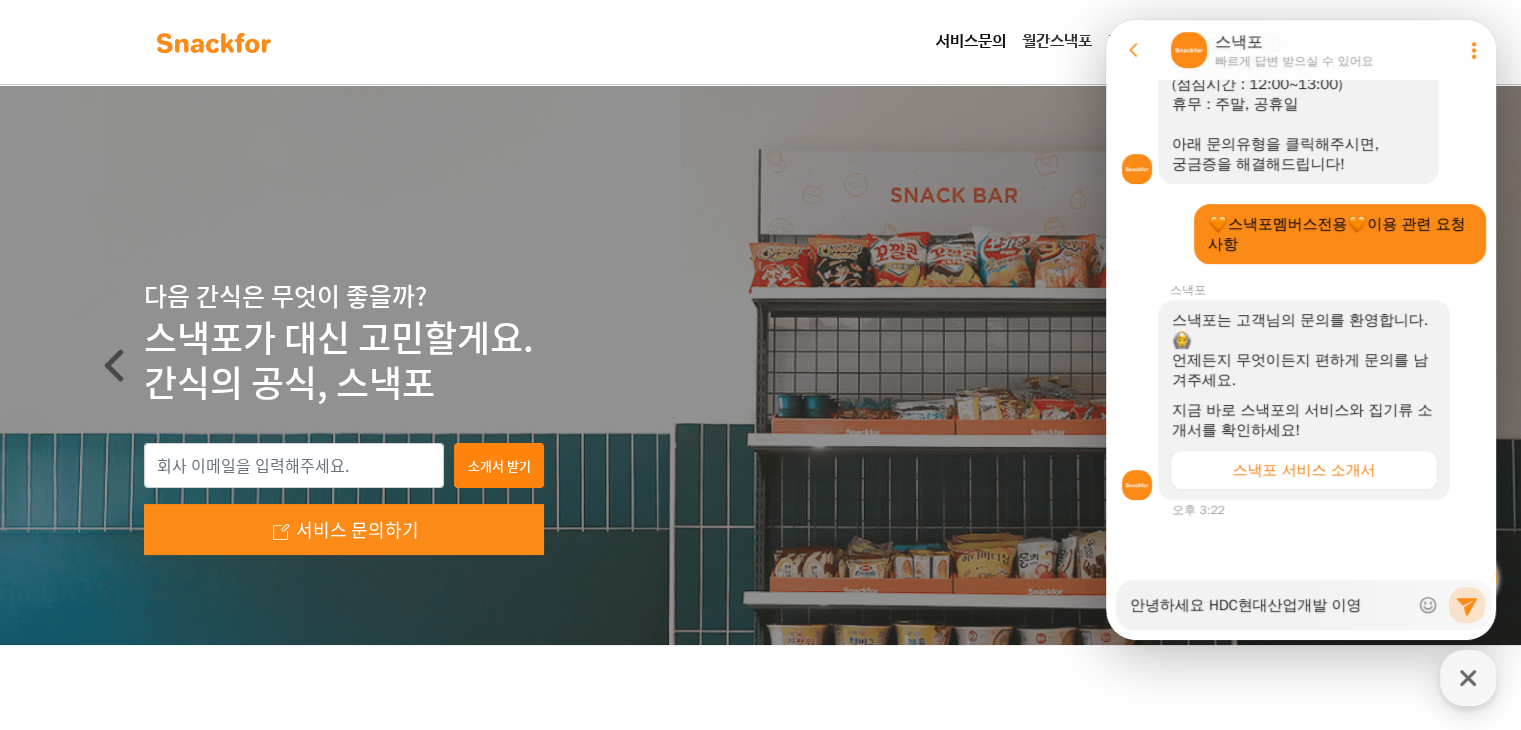 type on "x" 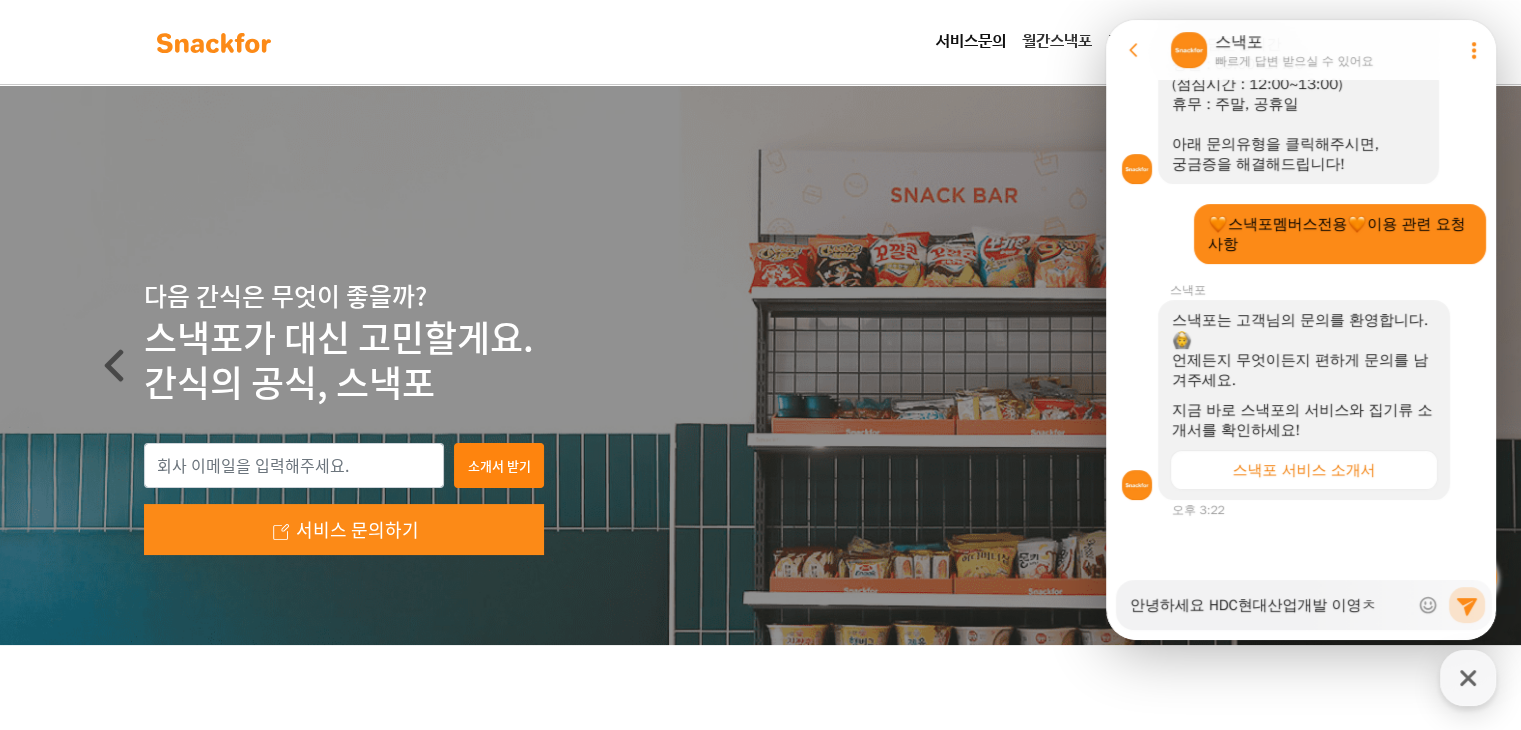 type on "x" 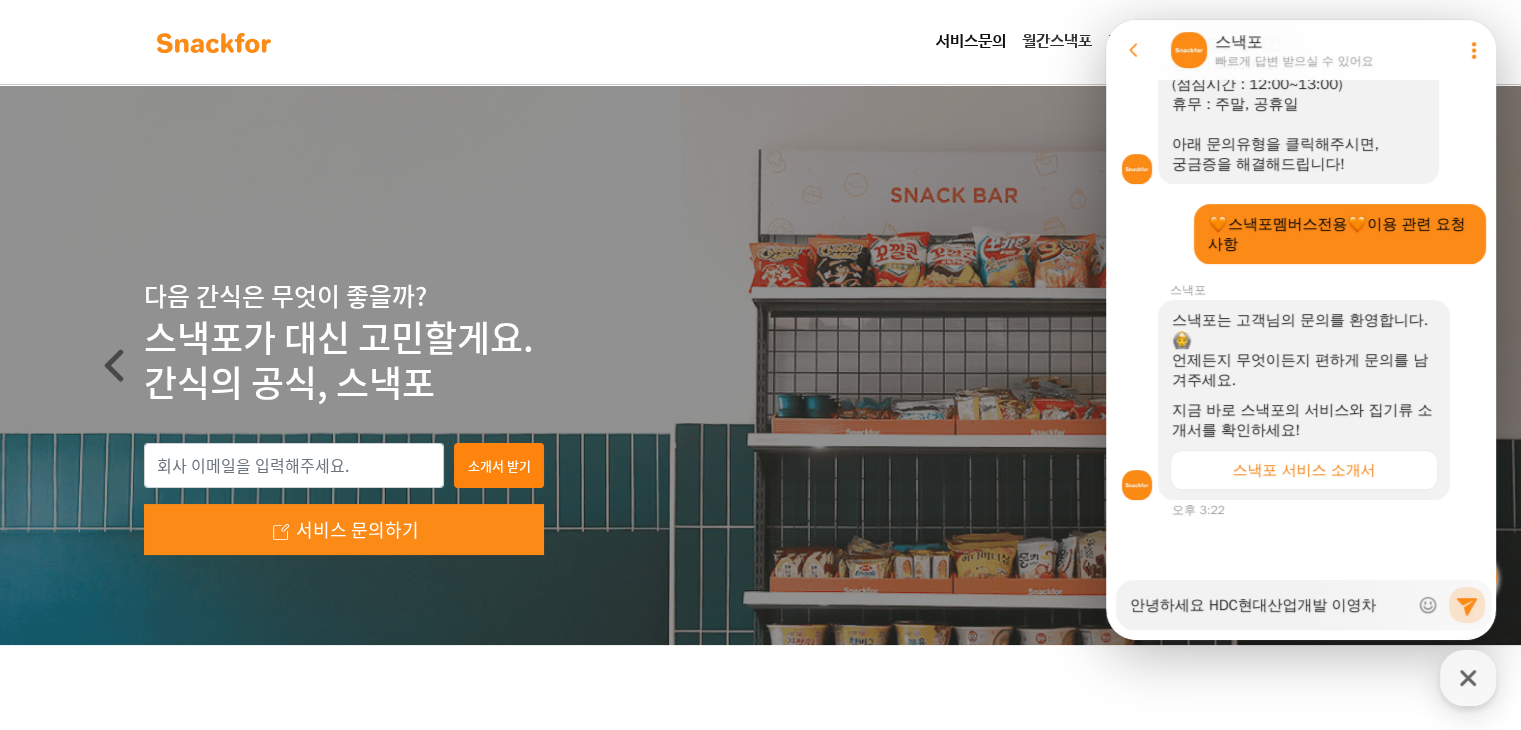 type on "x" 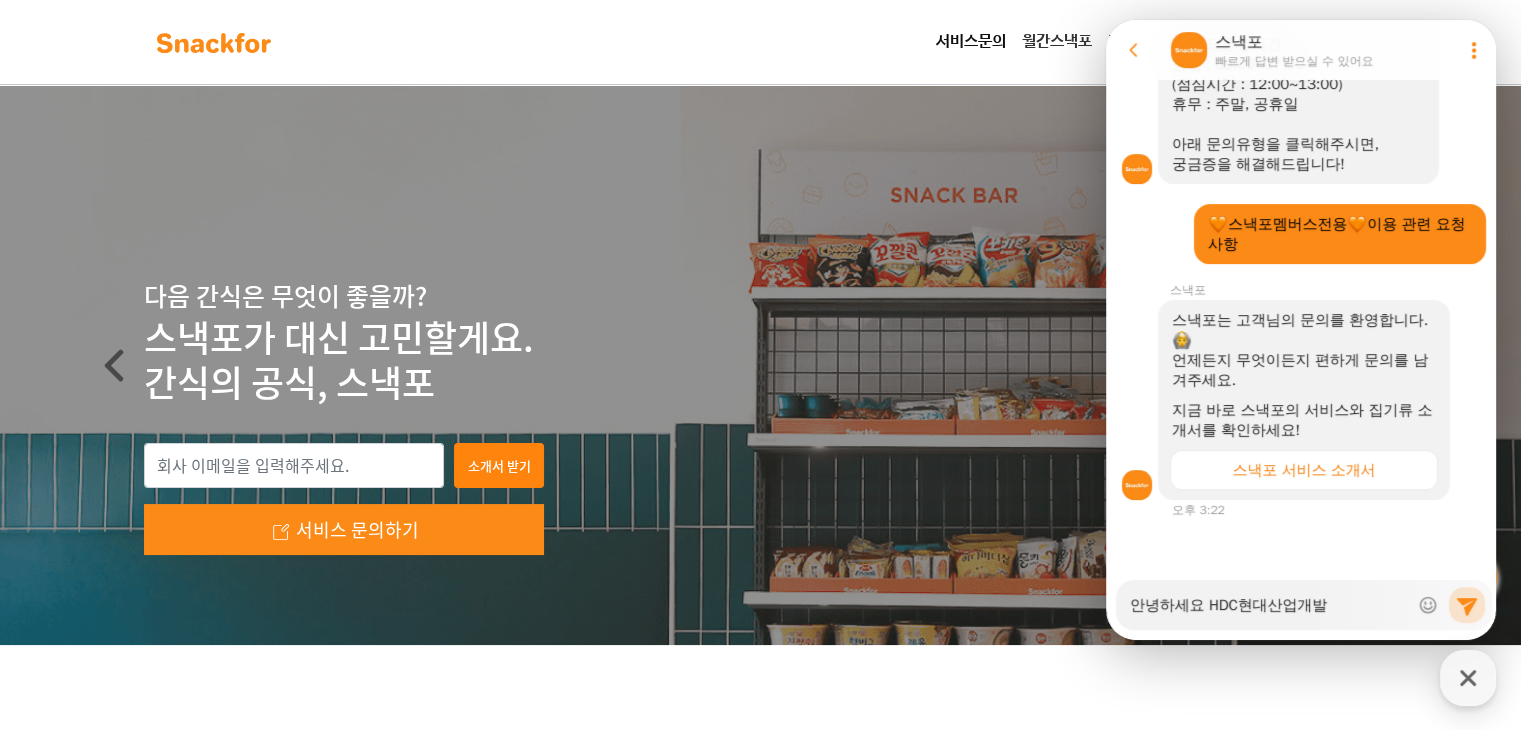 type on "x" 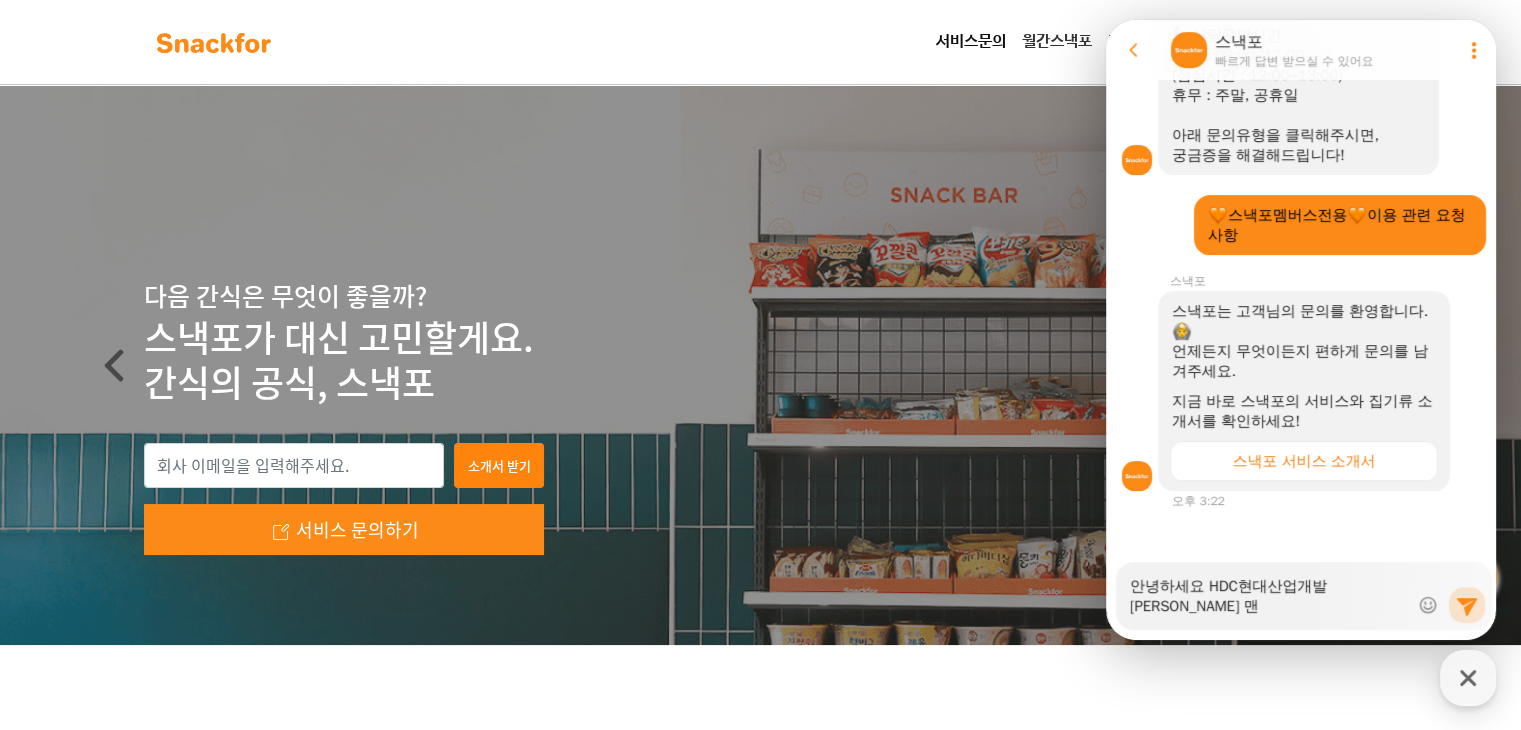 type on "x" 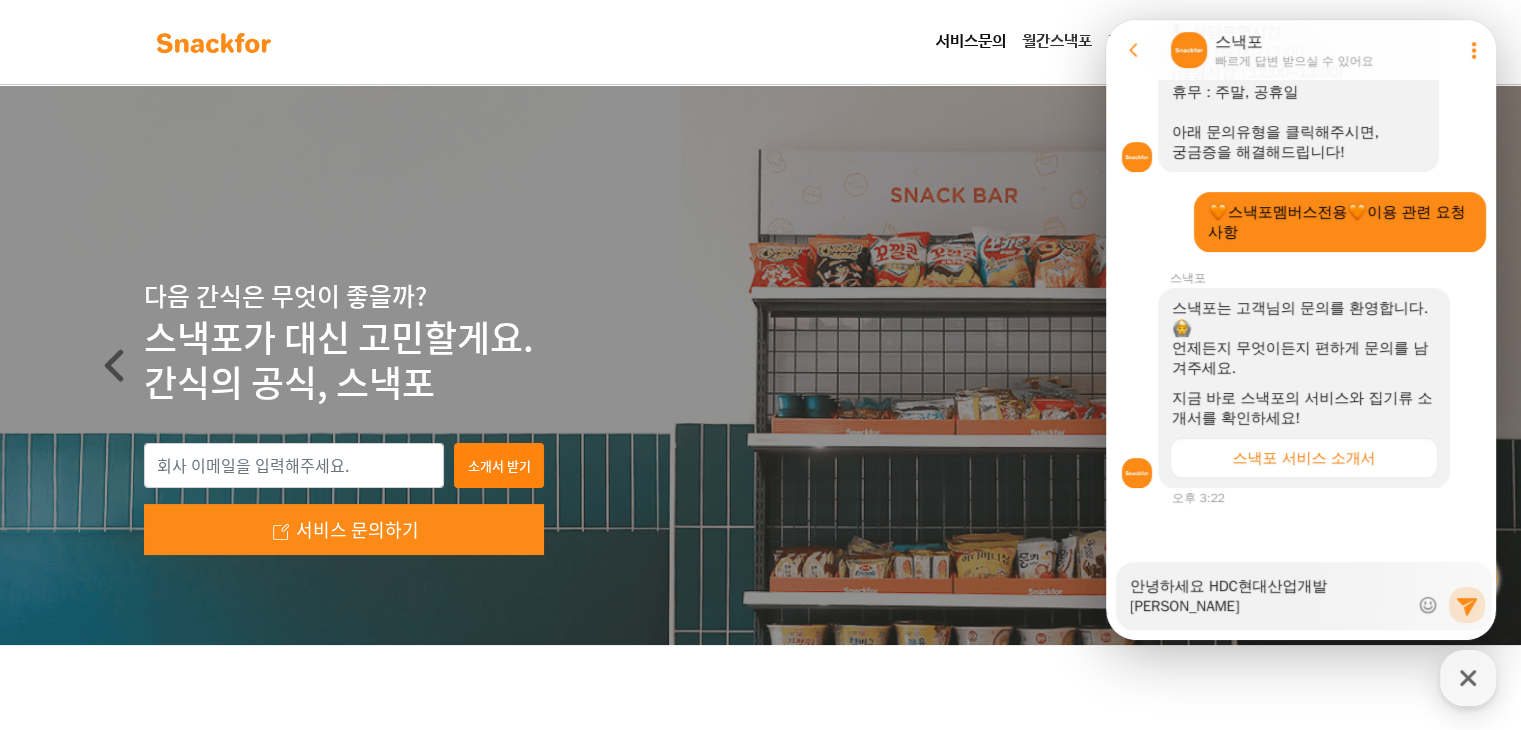 type on "x" 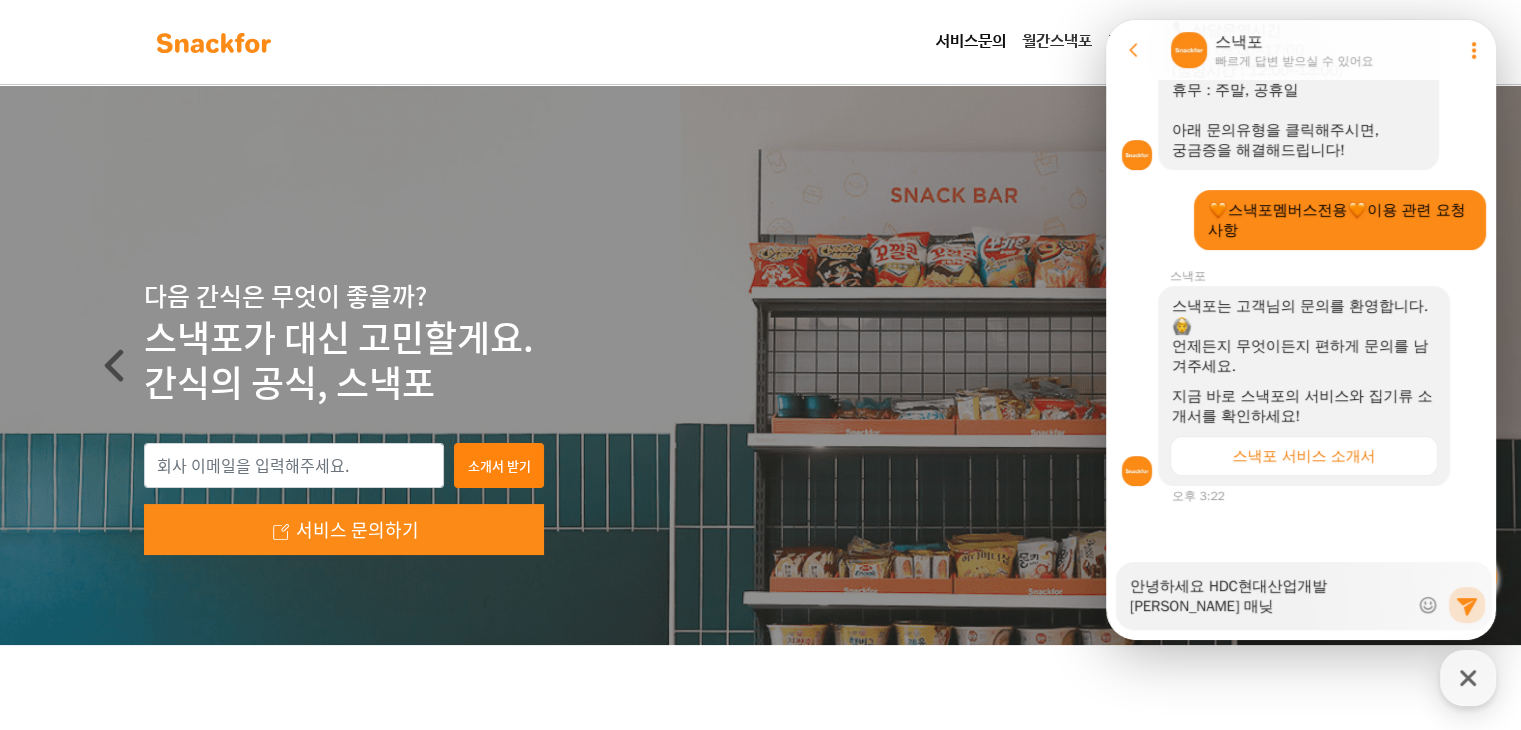 type on "x" 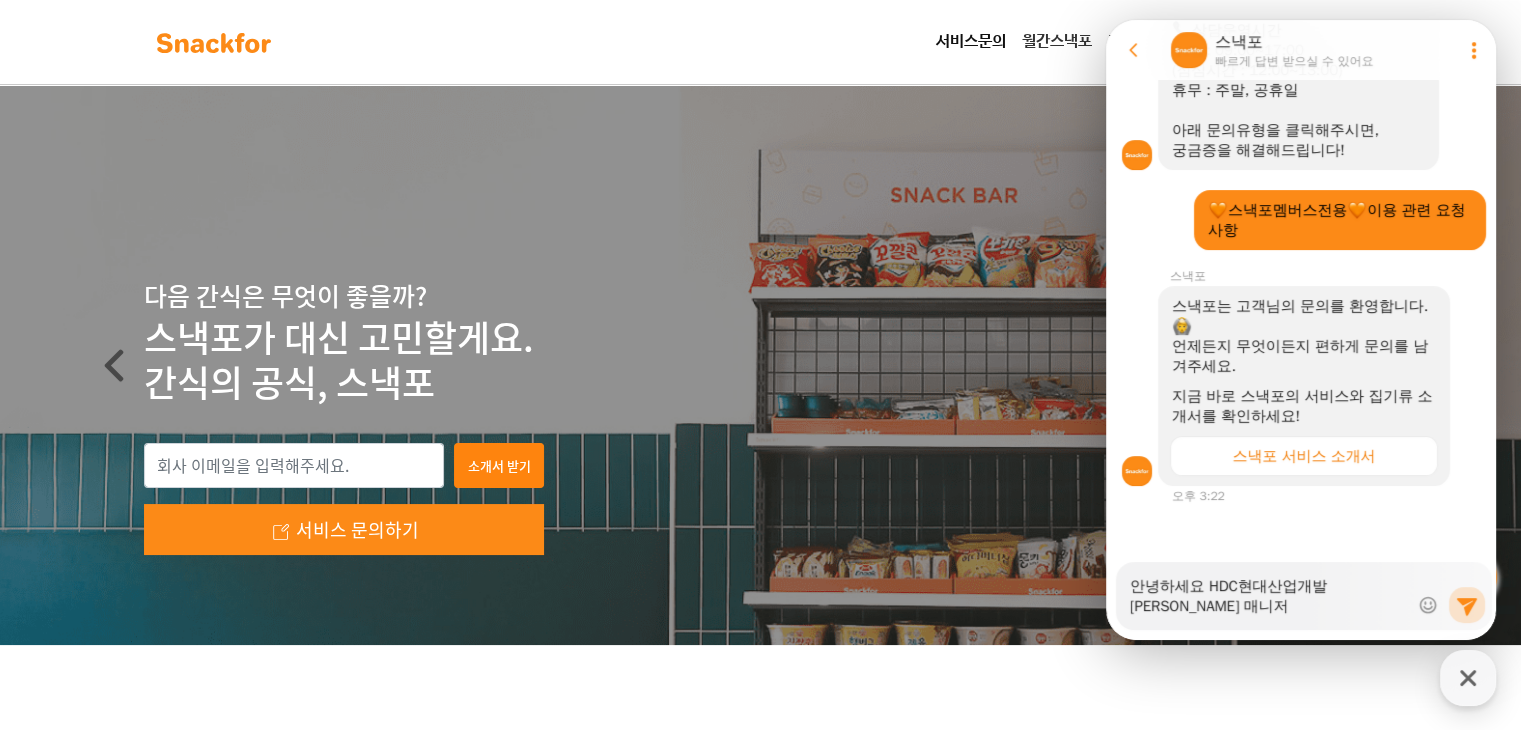 scroll, scrollTop: 420, scrollLeft: 0, axis: vertical 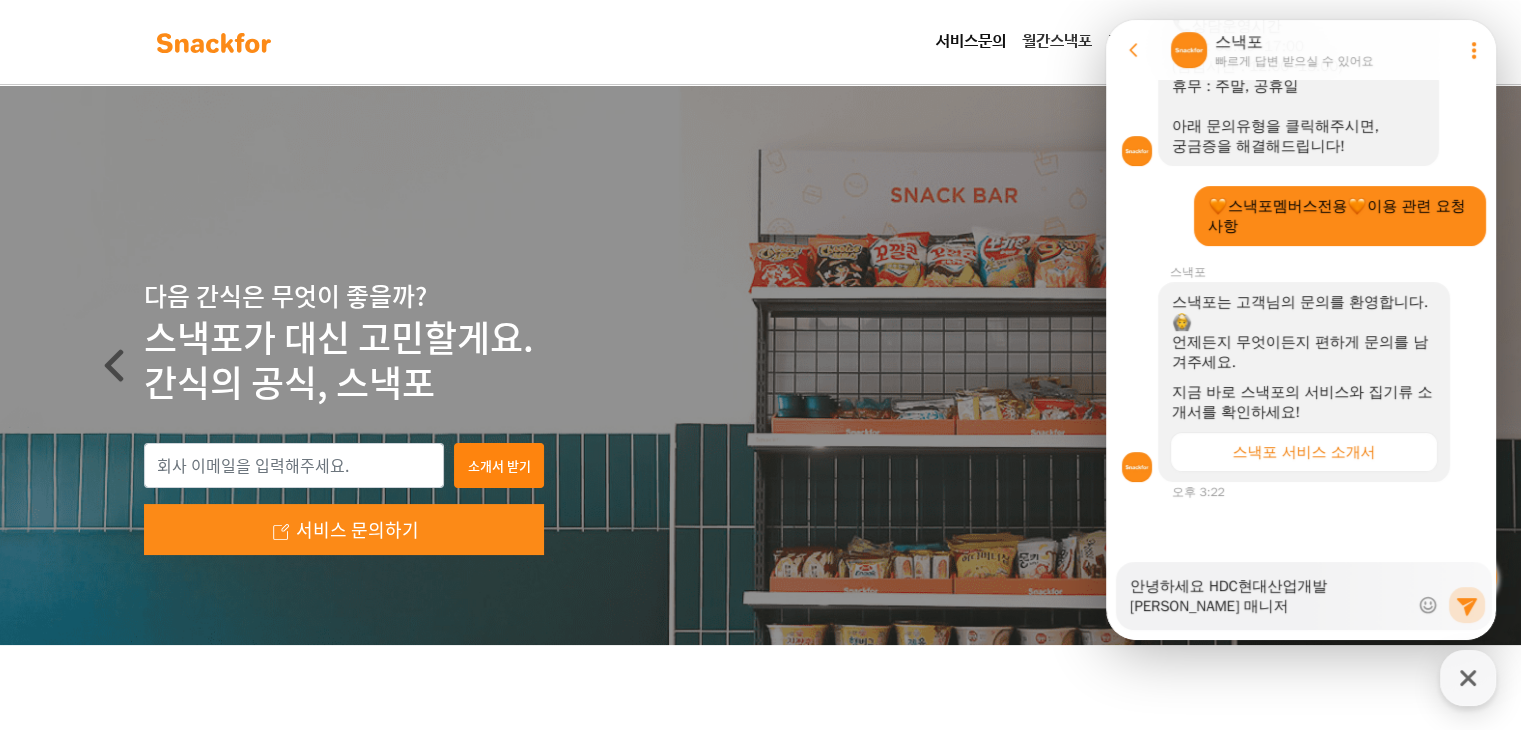 type on "x" 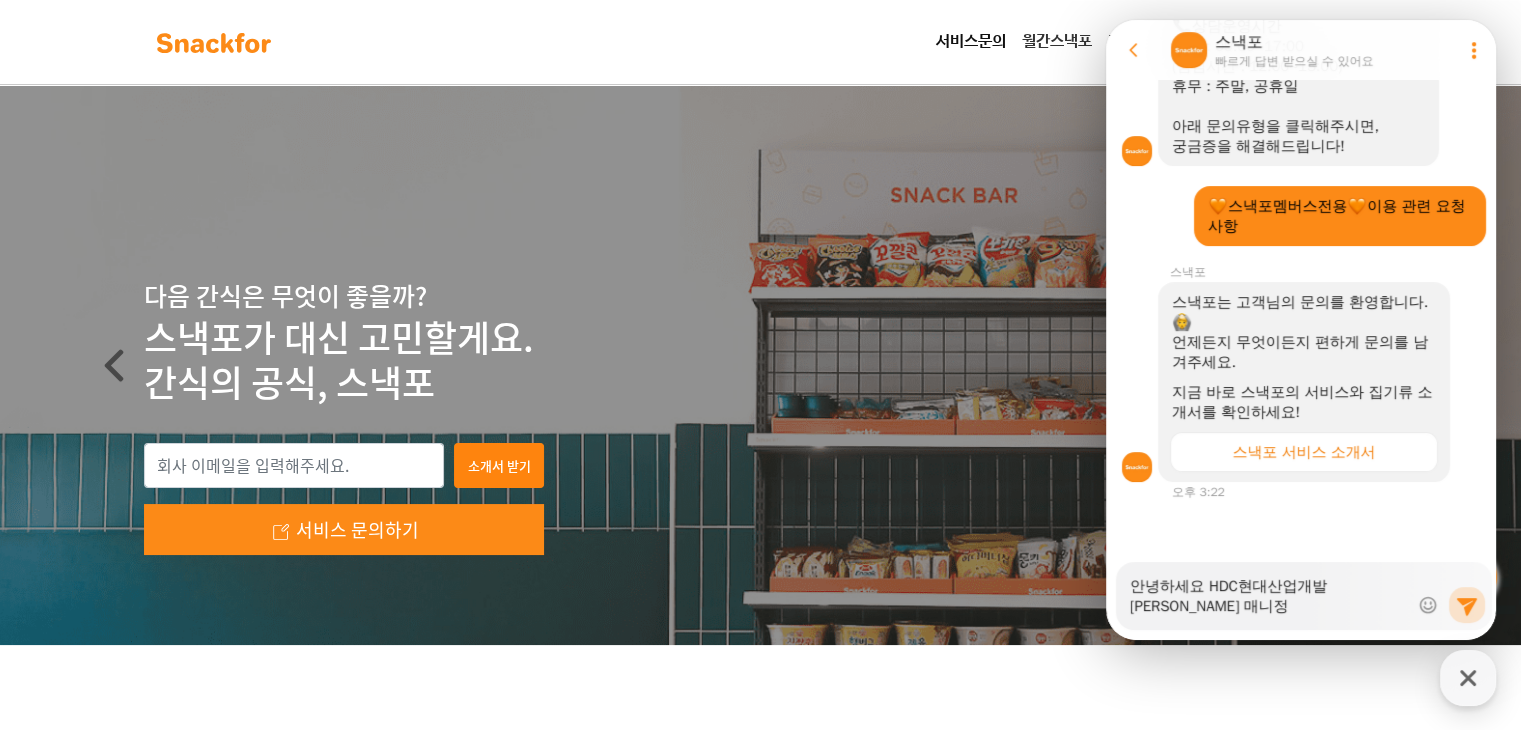 type on "x" 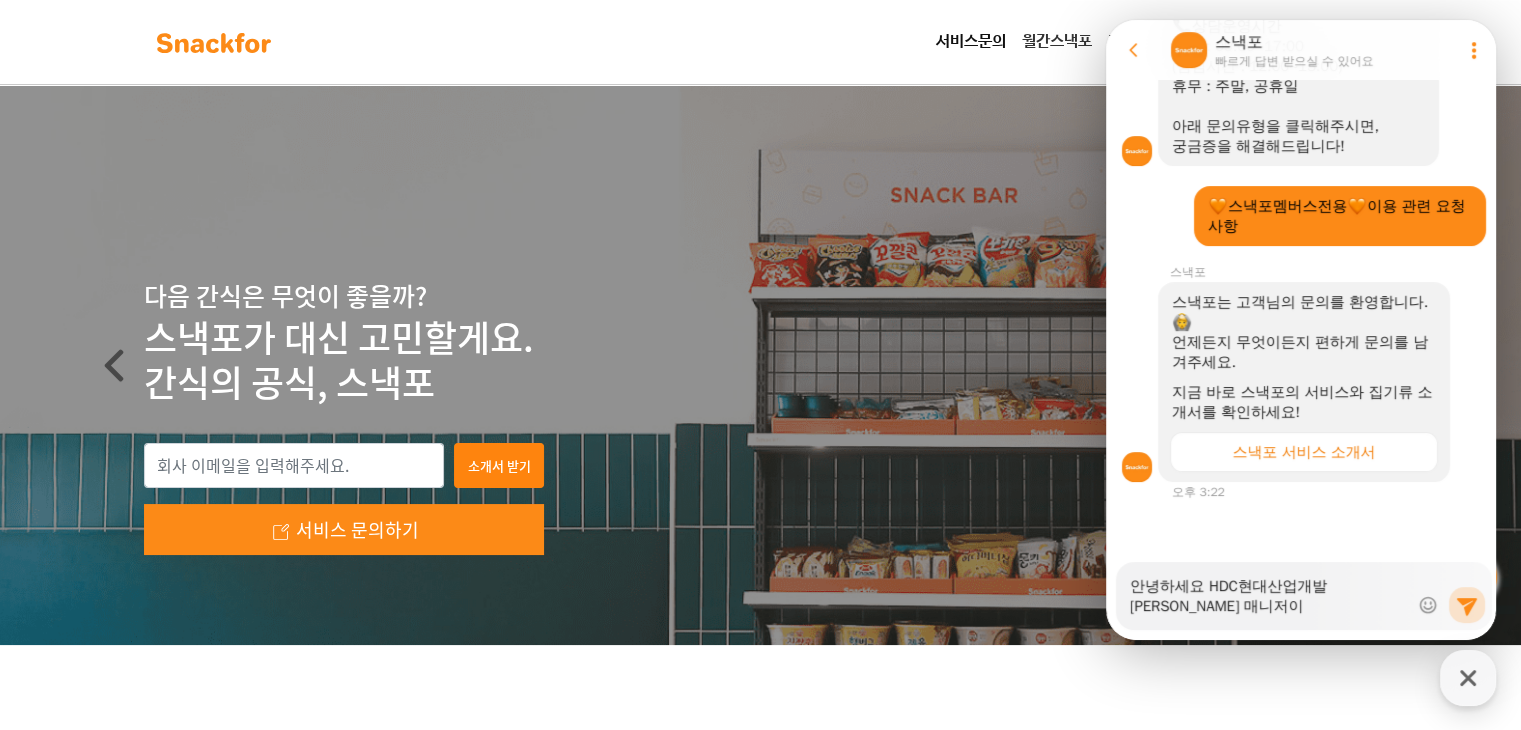 type on "x" 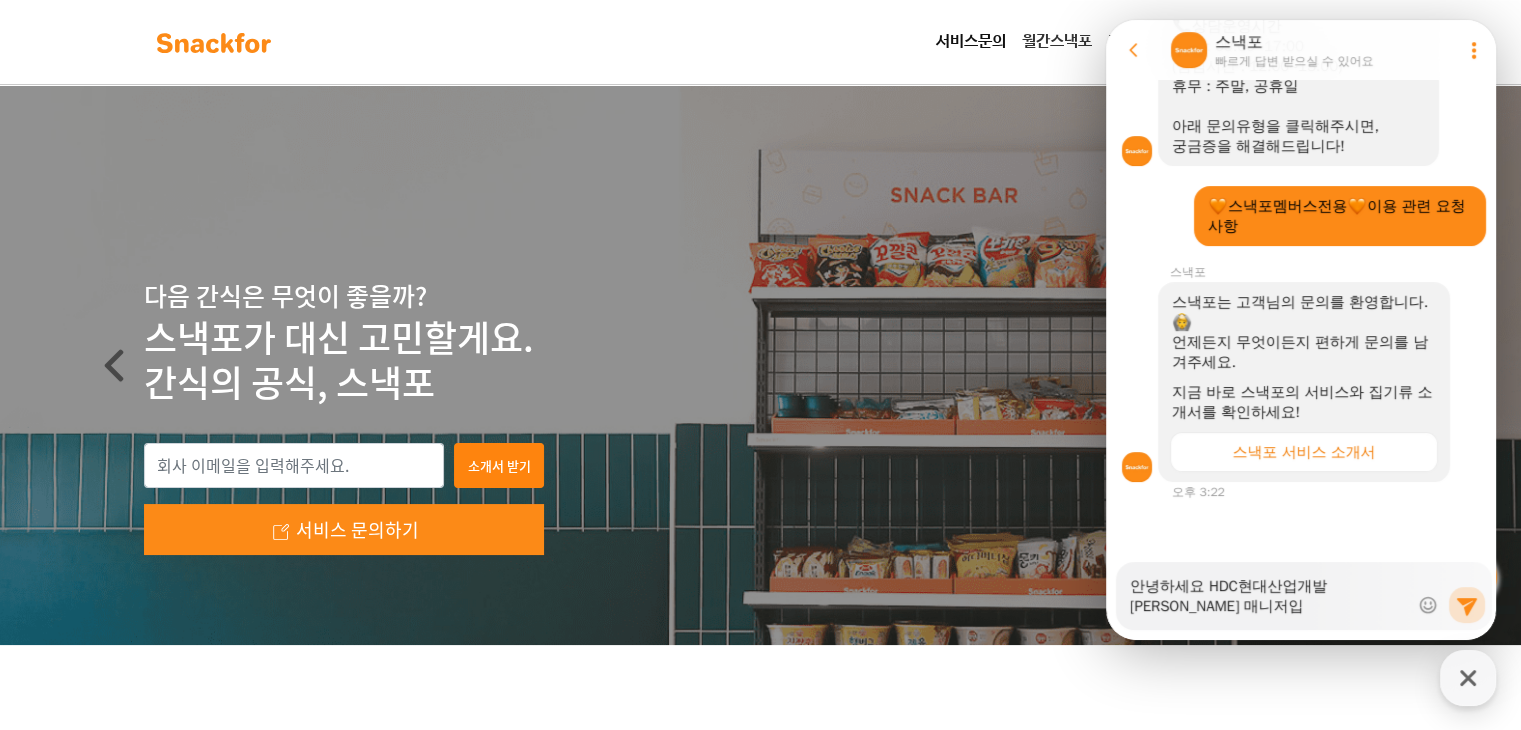 type on "x" 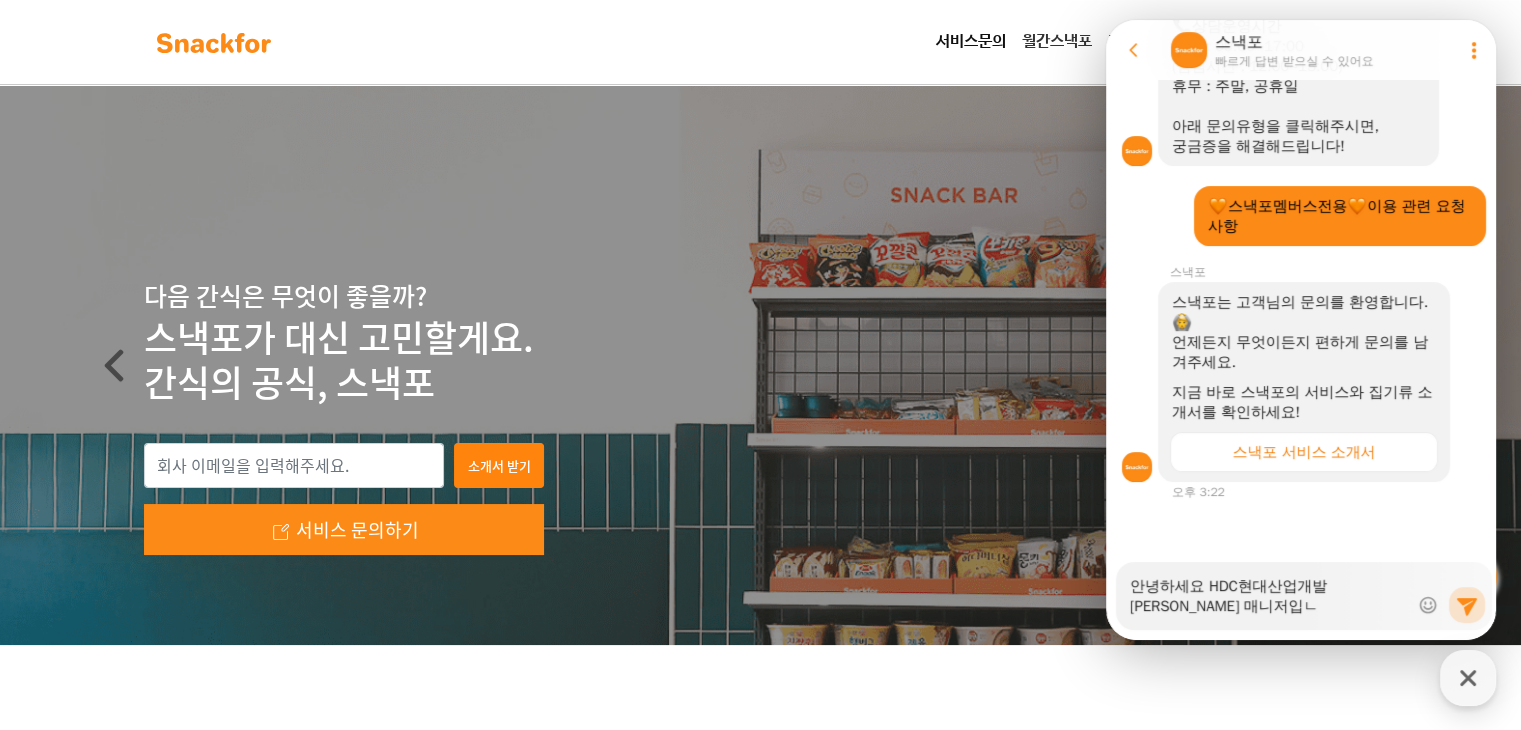 type on "x" 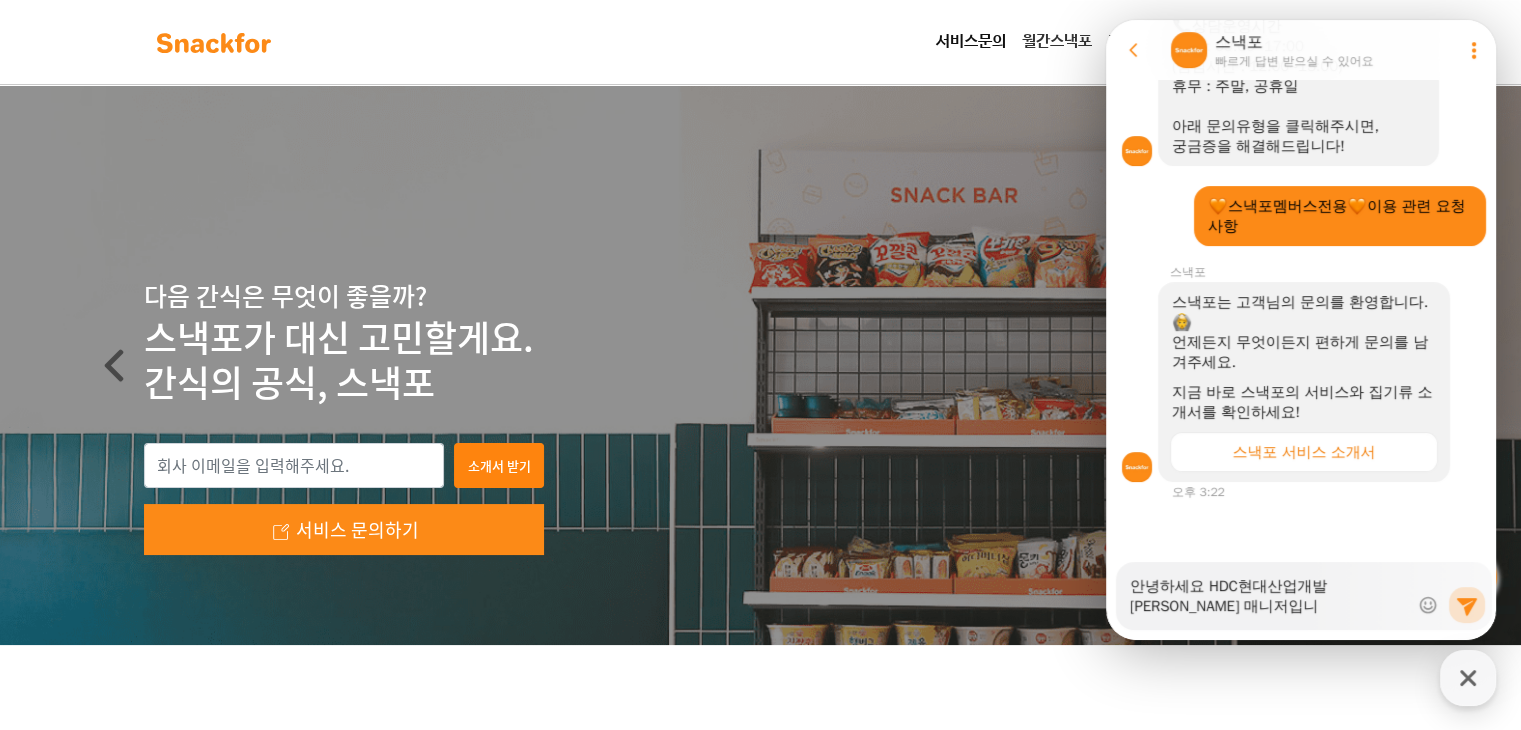 type on "x" 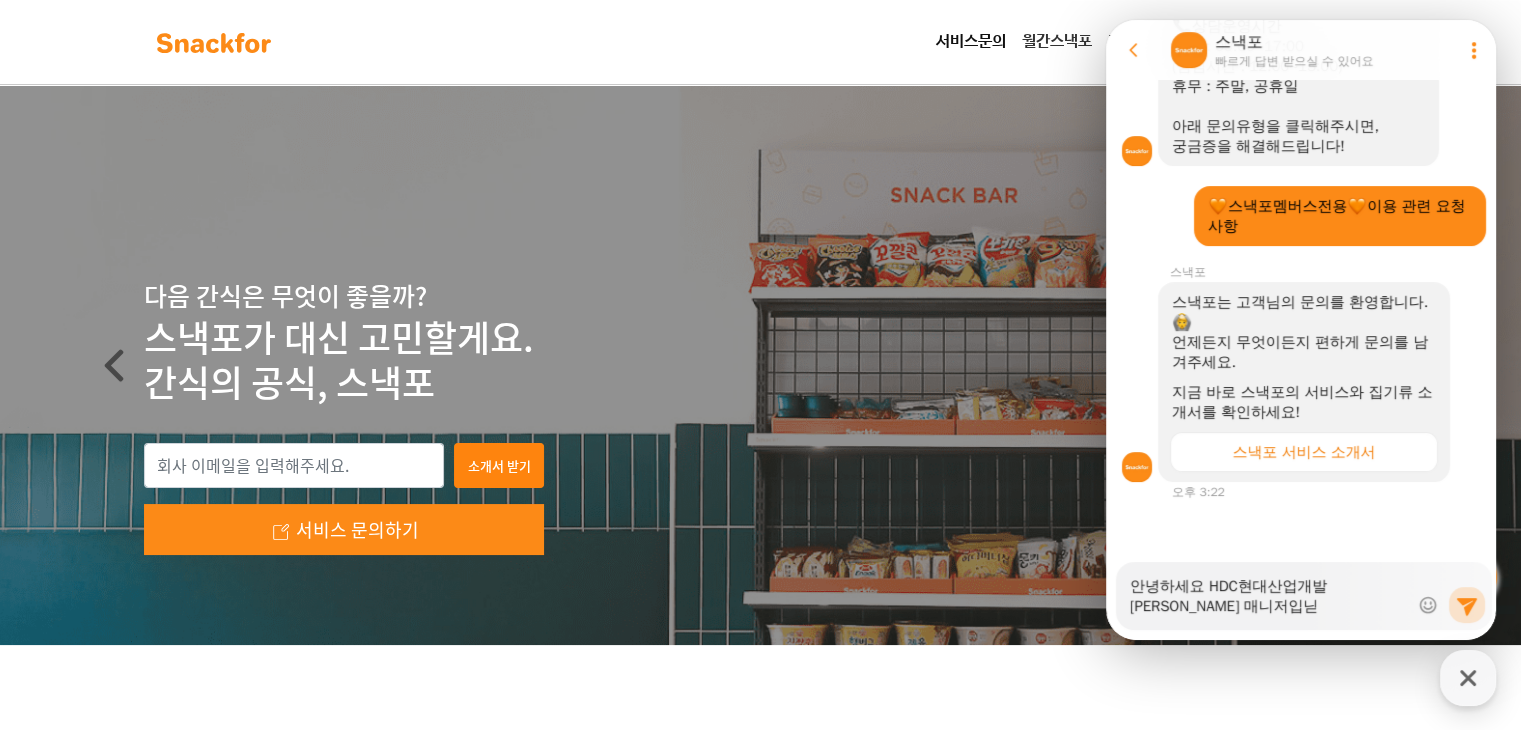 type on "x" 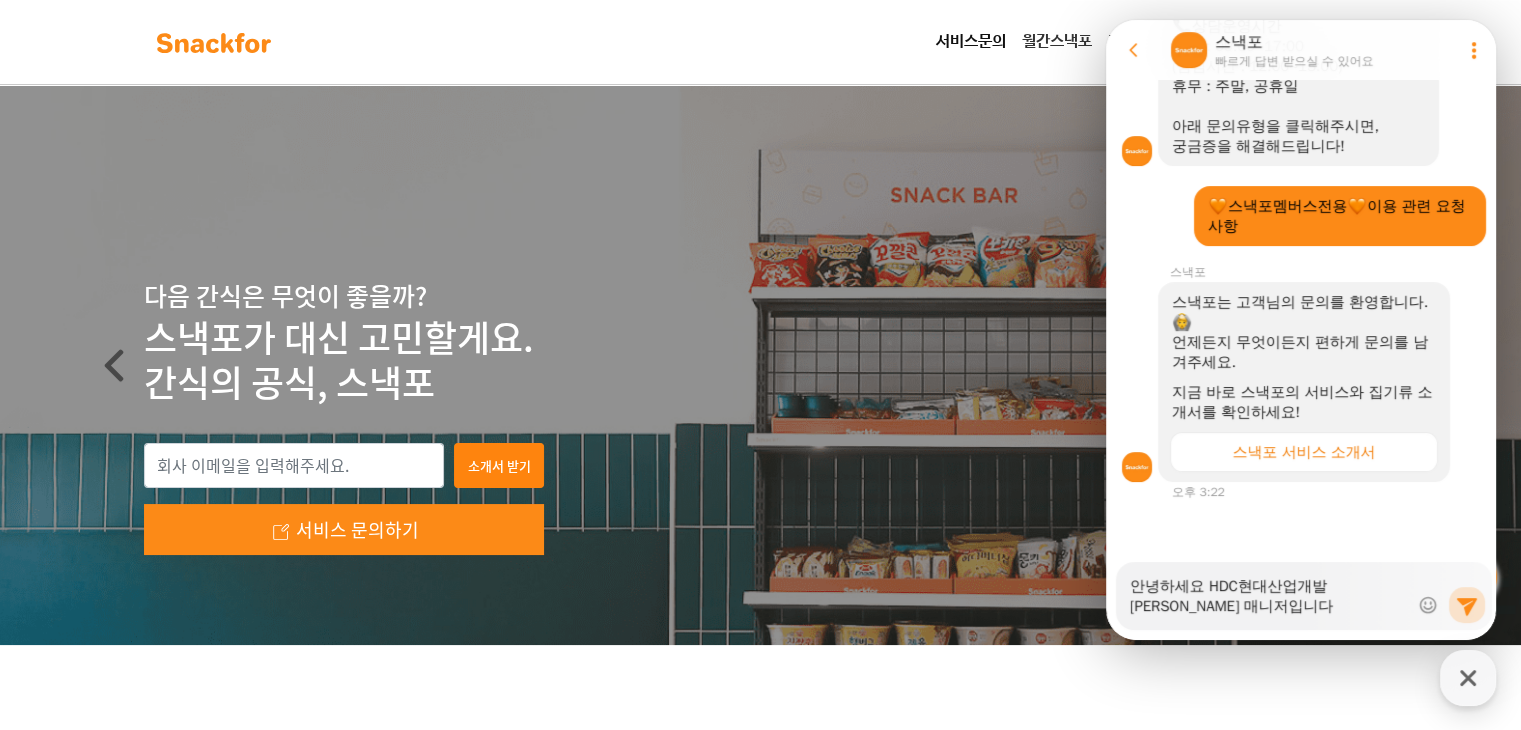 type on "x" 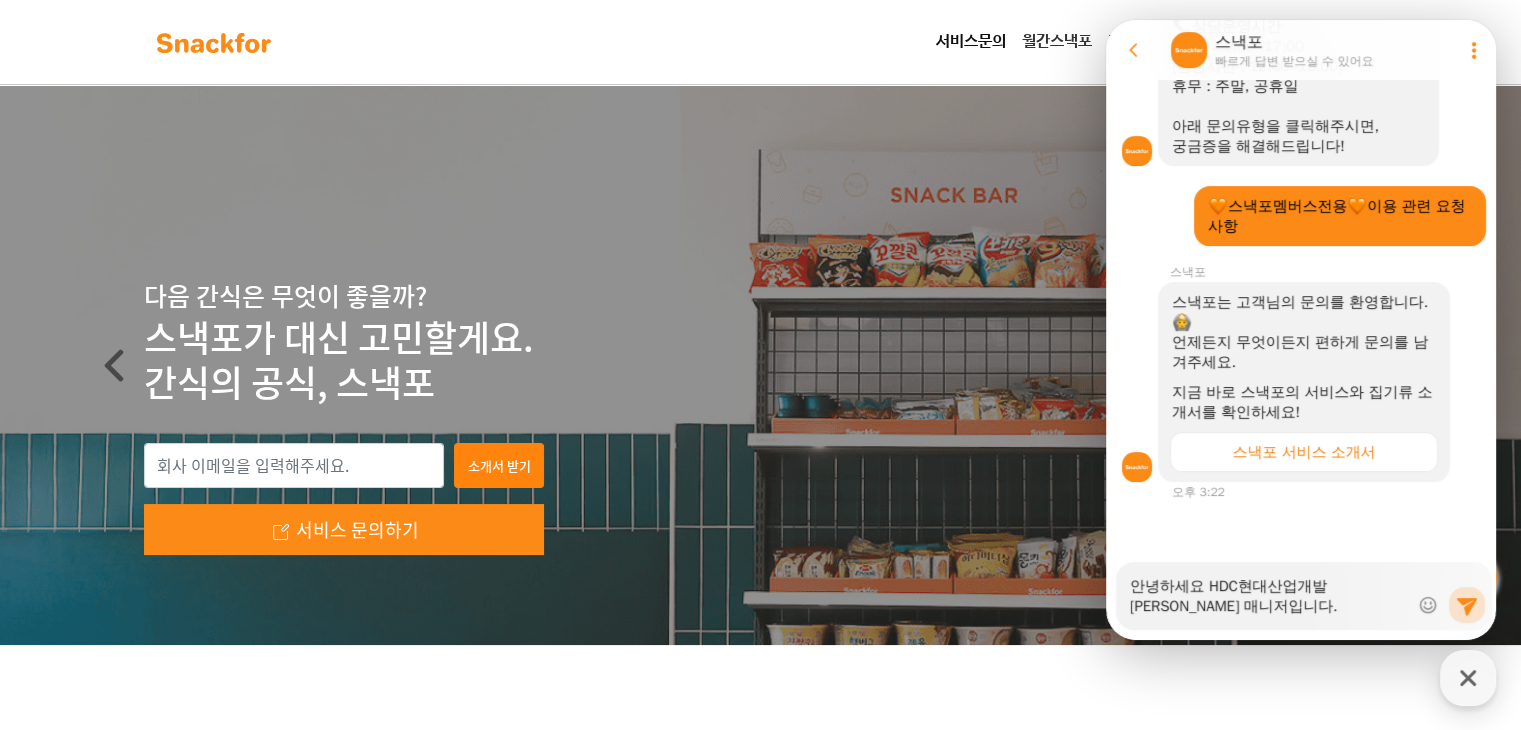 type on "x" 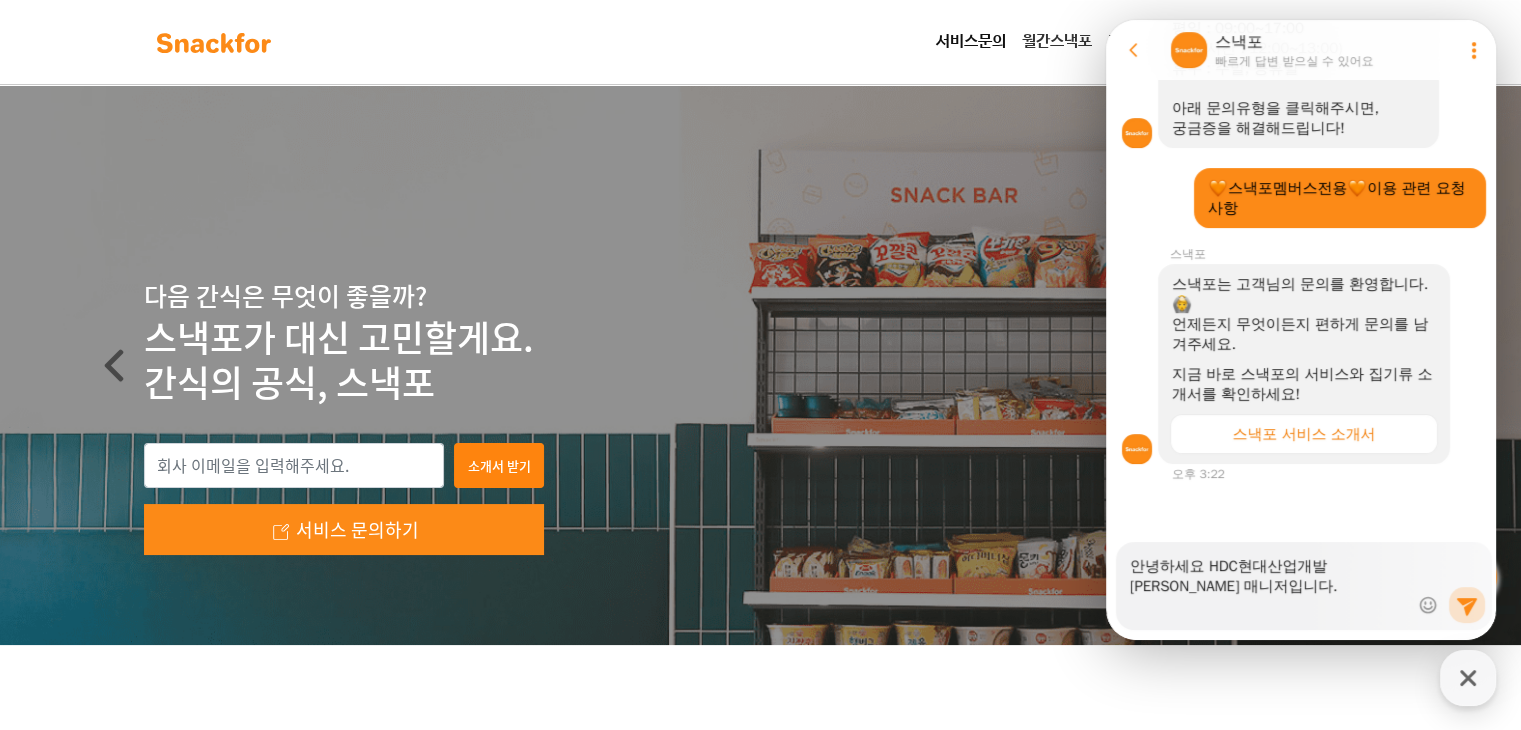 scroll, scrollTop: 440, scrollLeft: 0, axis: vertical 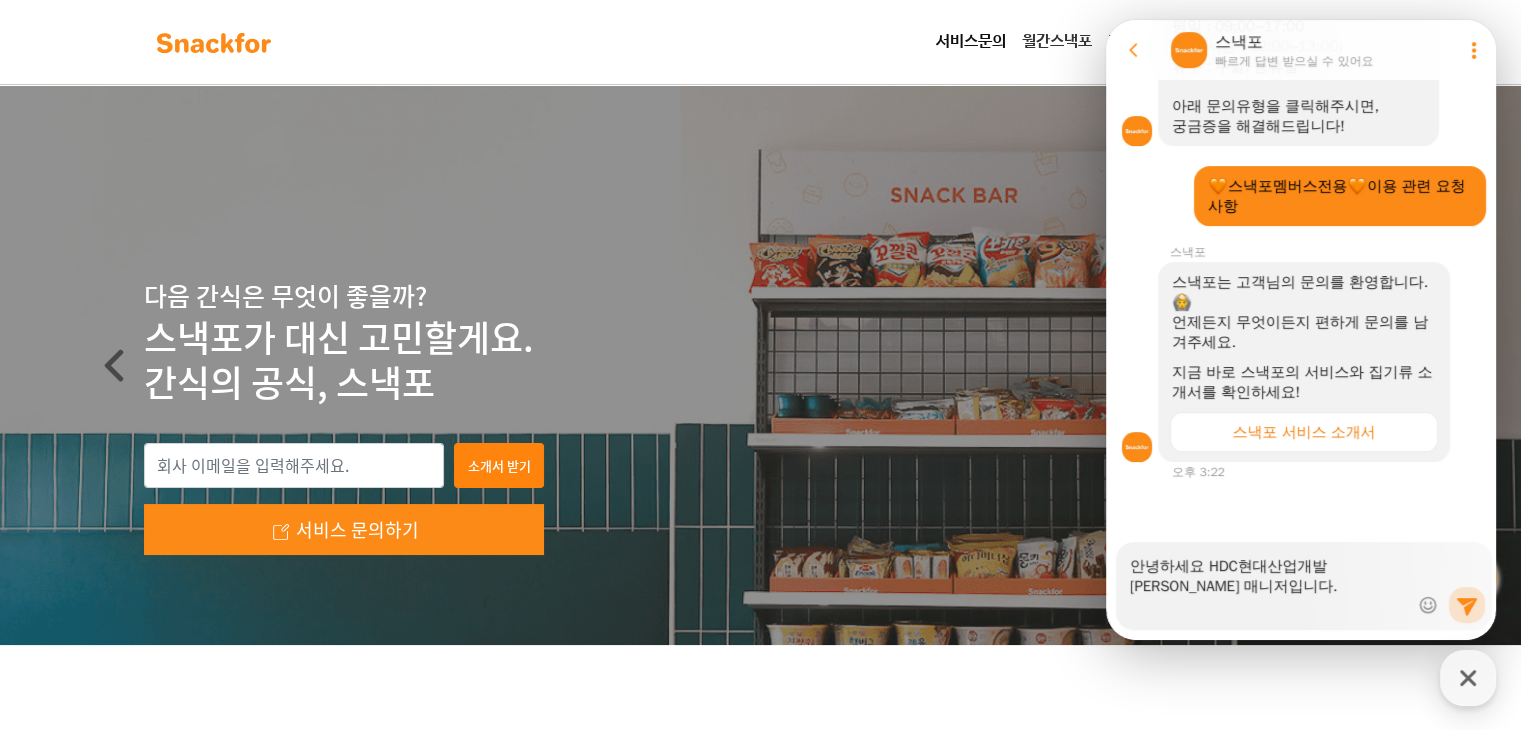 type on "x" 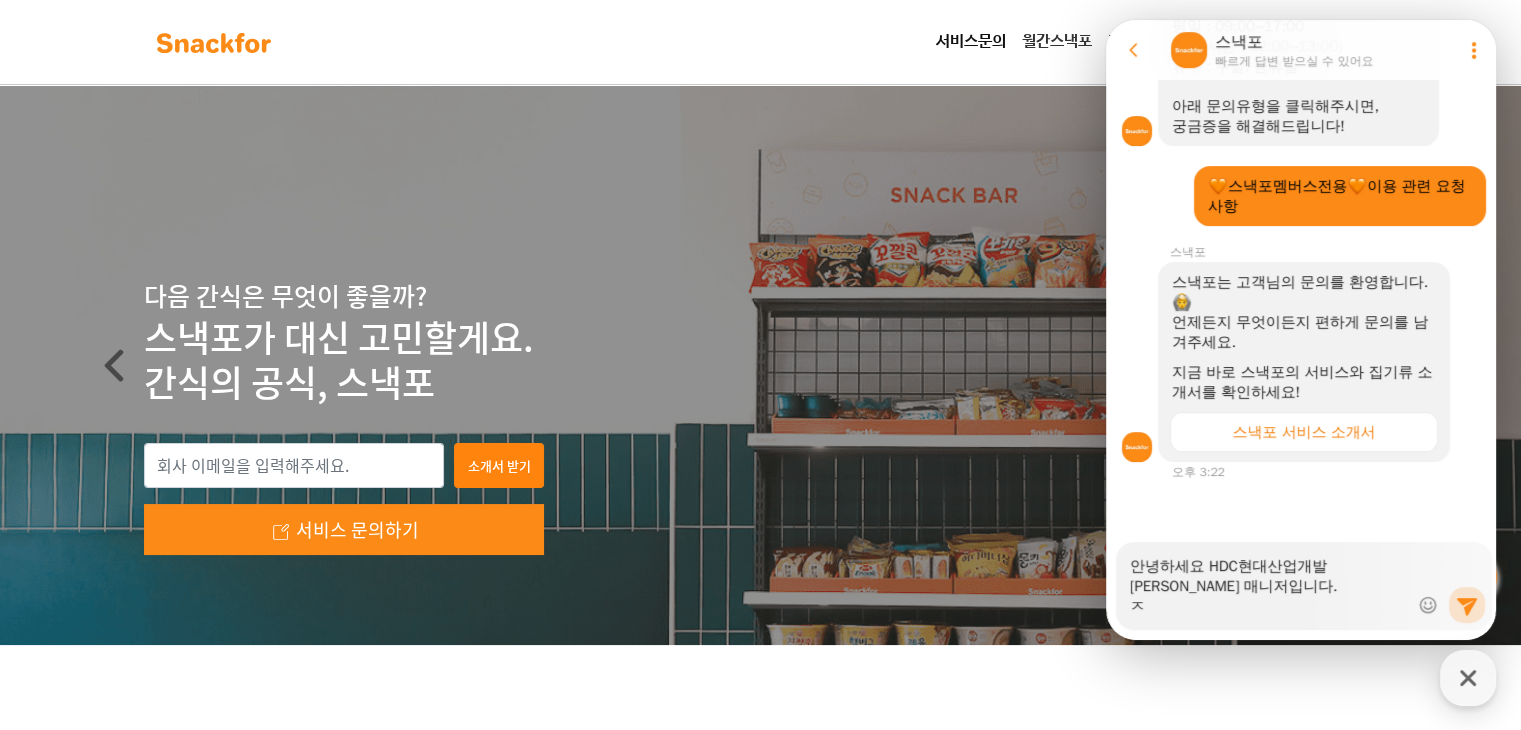 type on "x" 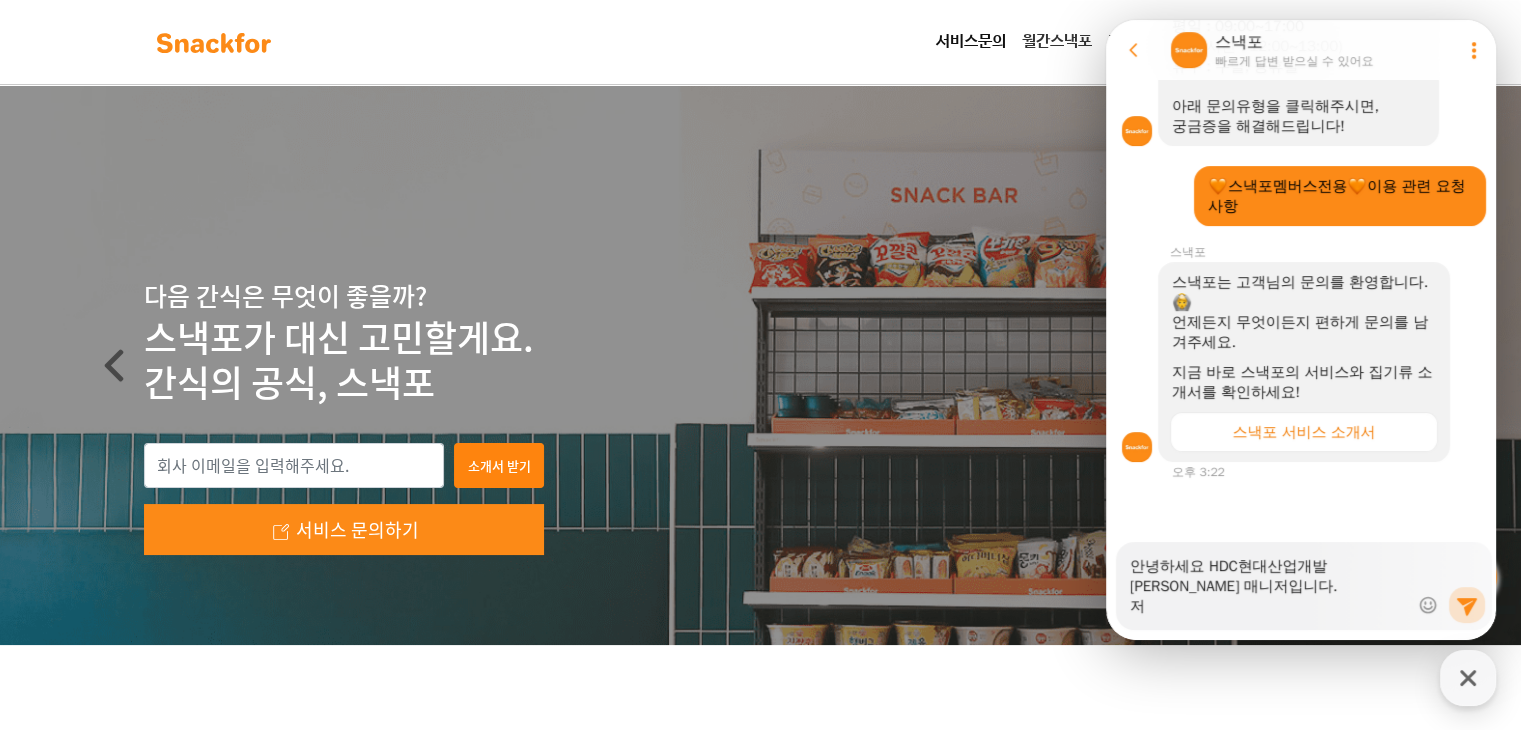 type on "x" 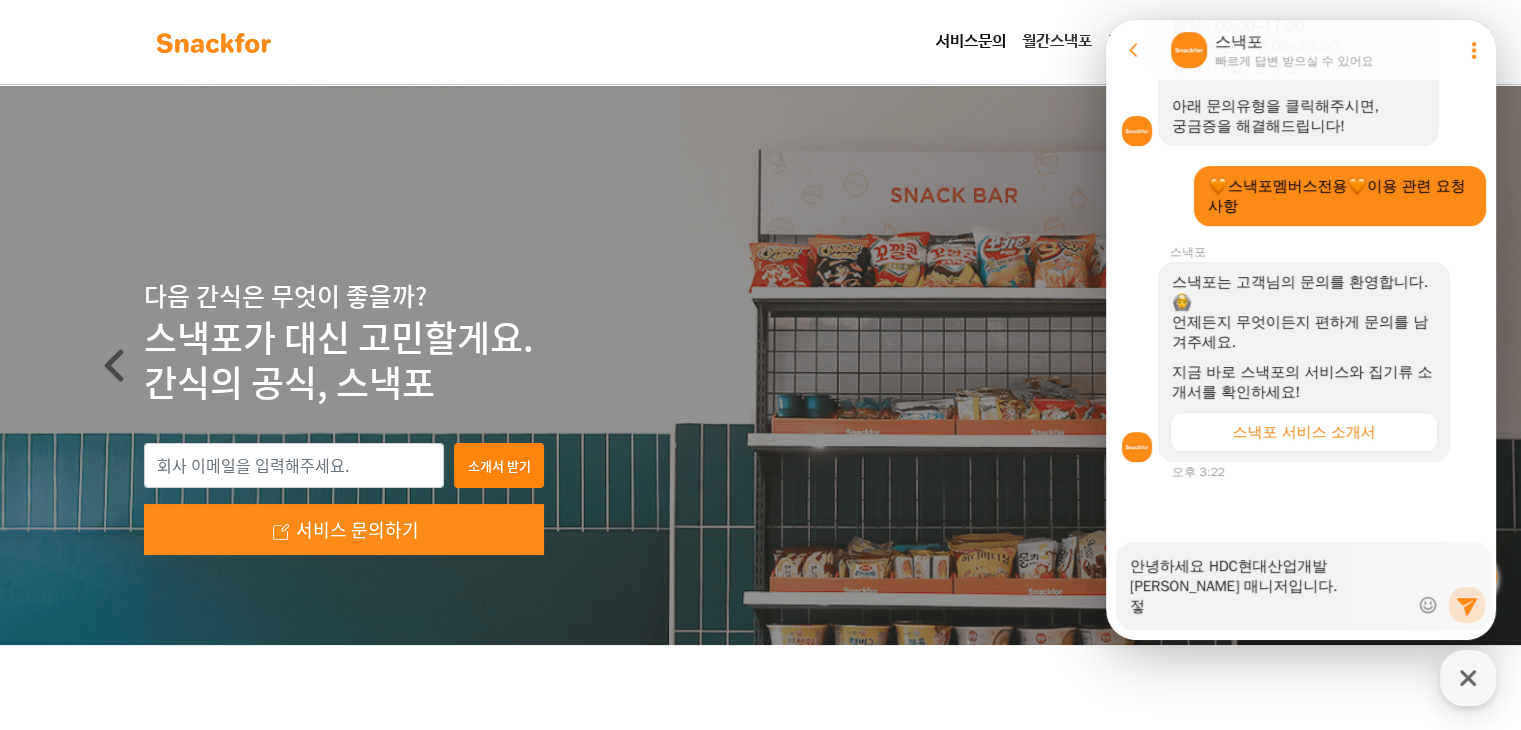 type on "x" 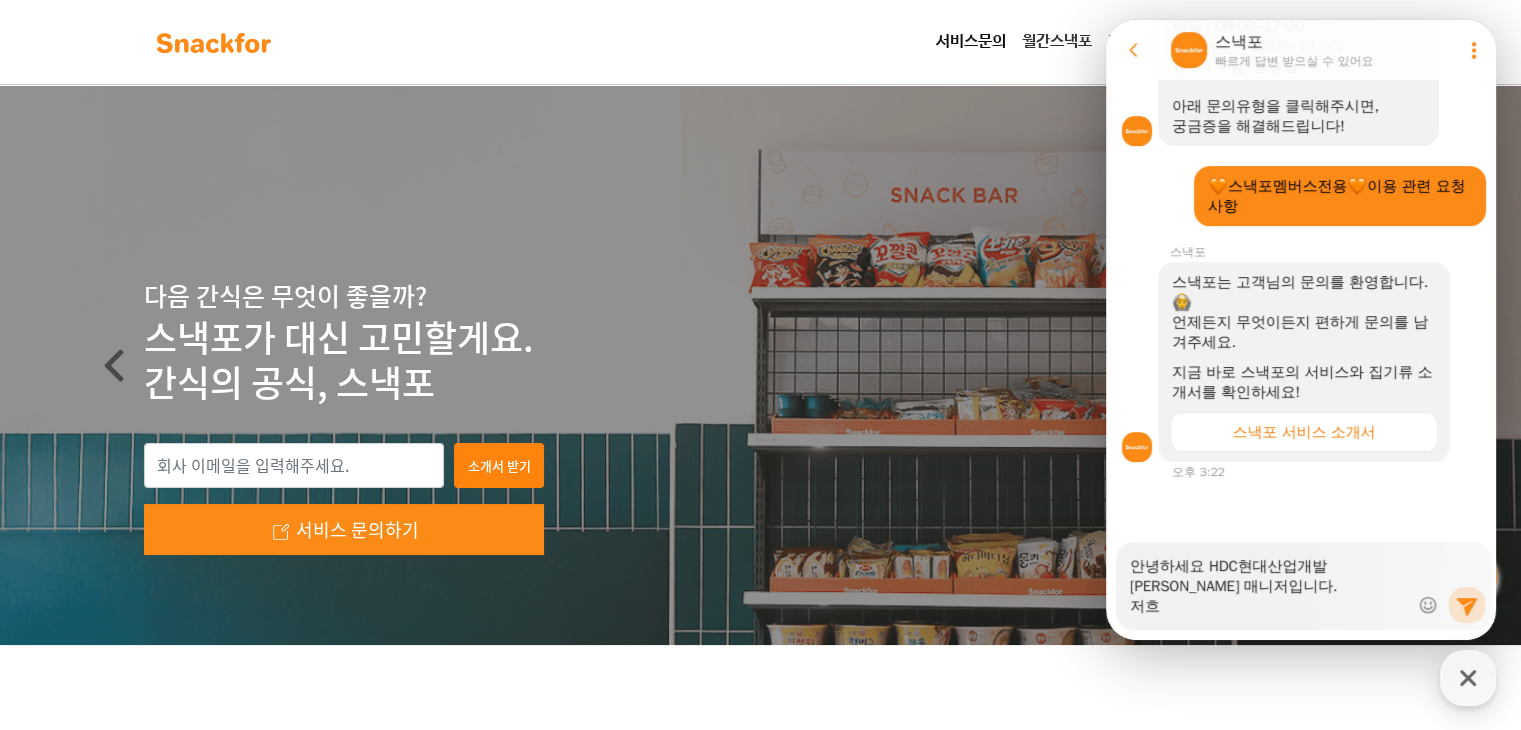 type on "x" 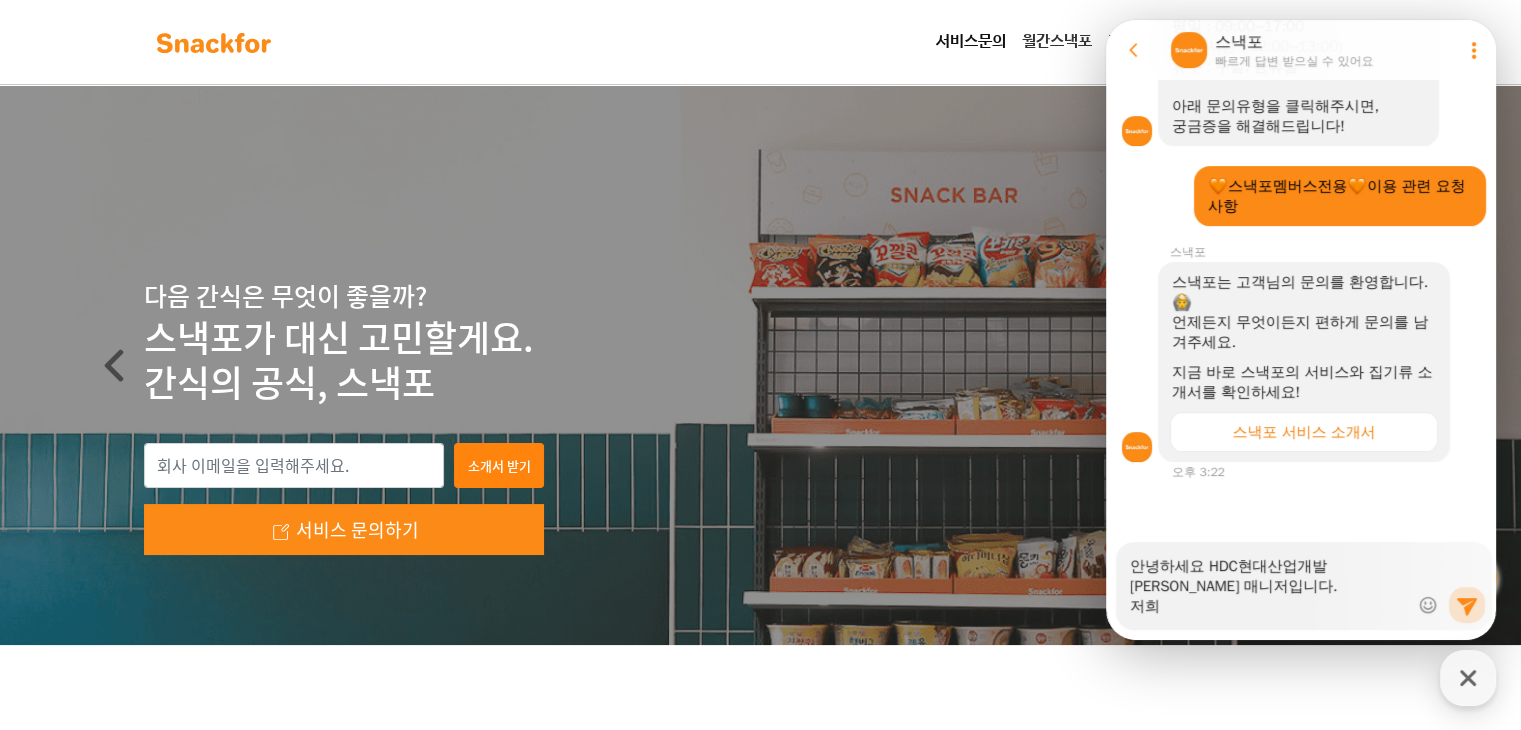 type on "x" 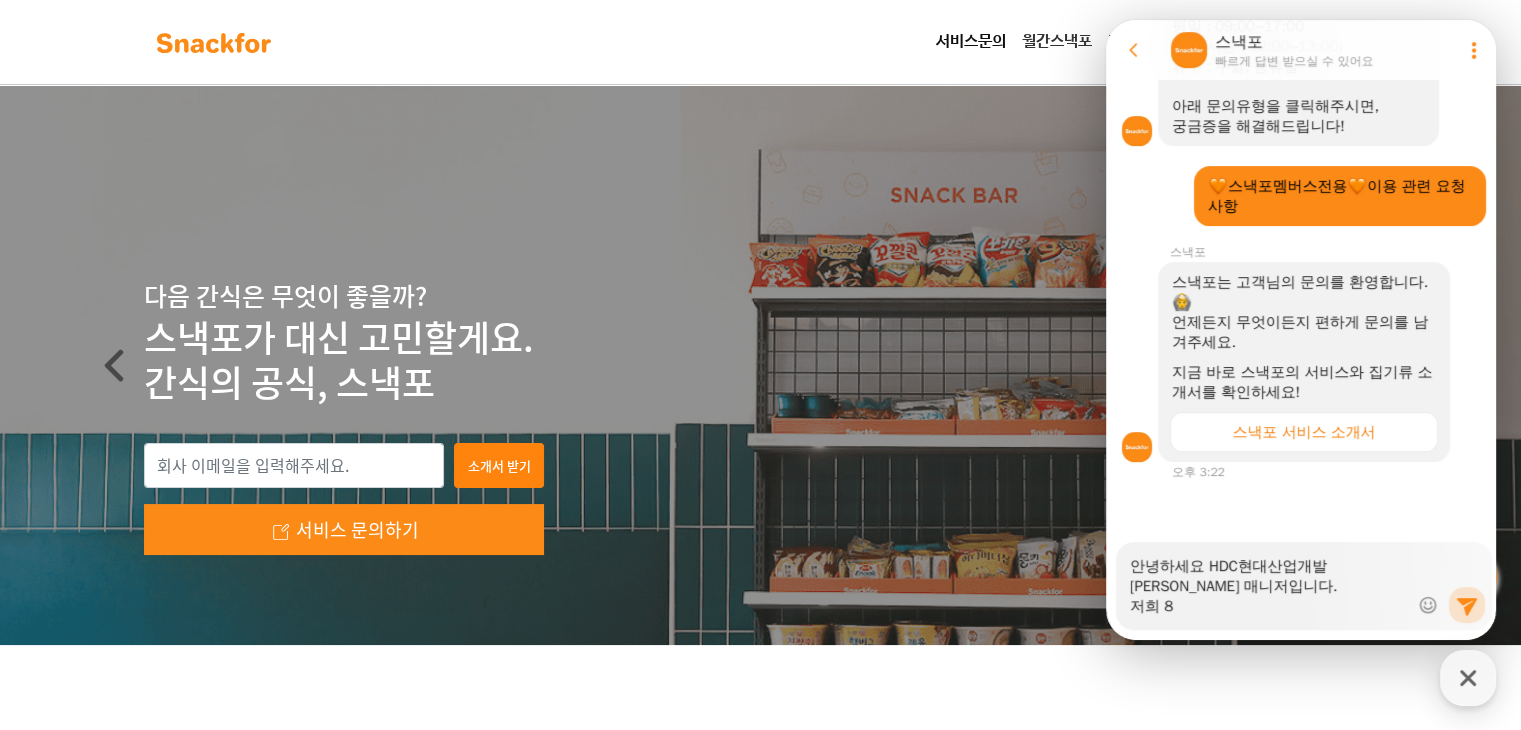 type on "x" 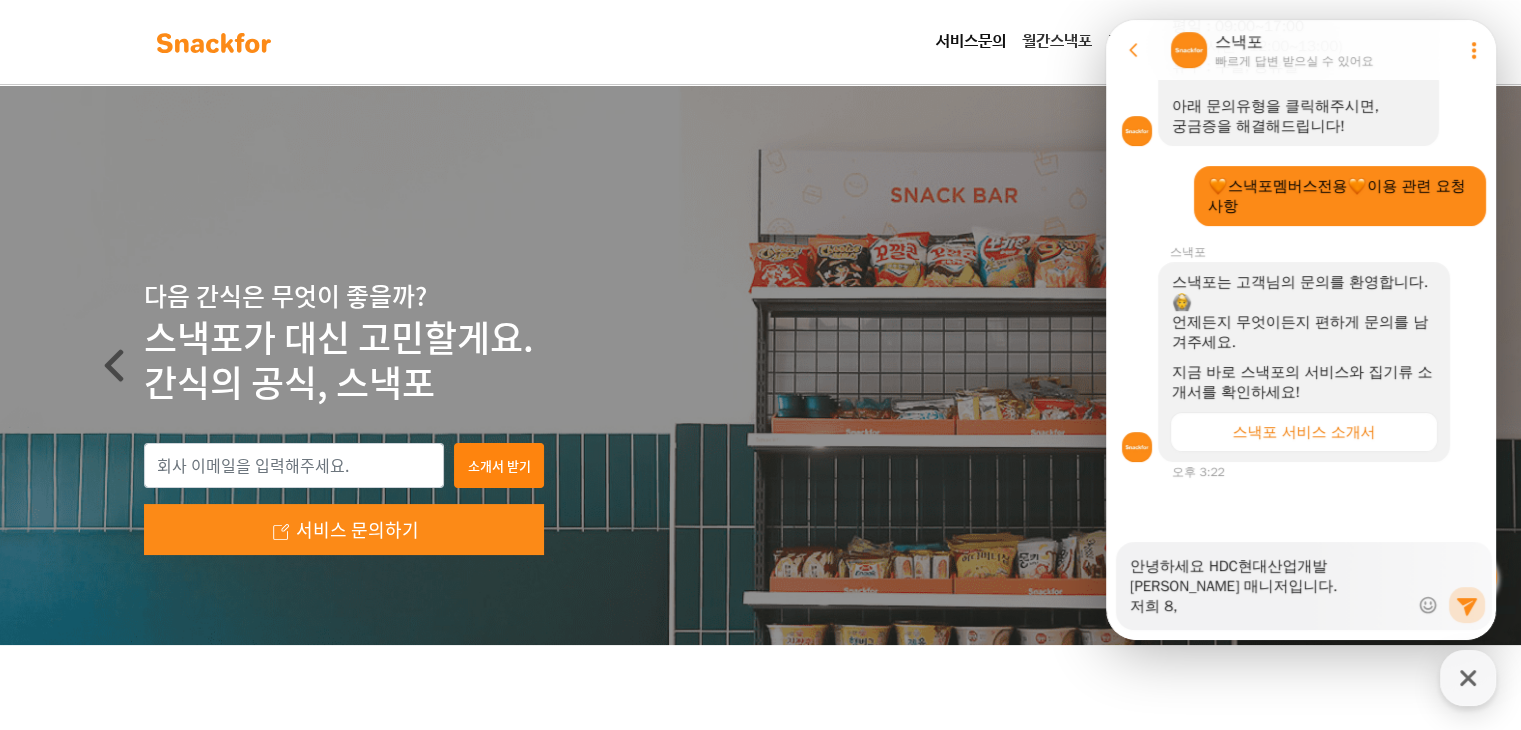 type on "x" 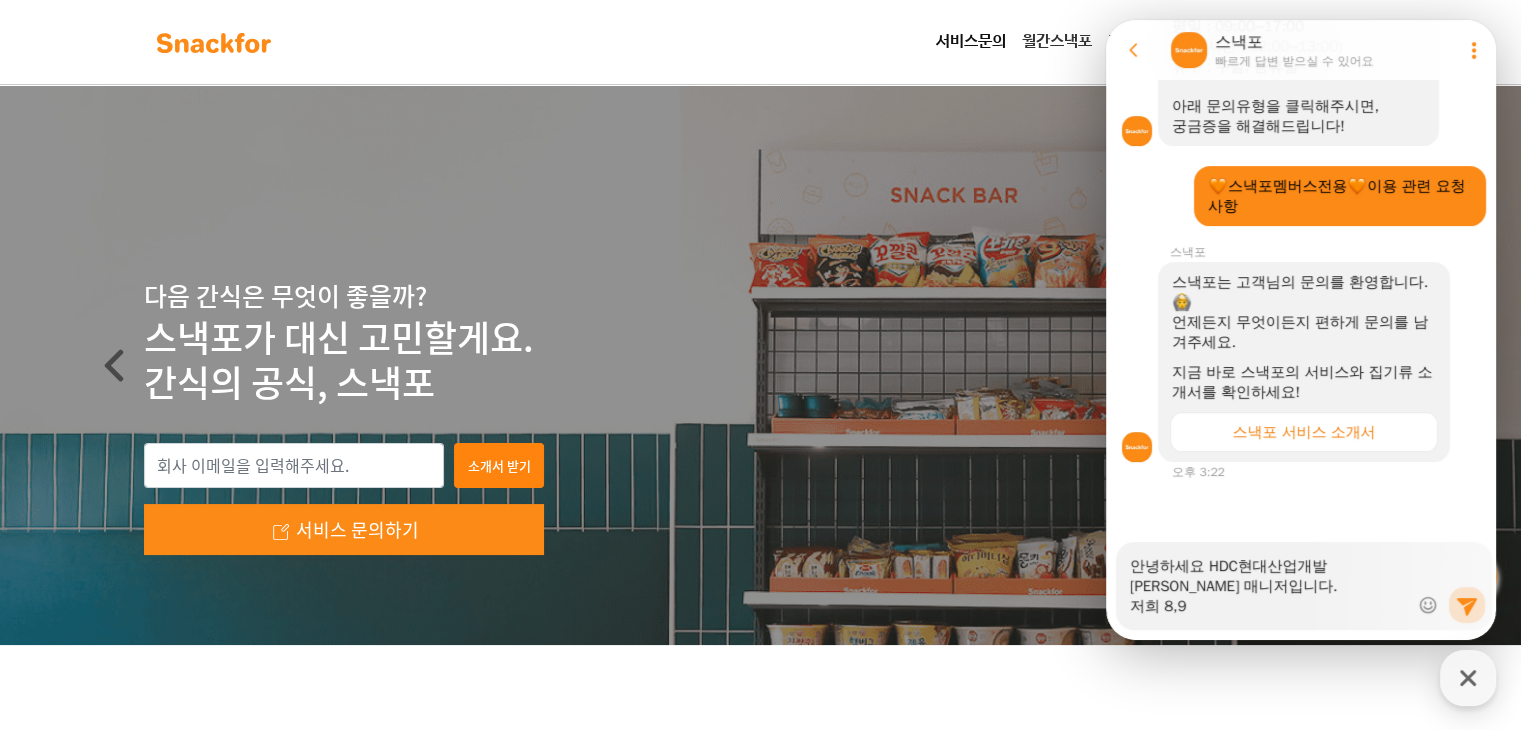 type on "x" 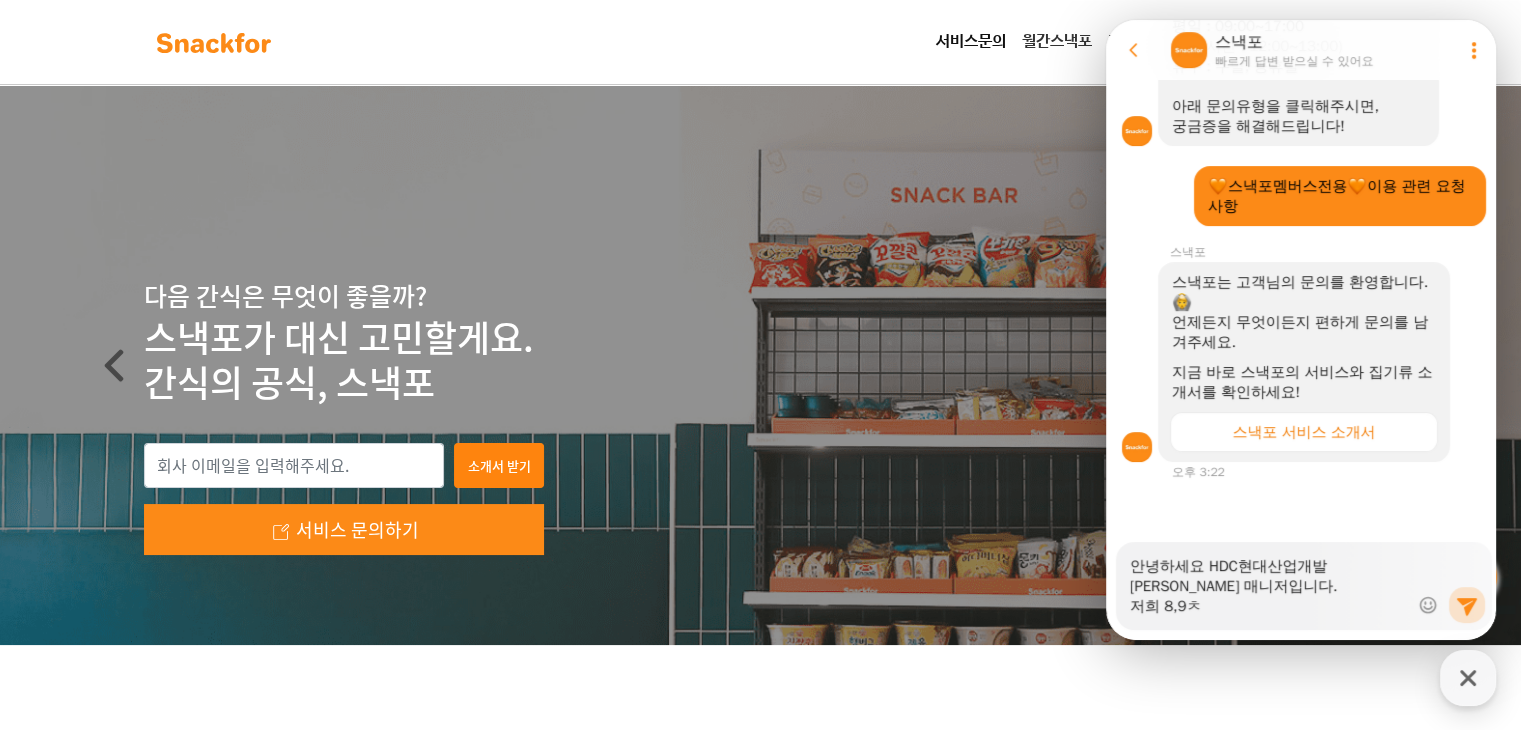 type on "x" 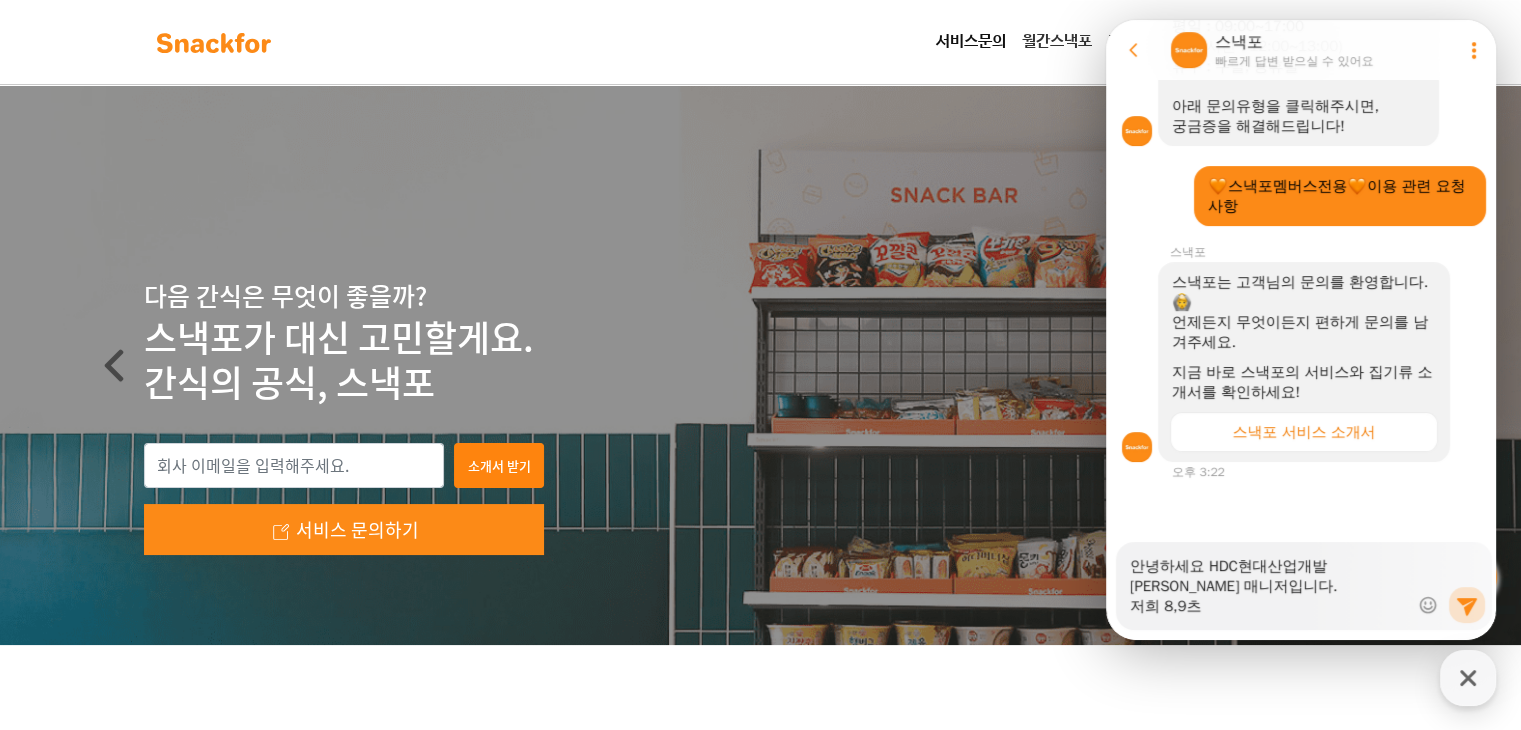 type on "x" 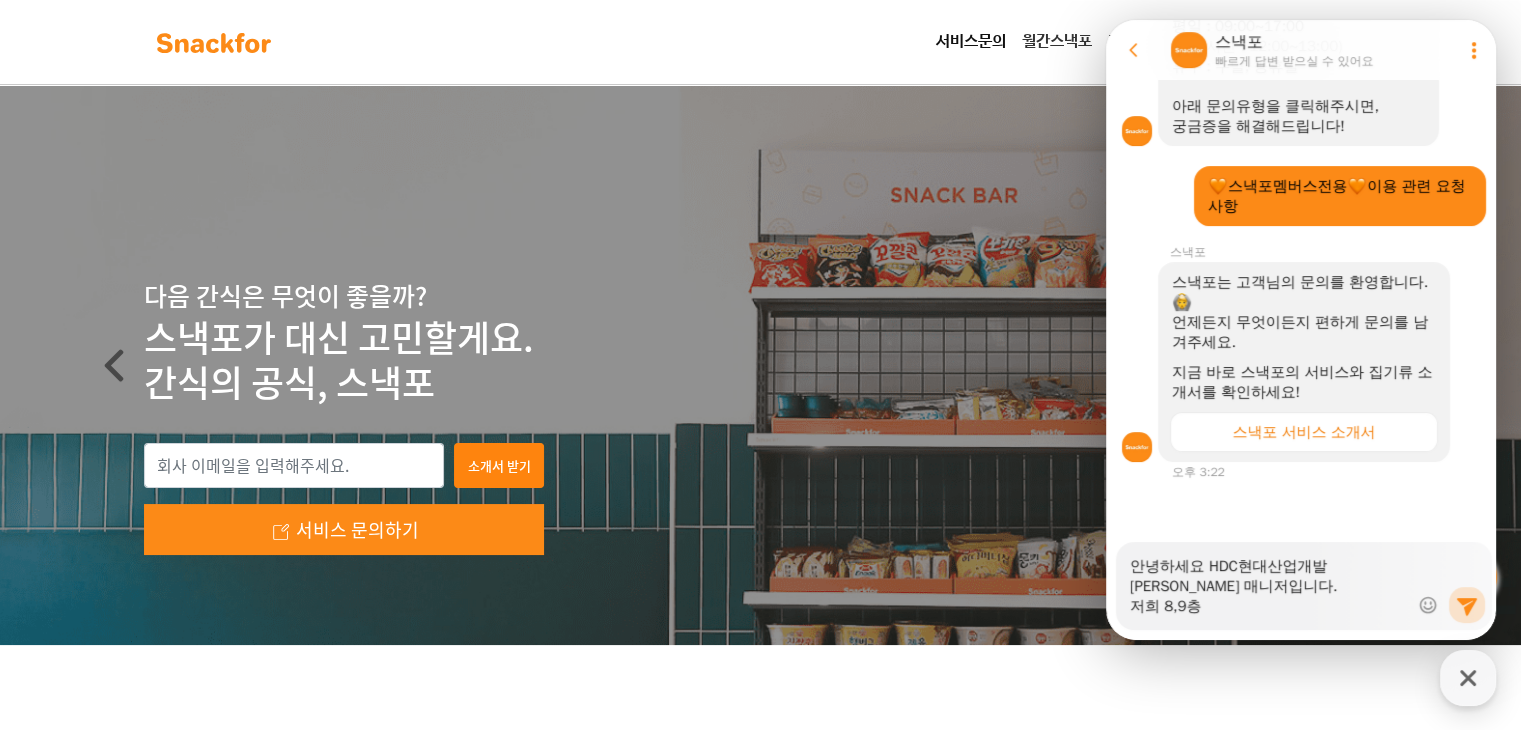 type on "x" 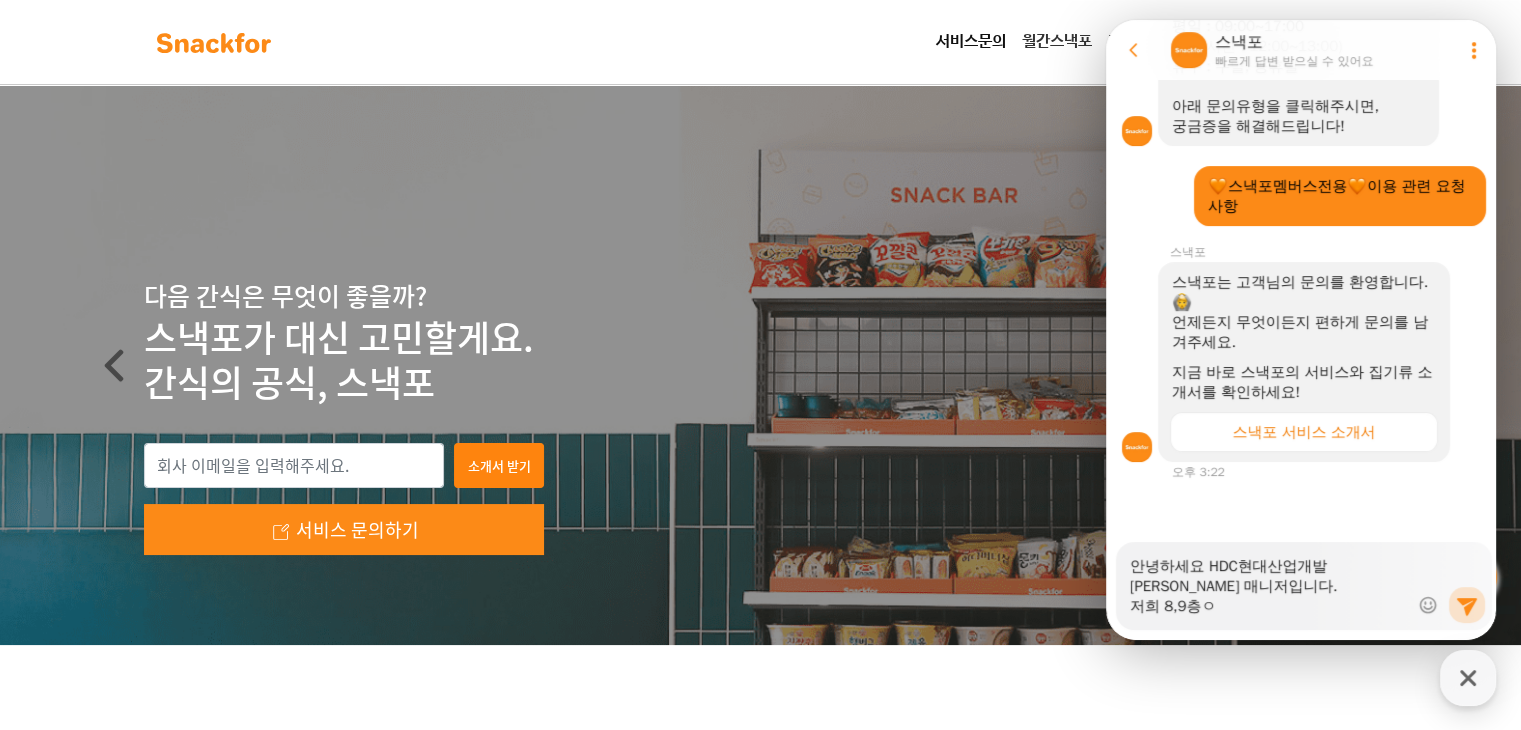 type on "x" 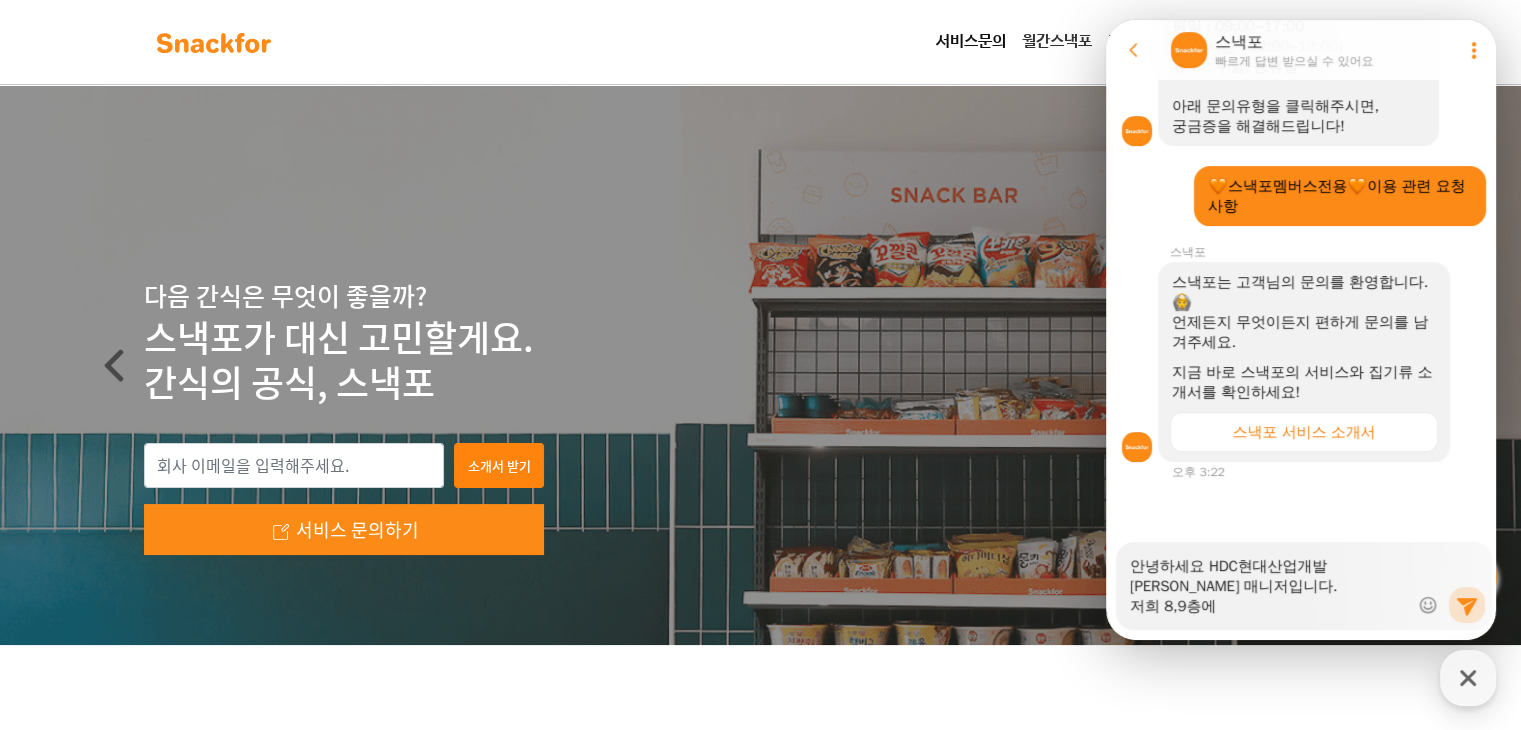 type on "x" 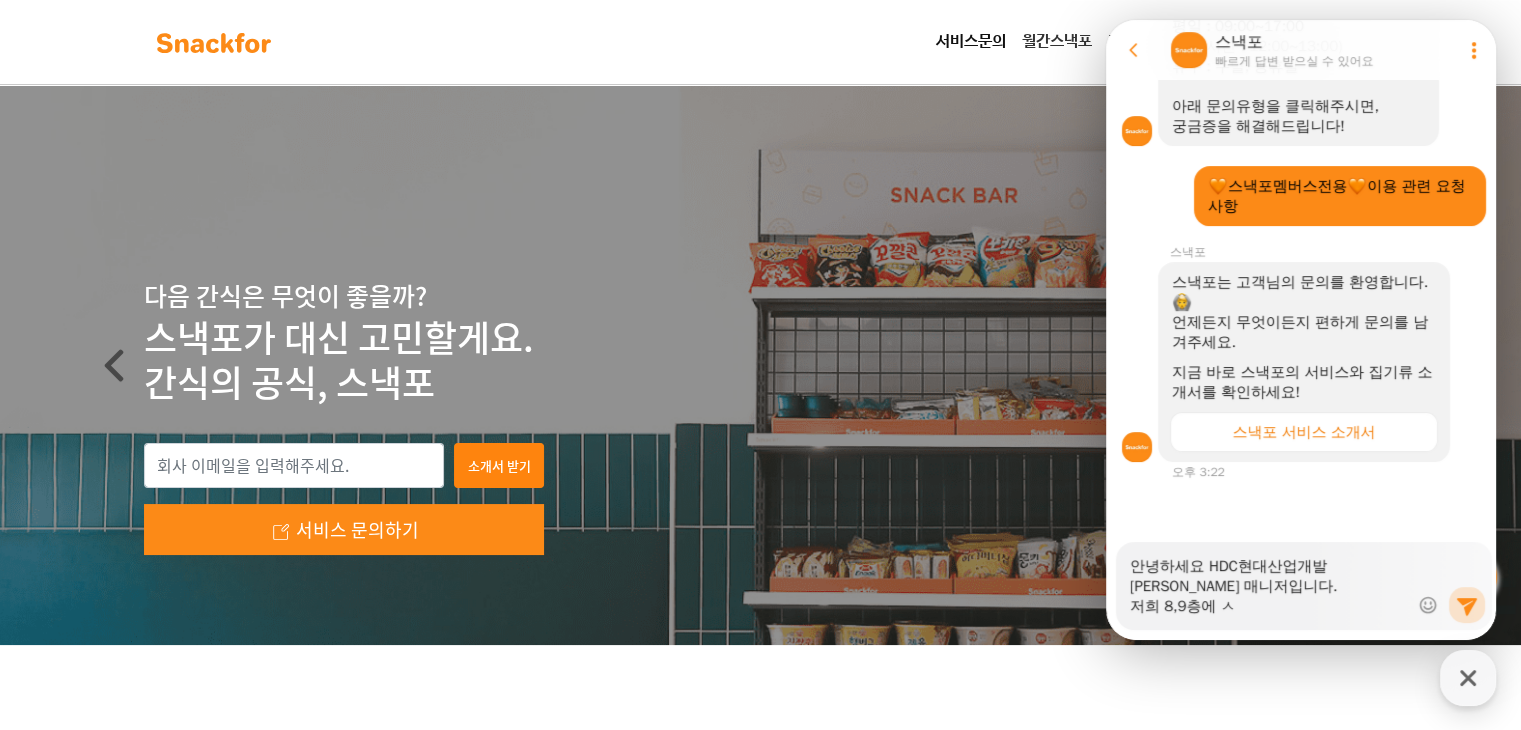 type on "x" 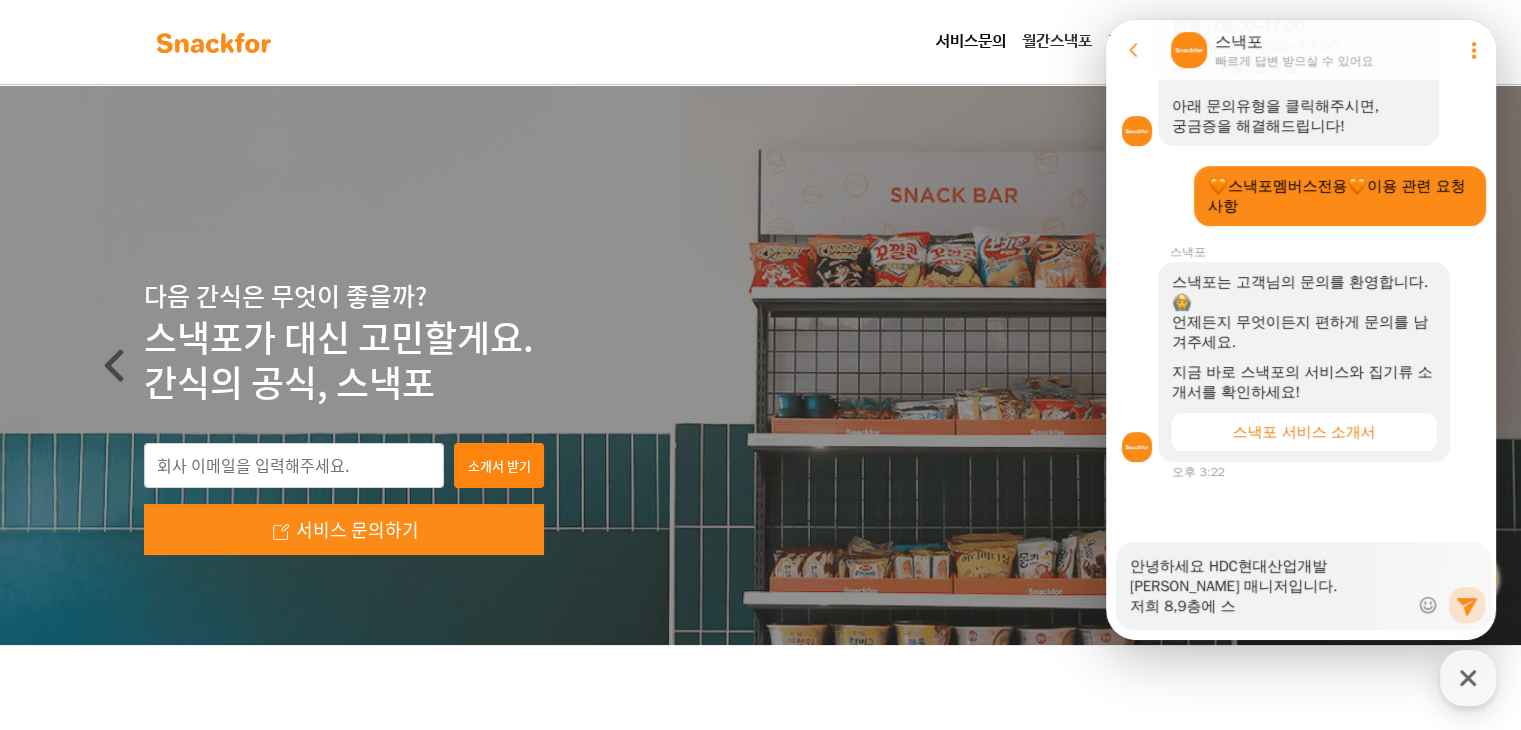 type on "x" 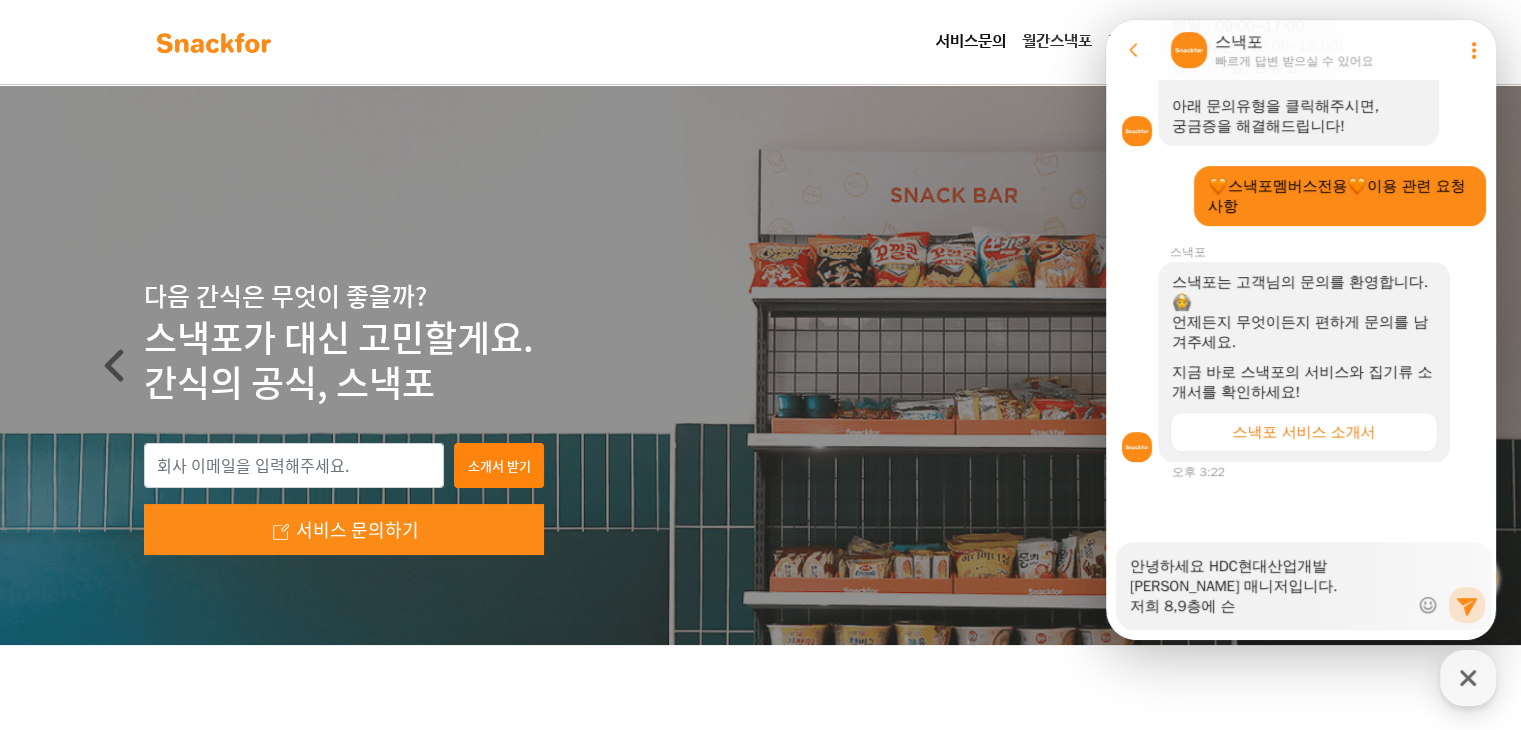 type on "x" 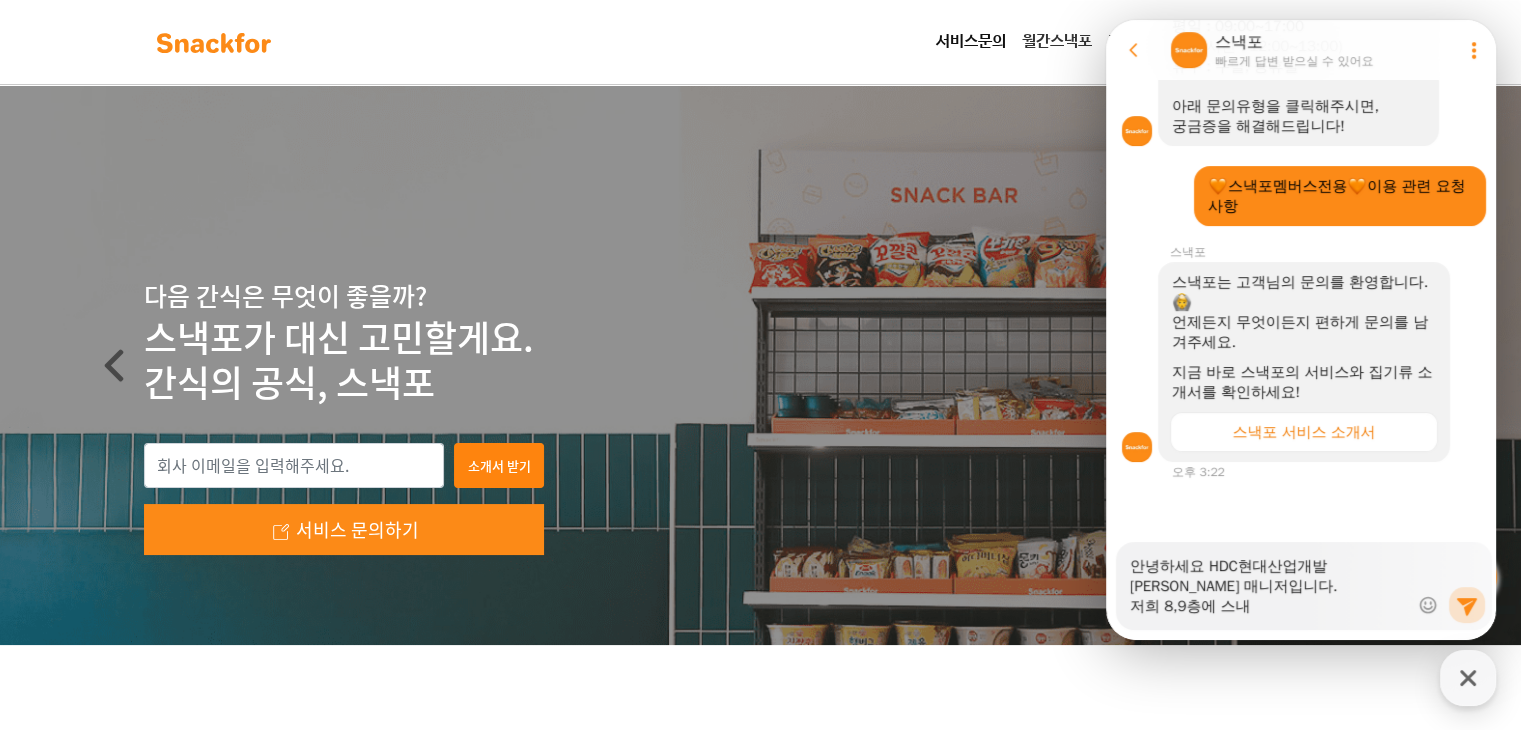type on "x" 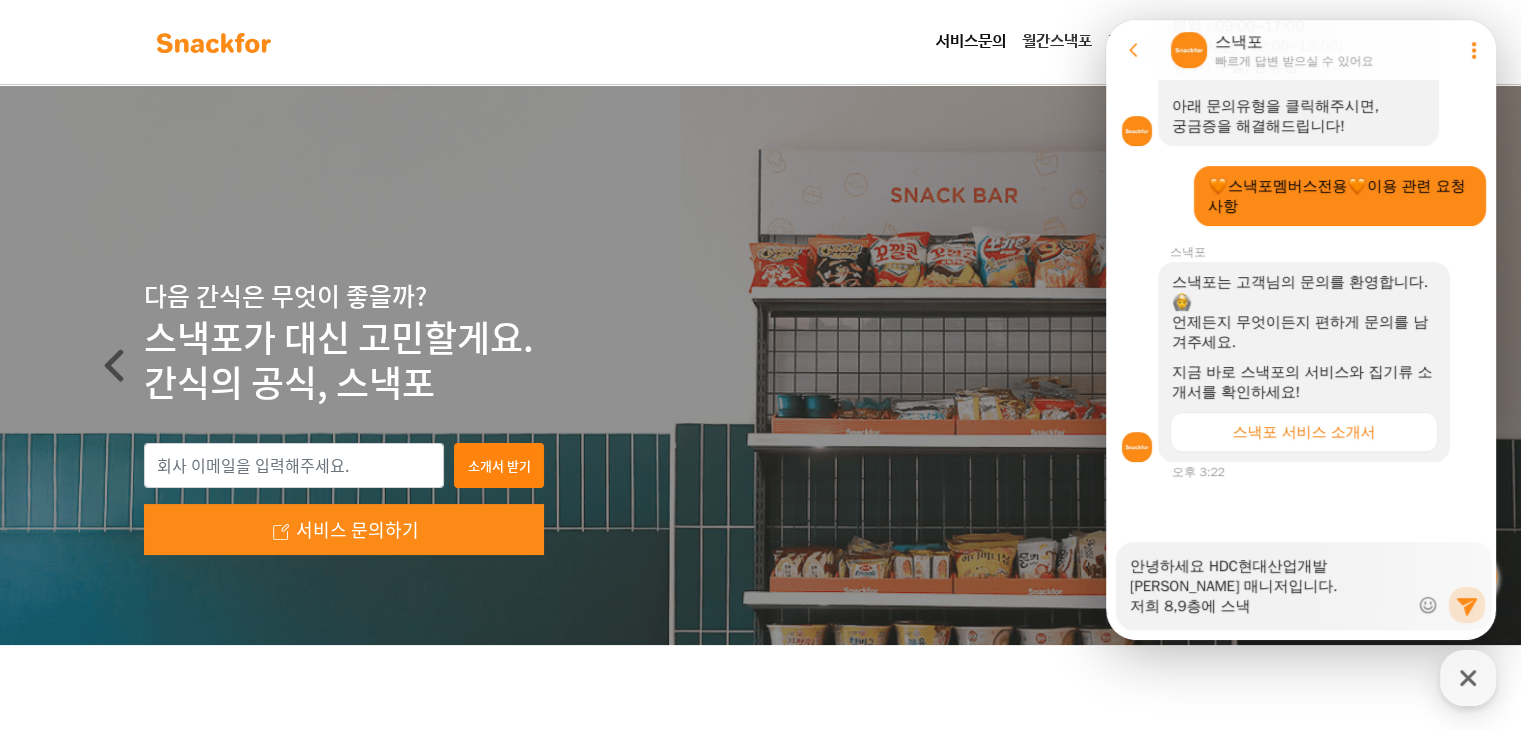type on "x" 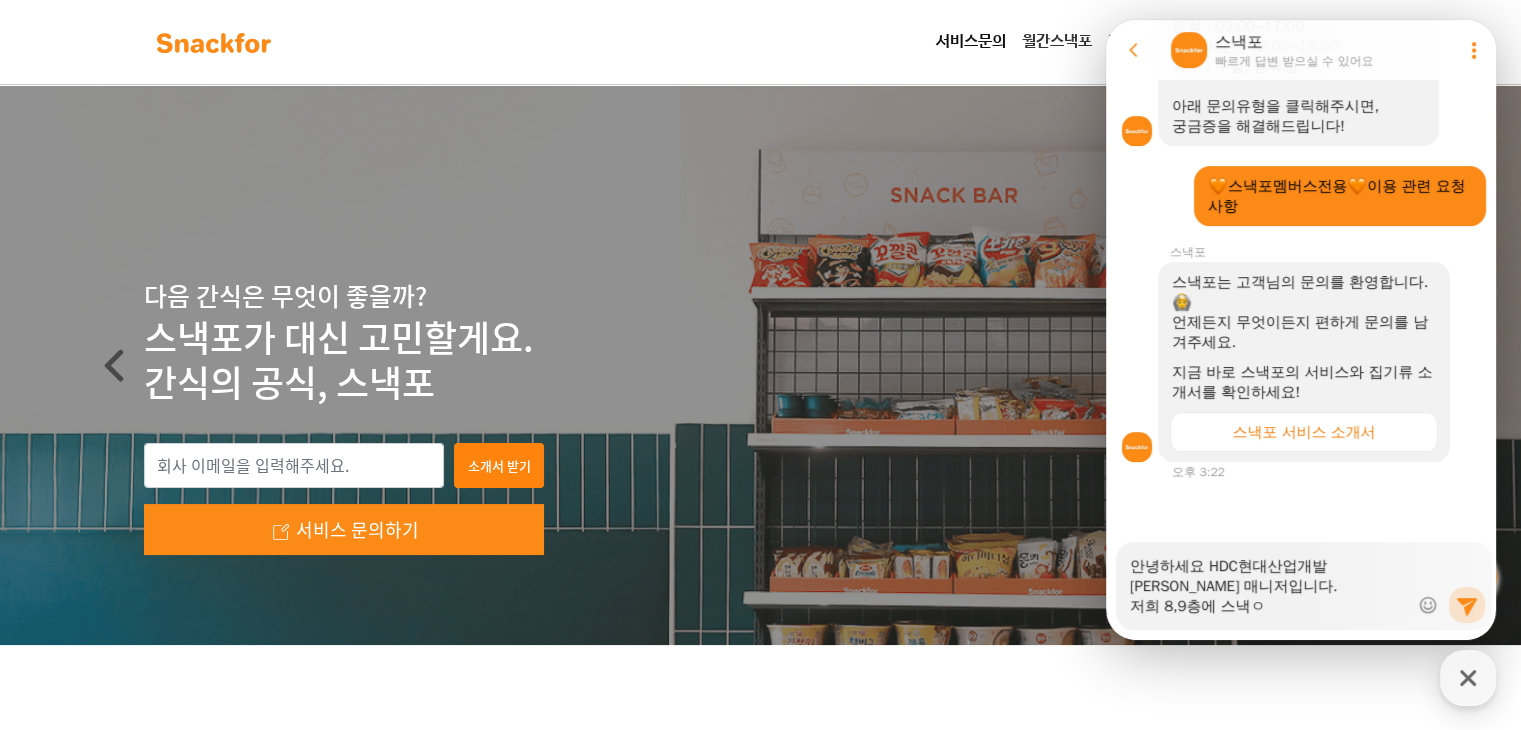 type on "x" 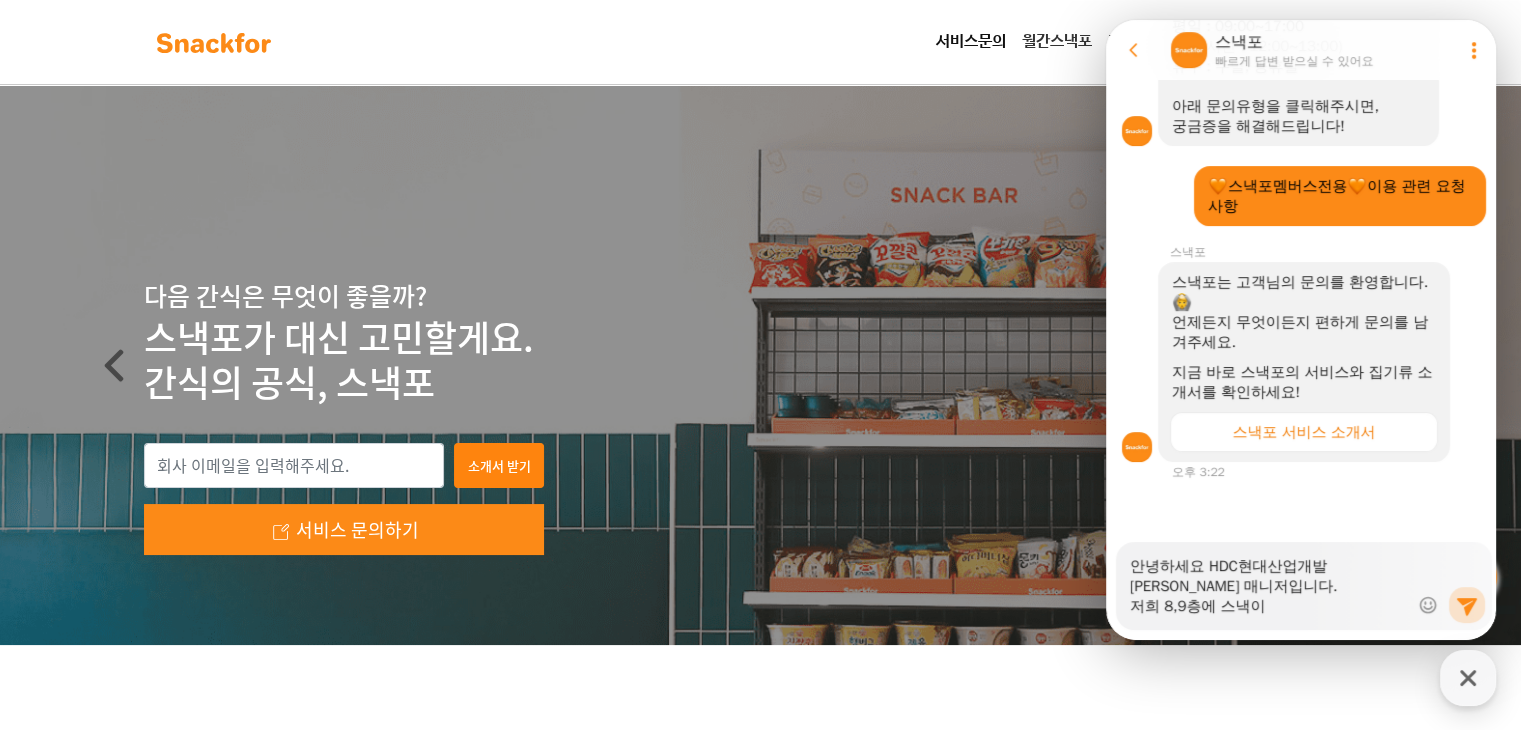 type on "x" 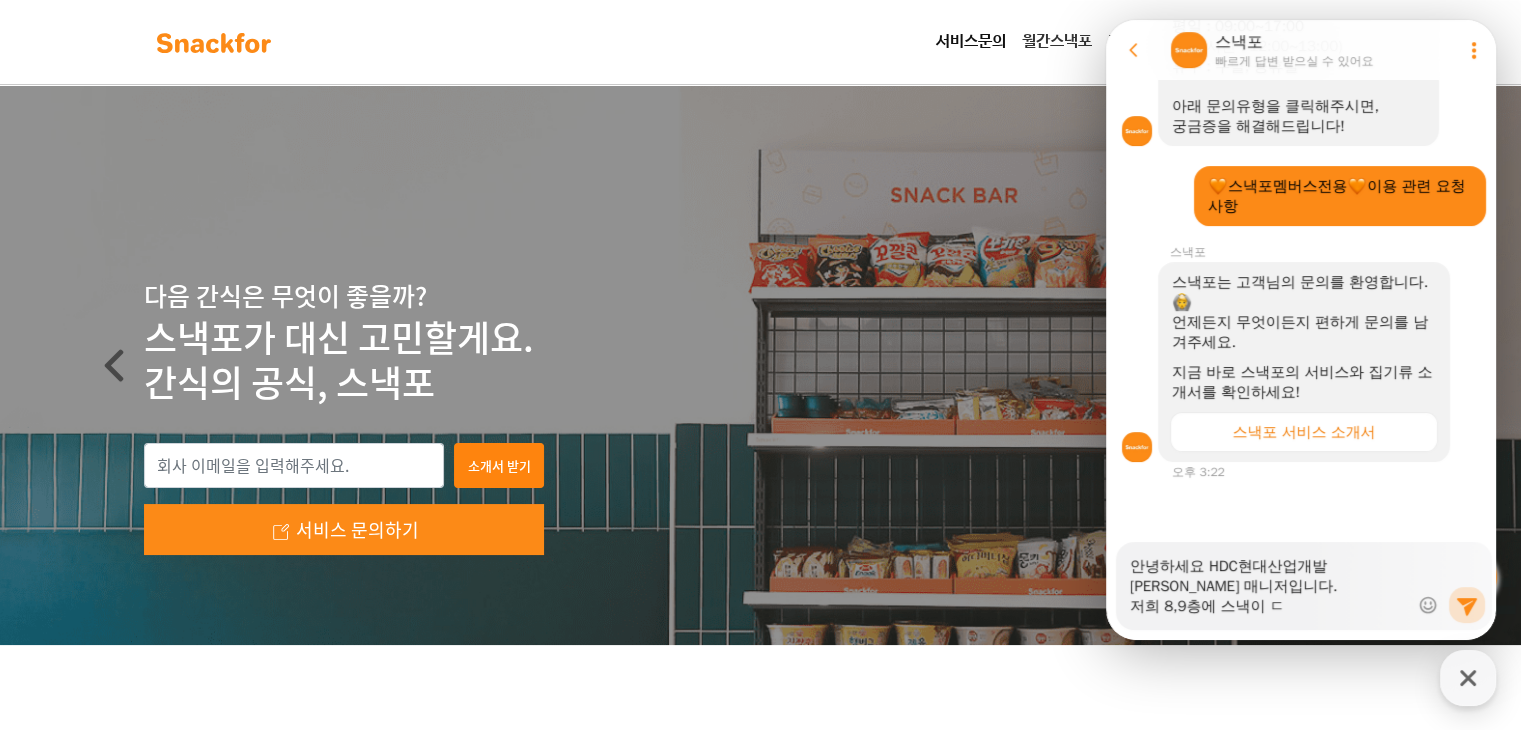 type on "x" 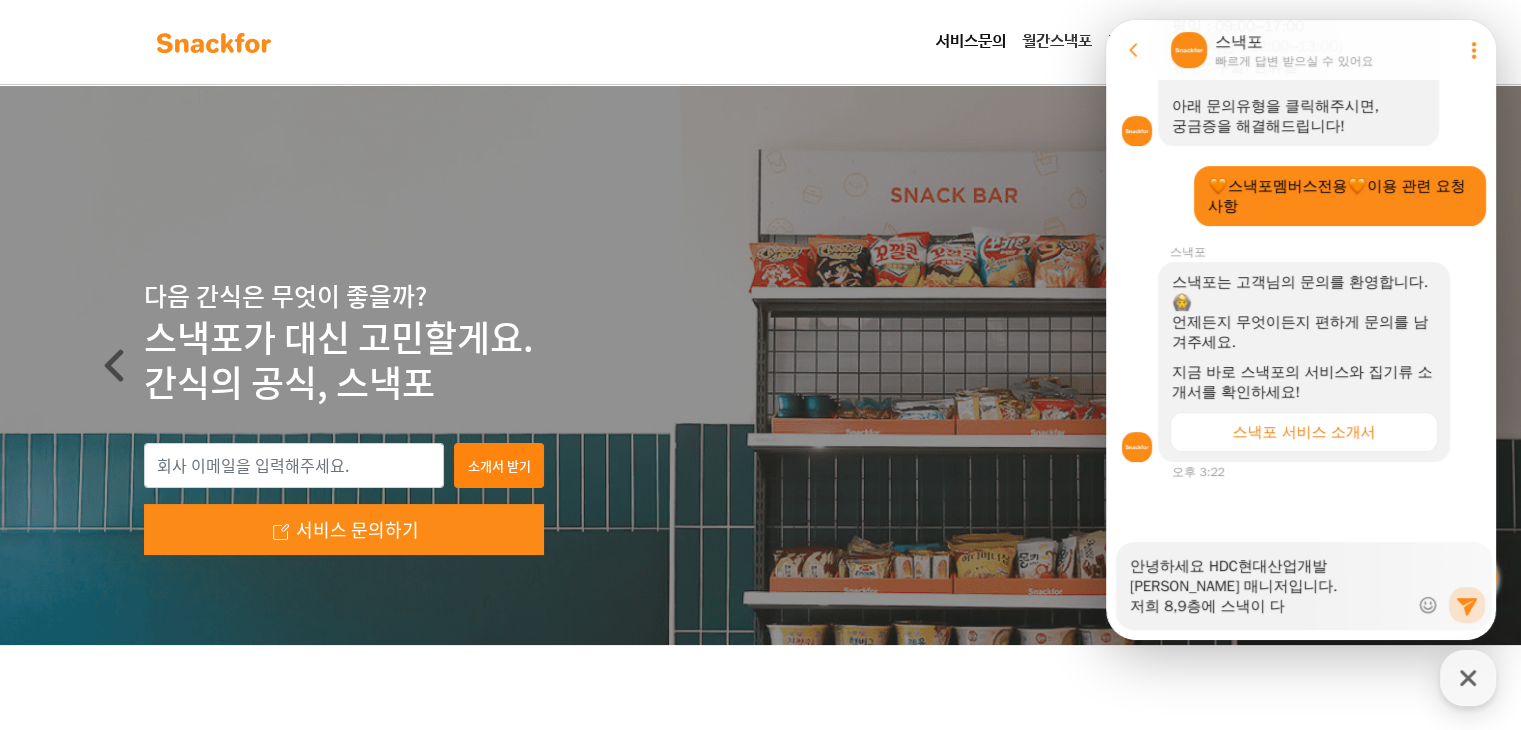 type on "x" 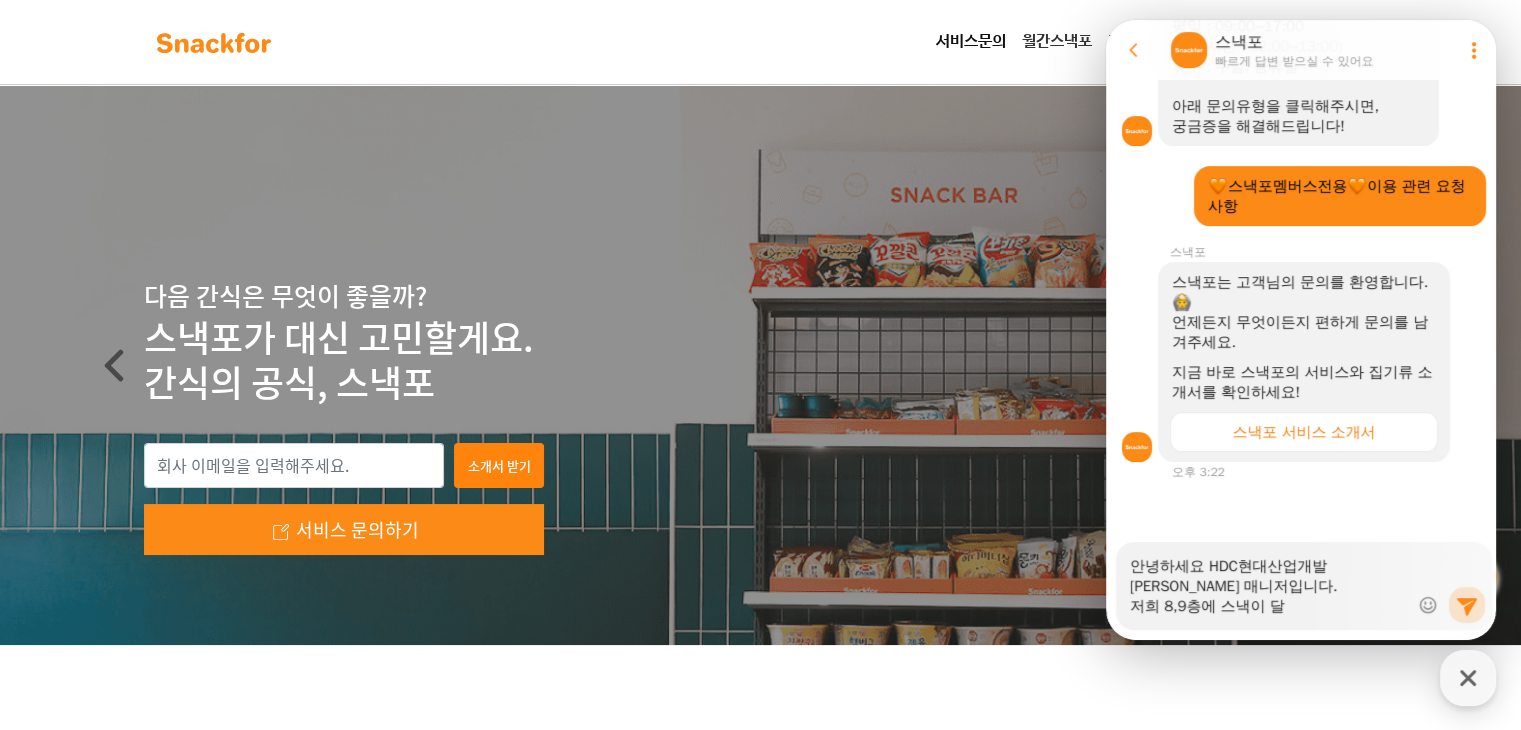 type on "x" 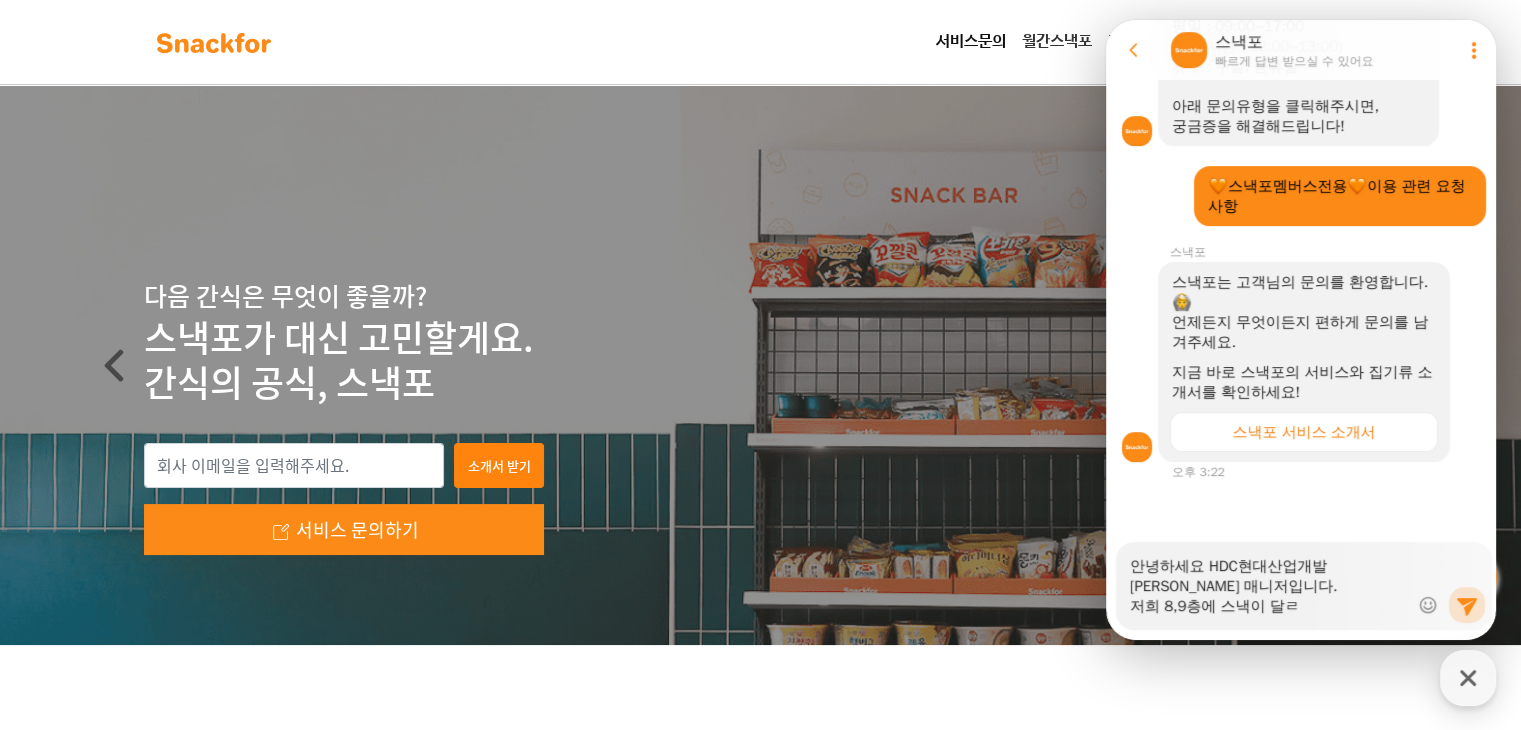 type on "x" 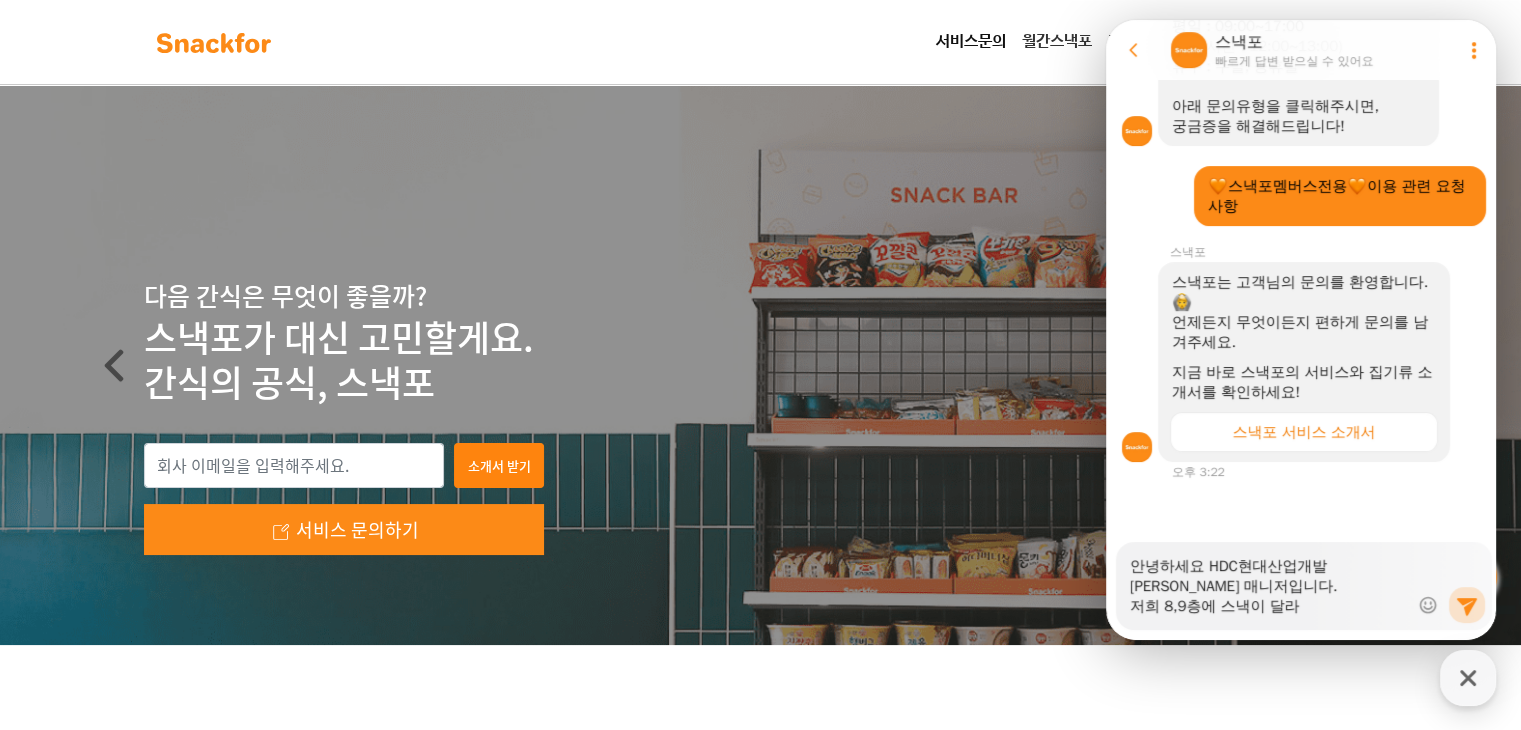 type on "x" 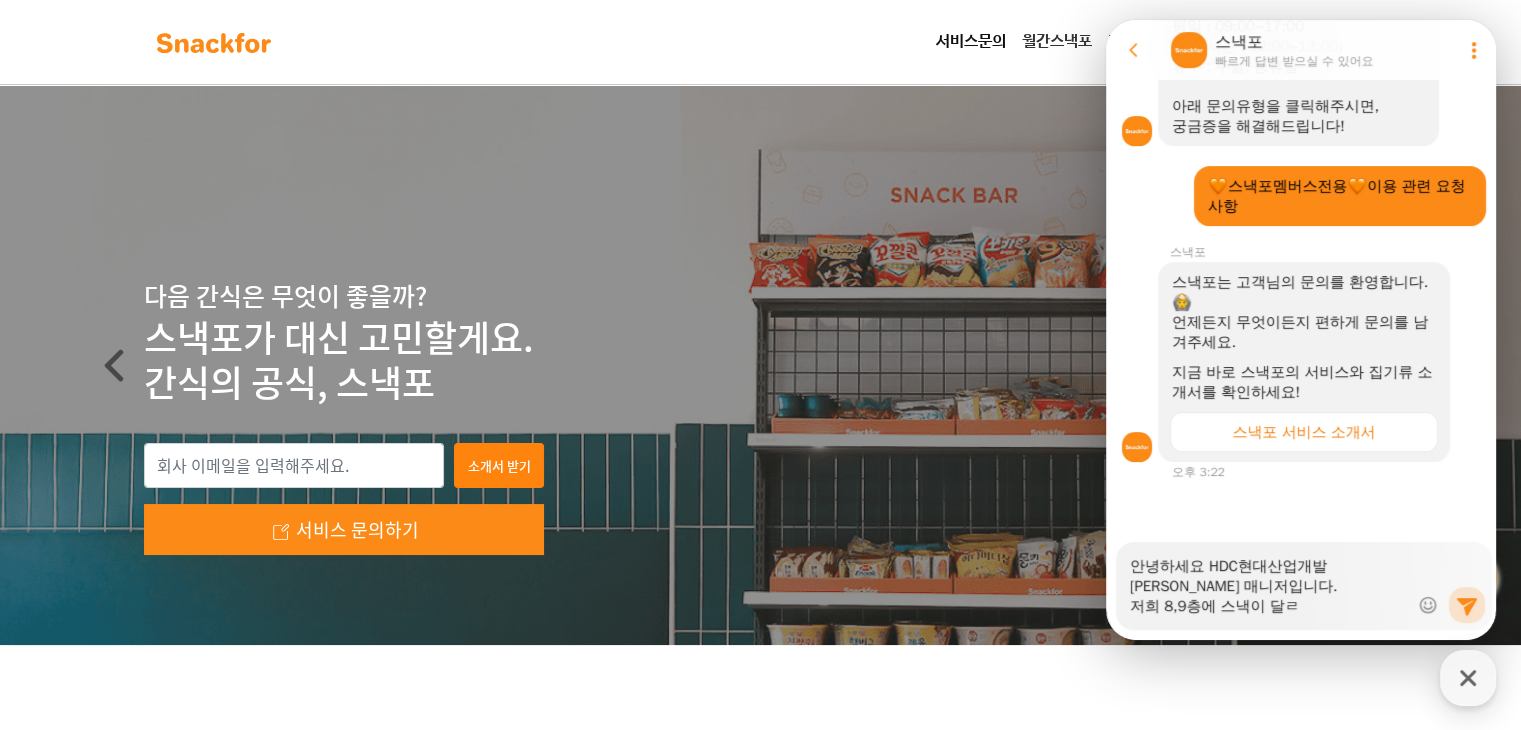 type on "x" 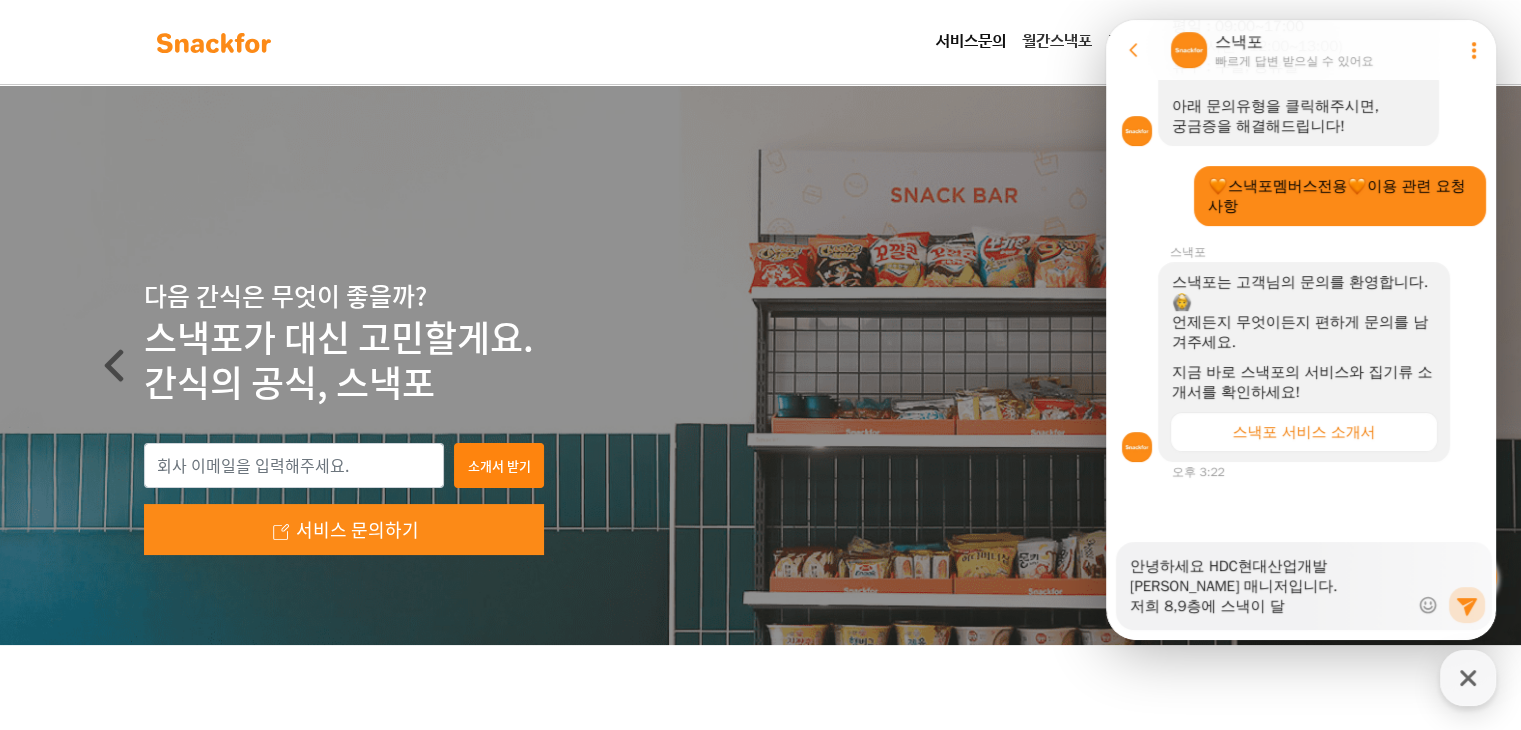 type on "x" 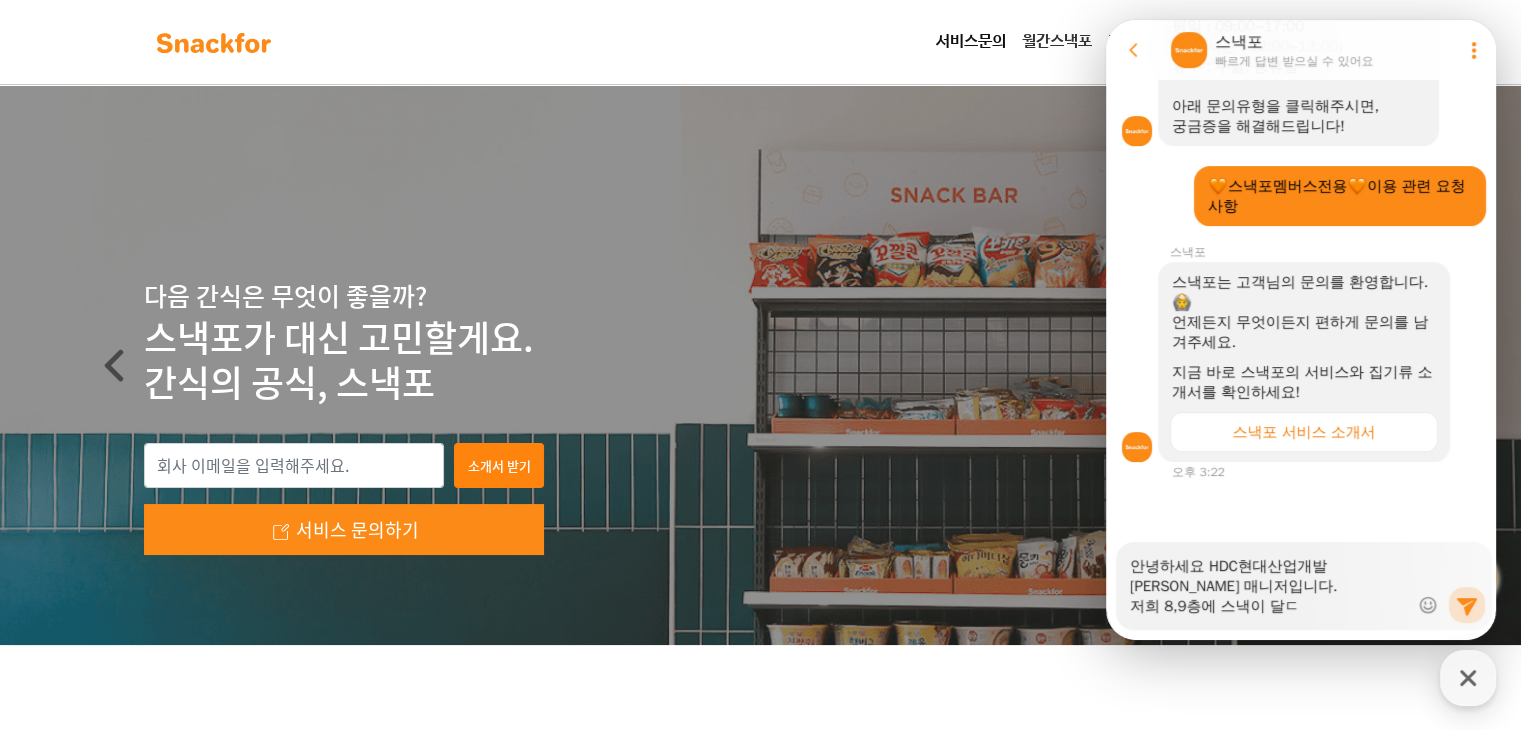 type on "x" 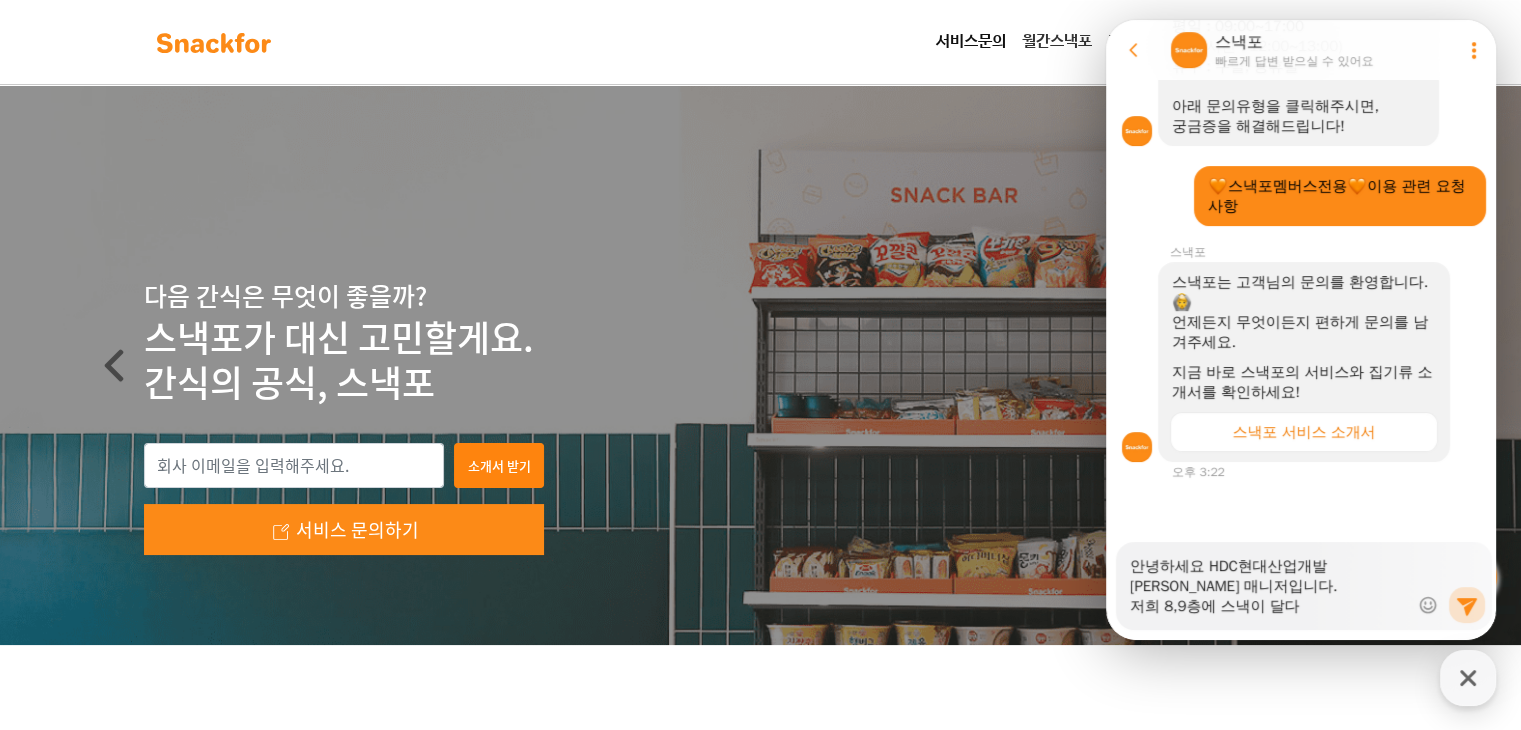type on "x" 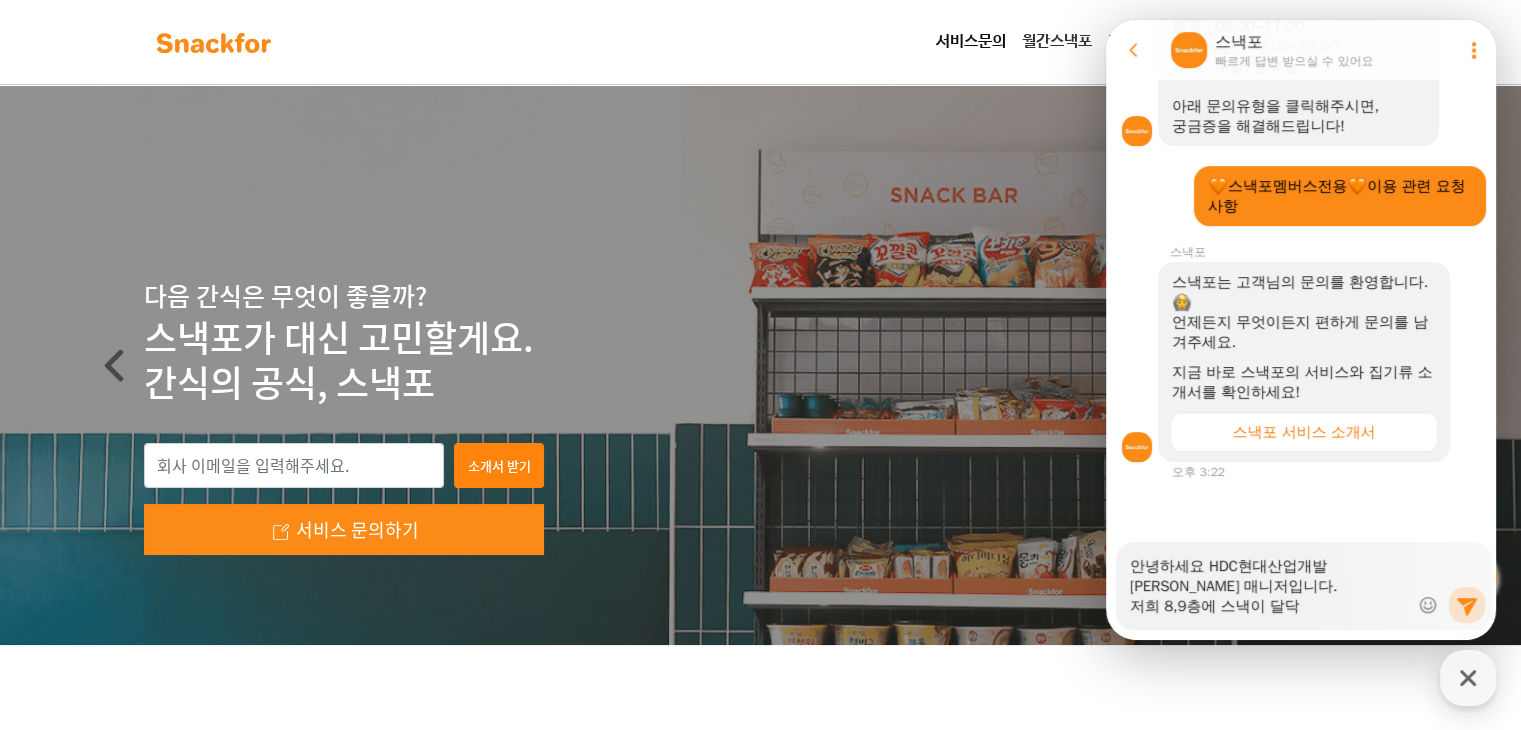 type 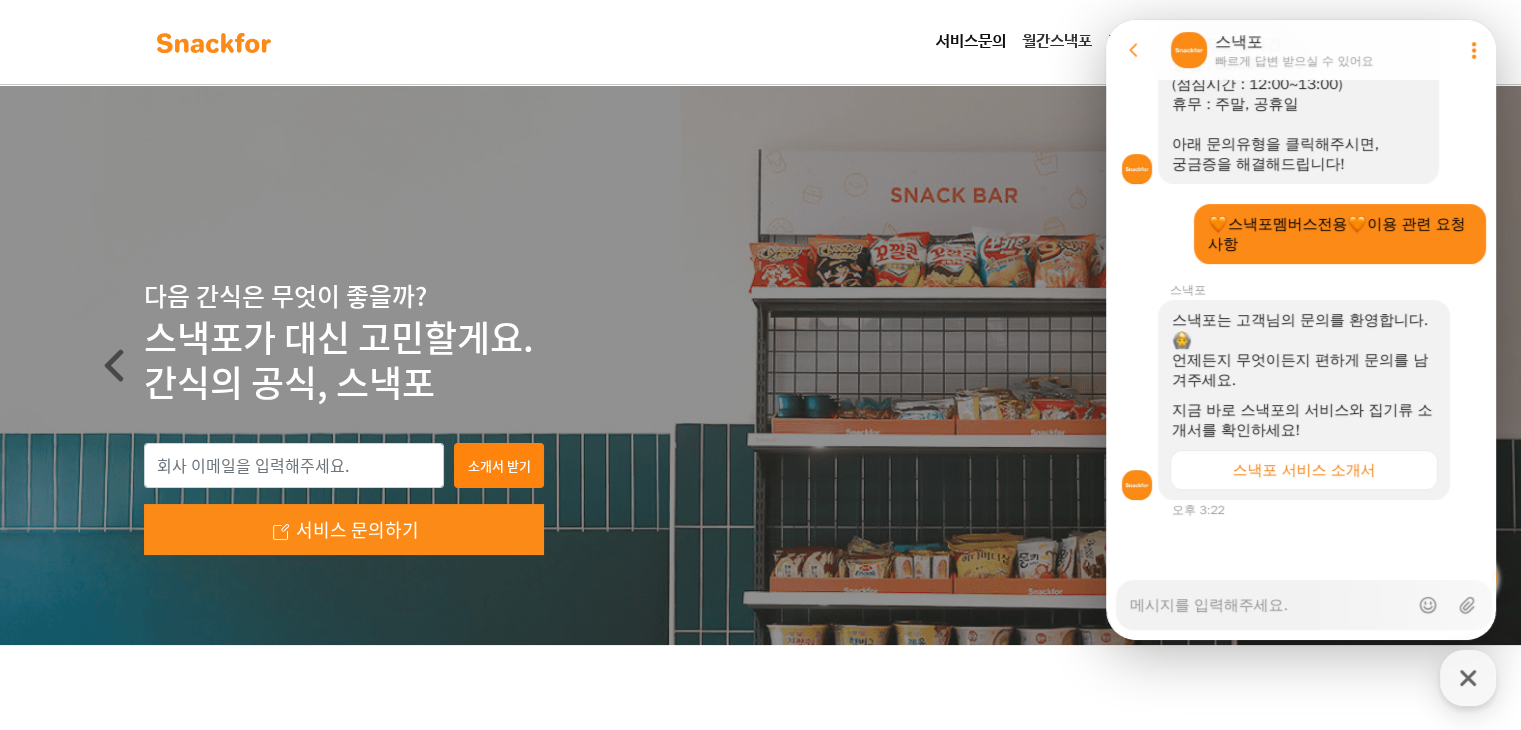 scroll, scrollTop: 402, scrollLeft: 0, axis: vertical 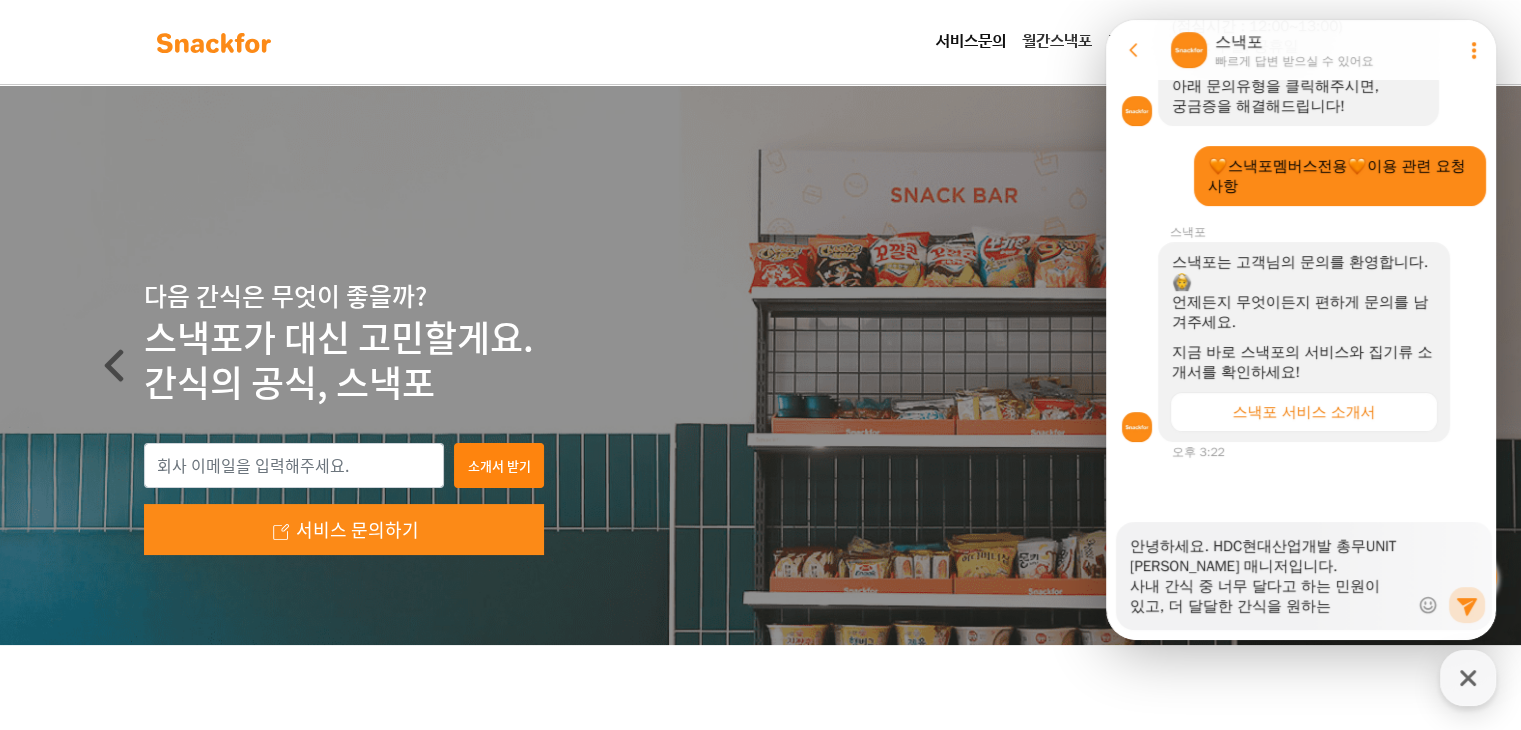 click on "안녕하세요. HDC현대산업개발 총무UNIT [PERSON_NAME] 매니저입니다.
사내 간식 중 너무 달다고 하는 민원이 있고, 더 달달한 간식을 원하는" at bounding box center [1269, 569] 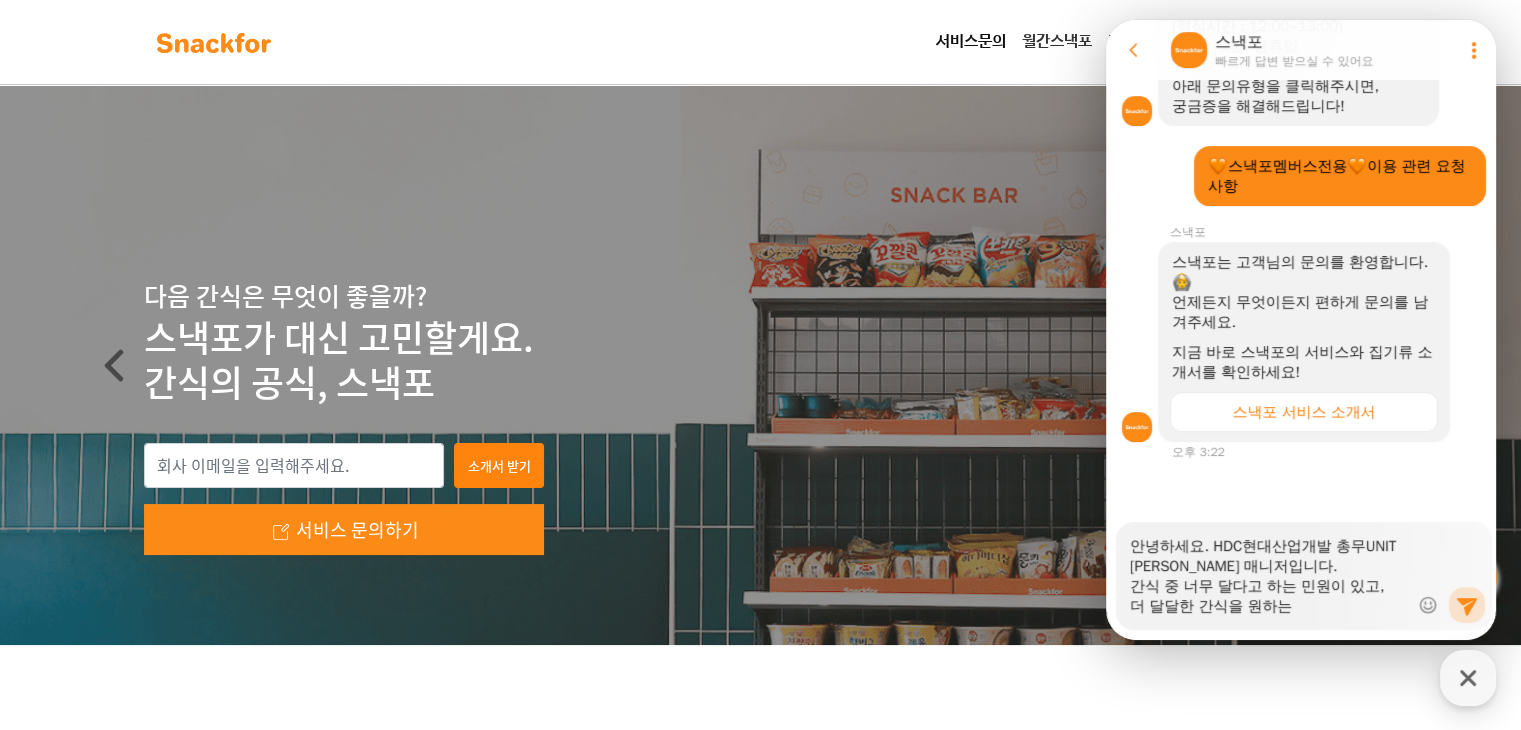 click on "안녕하세요. HDC현대산업개발 총무UNIT [PERSON_NAME] 매니저입니다.
간식 중 너무 달다고 하는 민원이 있고, 더 달달한 간식을 원하는" at bounding box center [1269, 569] 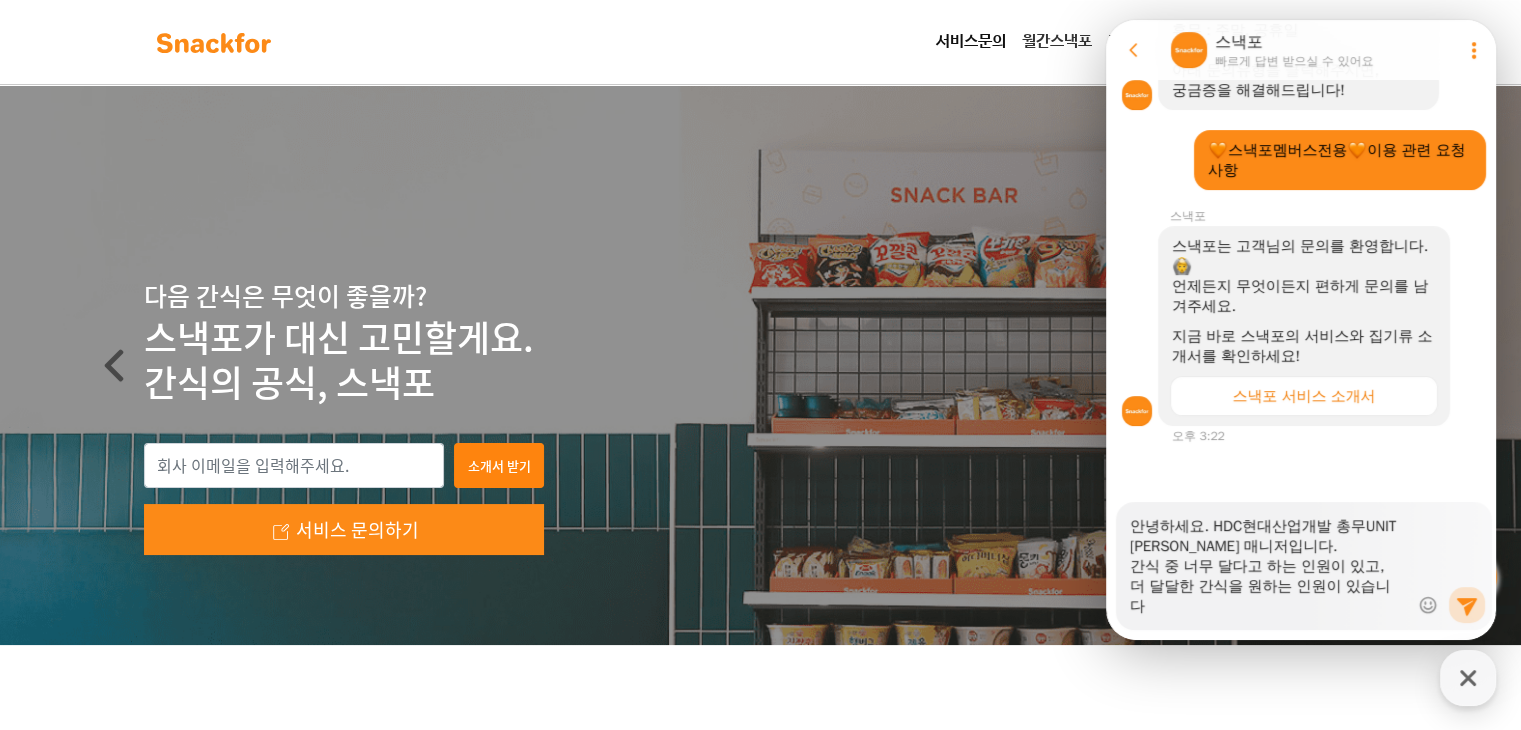 scroll, scrollTop: 480, scrollLeft: 0, axis: vertical 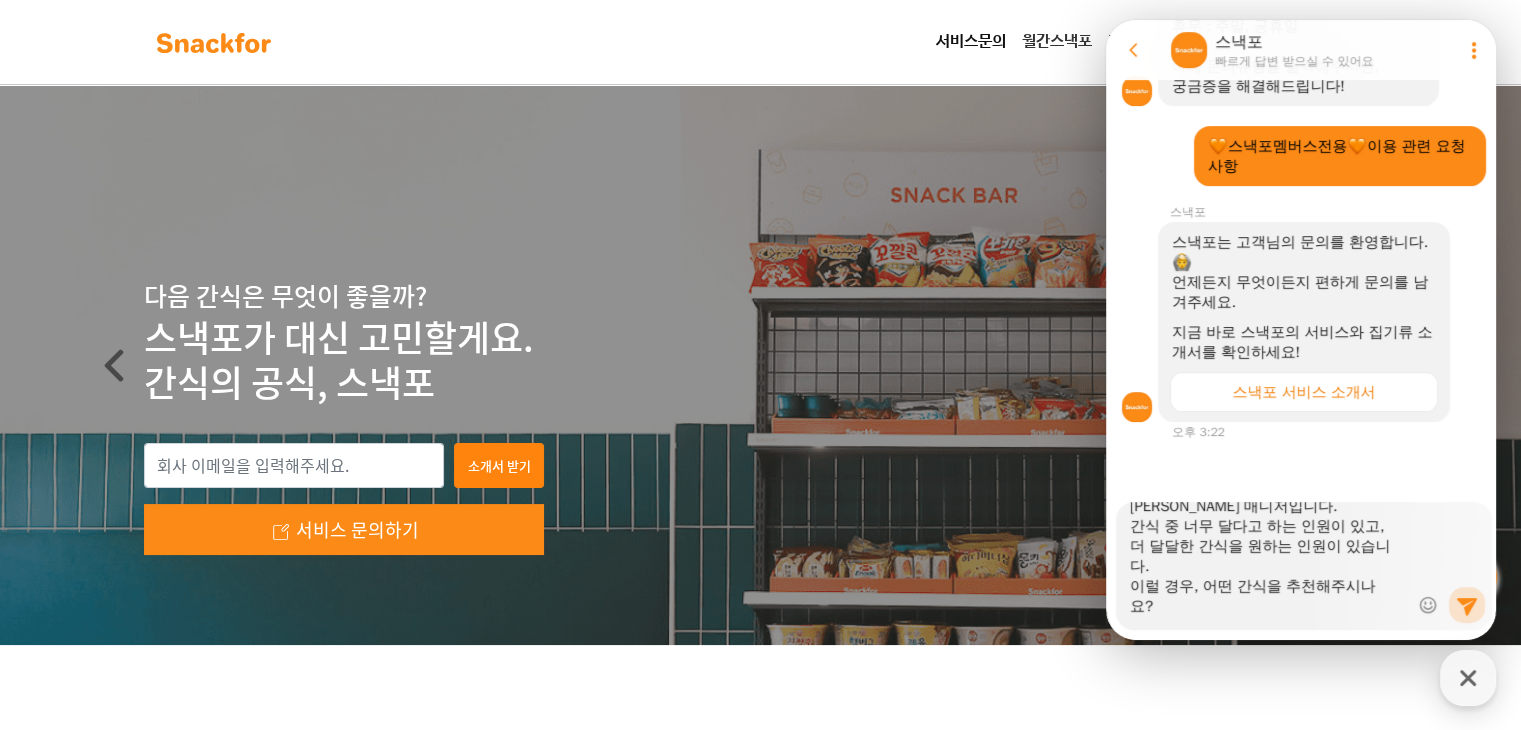 click on "안녕하세요. HDC현대산업개발 총무UNIT [PERSON_NAME] 매니저입니다.
간식 중 너무 달다고 하는 인원이 있고, 더 달달한 간식을 원하는 인원이 있습니다.
이럴 경우, 어떤 간식을 추천해주시나요?" at bounding box center [1269, 559] 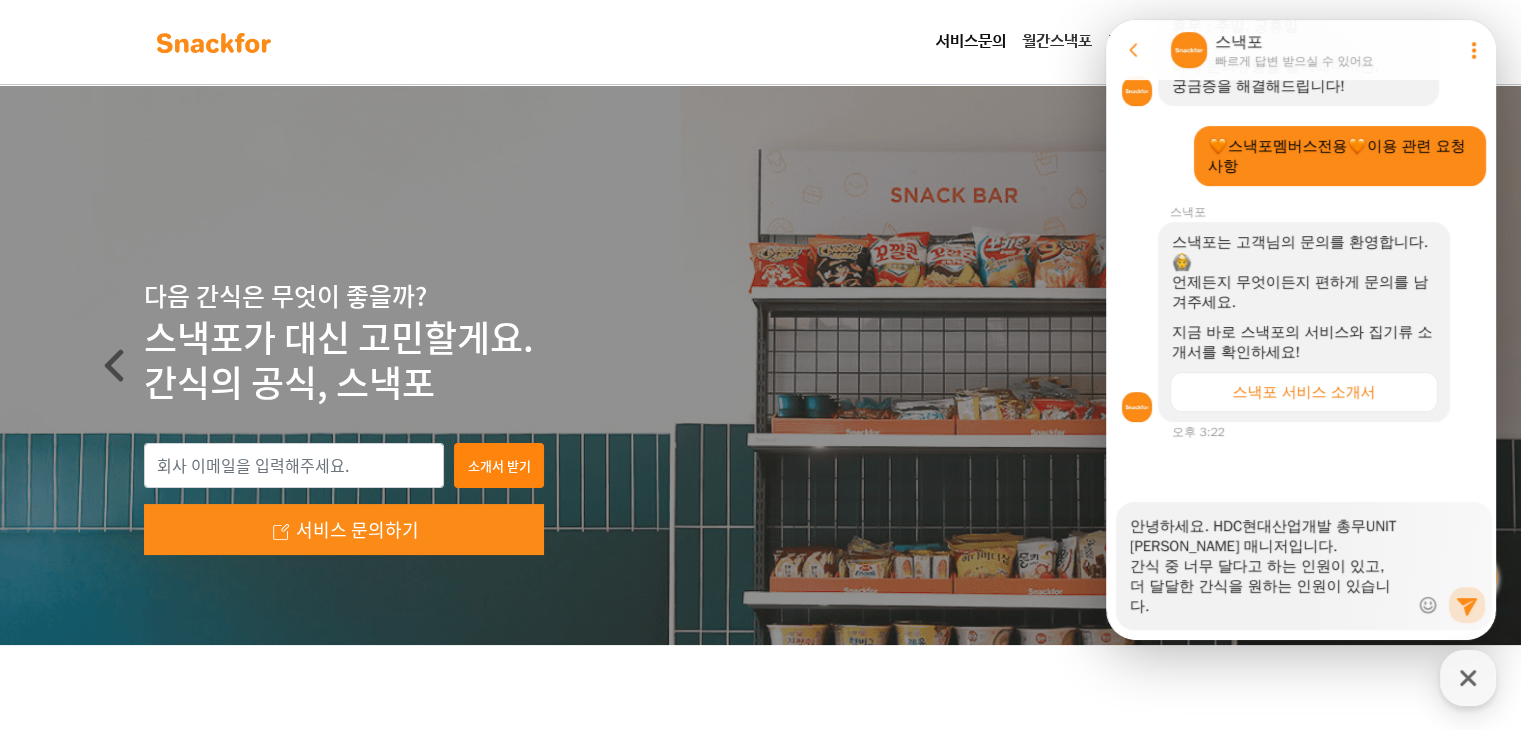 scroll, scrollTop: 40, scrollLeft: 0, axis: vertical 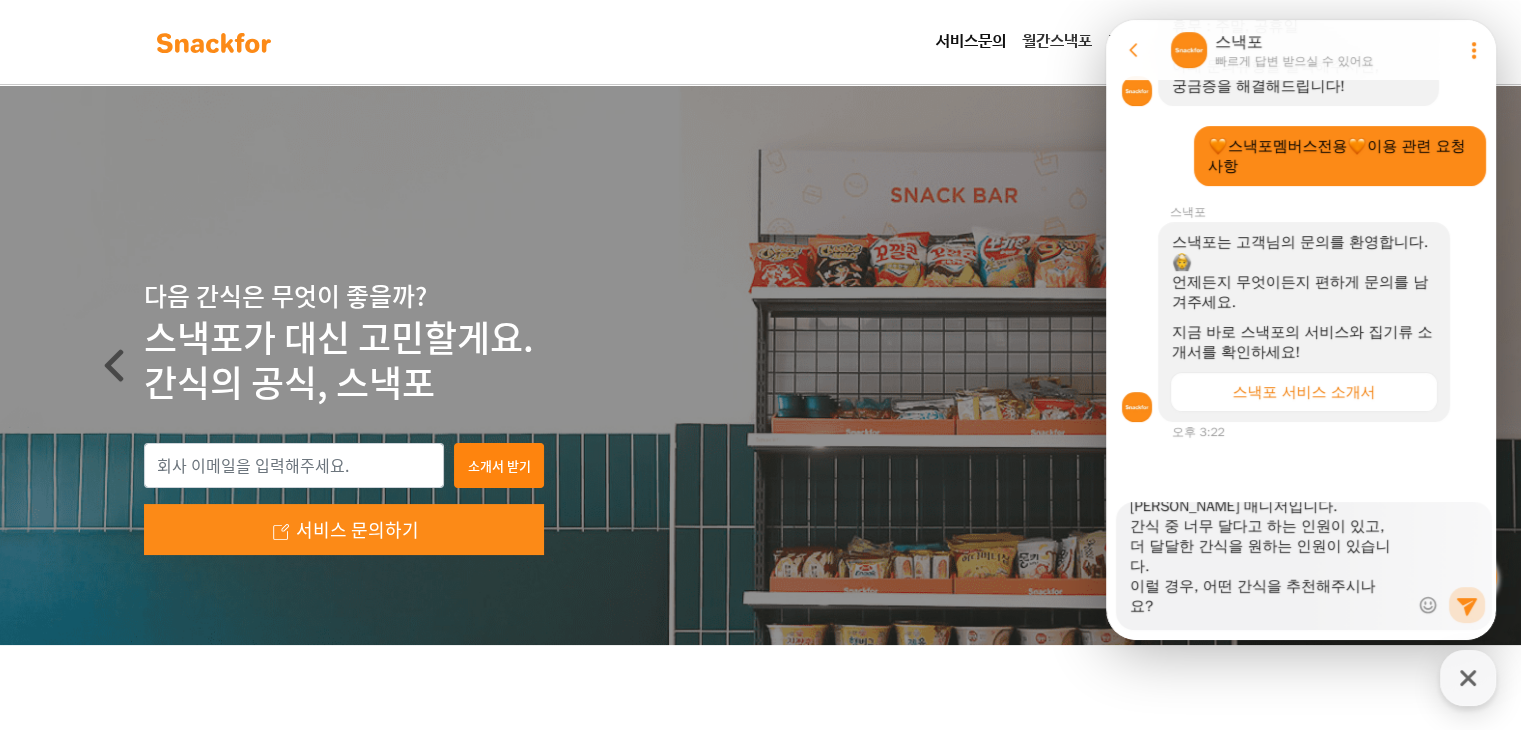 click on "안녕하세요. HDC현대산업개발 총무UNIT [PERSON_NAME] 매니저입니다.
간식 중 너무 달다고 하는 인원이 있고, 더 달달한 간식을 원하는 인원이 있습니다.
이럴 경우, 어떤 간식을 추천해주시나요?" at bounding box center (1269, 559) 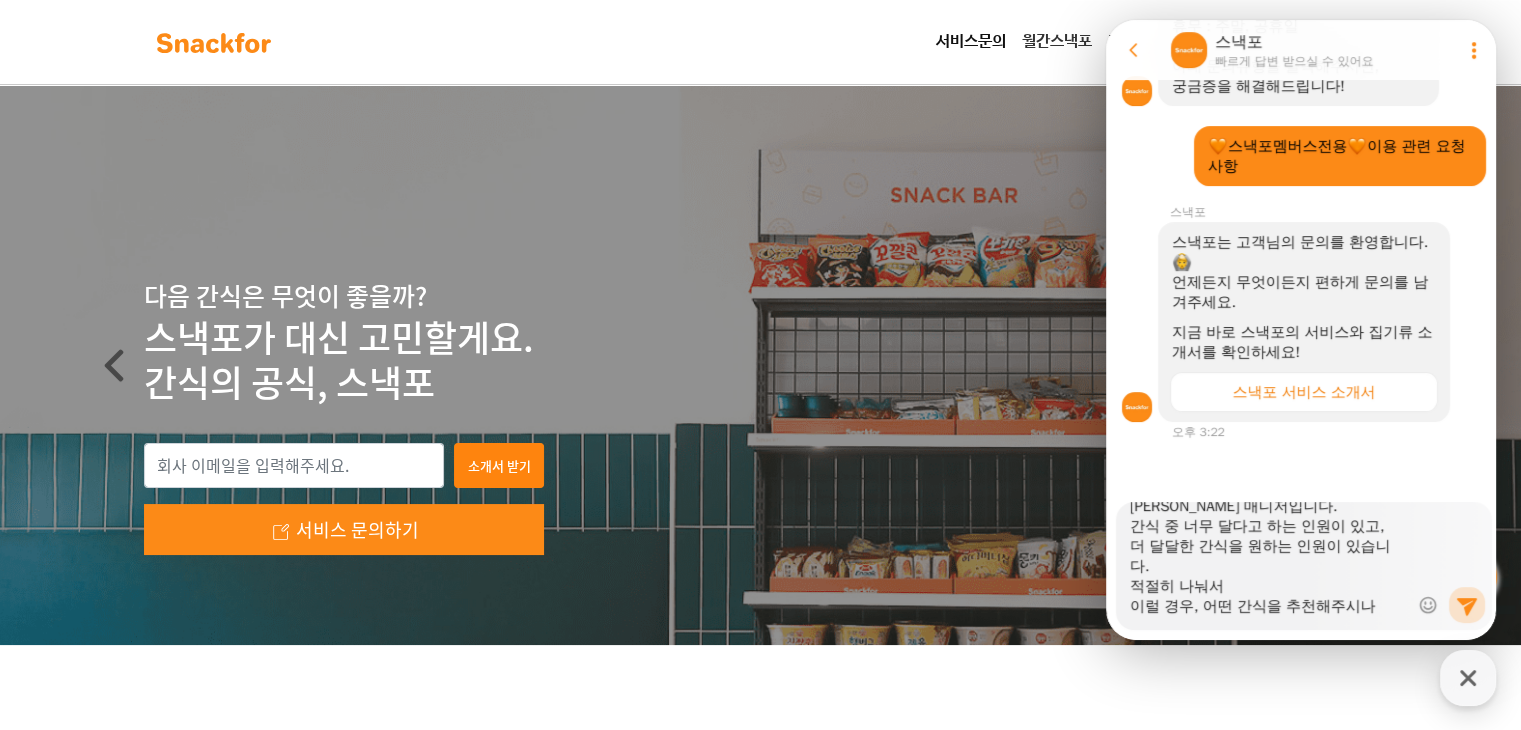 click on "안녕하세요. HDC현대산업개발 총무UNIT [PERSON_NAME] 매니저입니다.
간식 중 너무 달다고 하는 인원이 있고, 더 달달한 간식을 원하는 인원이 있습니다.
적절히 나눠서
이럴 경우, 어떤 간식을 추천해주시나요?" at bounding box center [1269, 559] 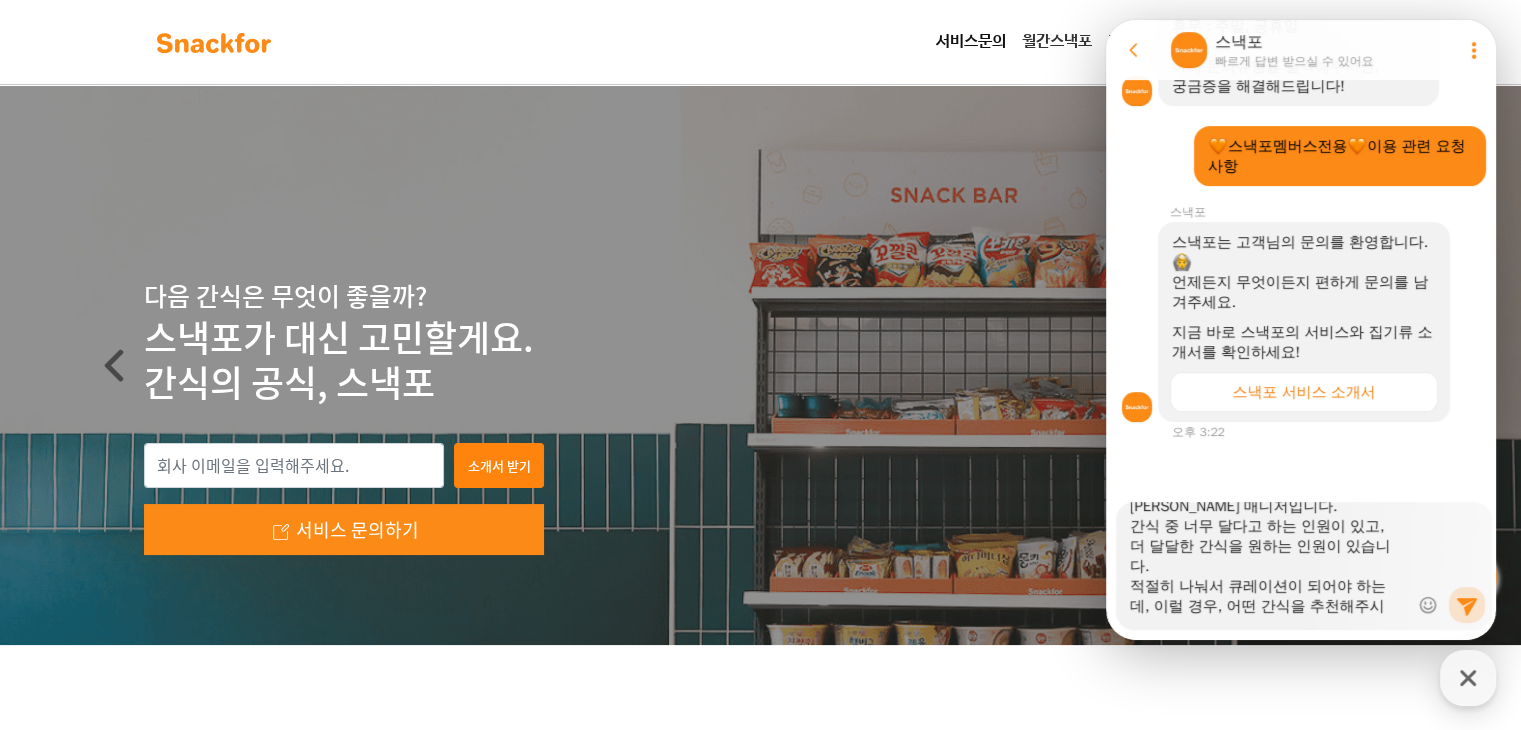 click on "안녕하세요. HDC현대산업개발 총무UNIT [PERSON_NAME] 매니저입니다.
간식 중 너무 달다고 하는 인원이 있고, 더 달달한 간식을 원하는 인원이 있습니다.
적절히 나눠서 큐레이션이 되어야 하는데, 이럴 경우, 어떤 간식을 추천해주시나요?" at bounding box center [1269, 559] 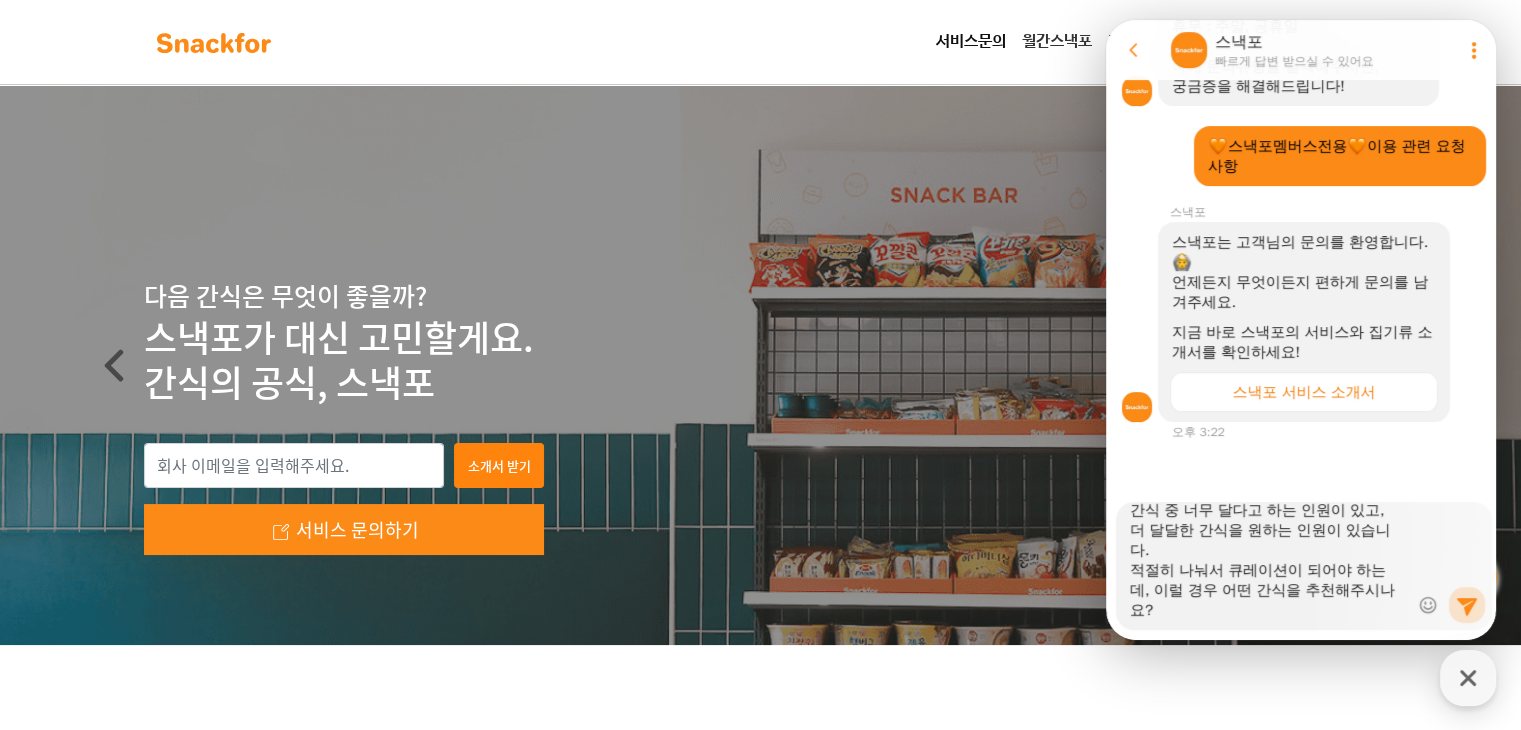 scroll, scrollTop: 60, scrollLeft: 0, axis: vertical 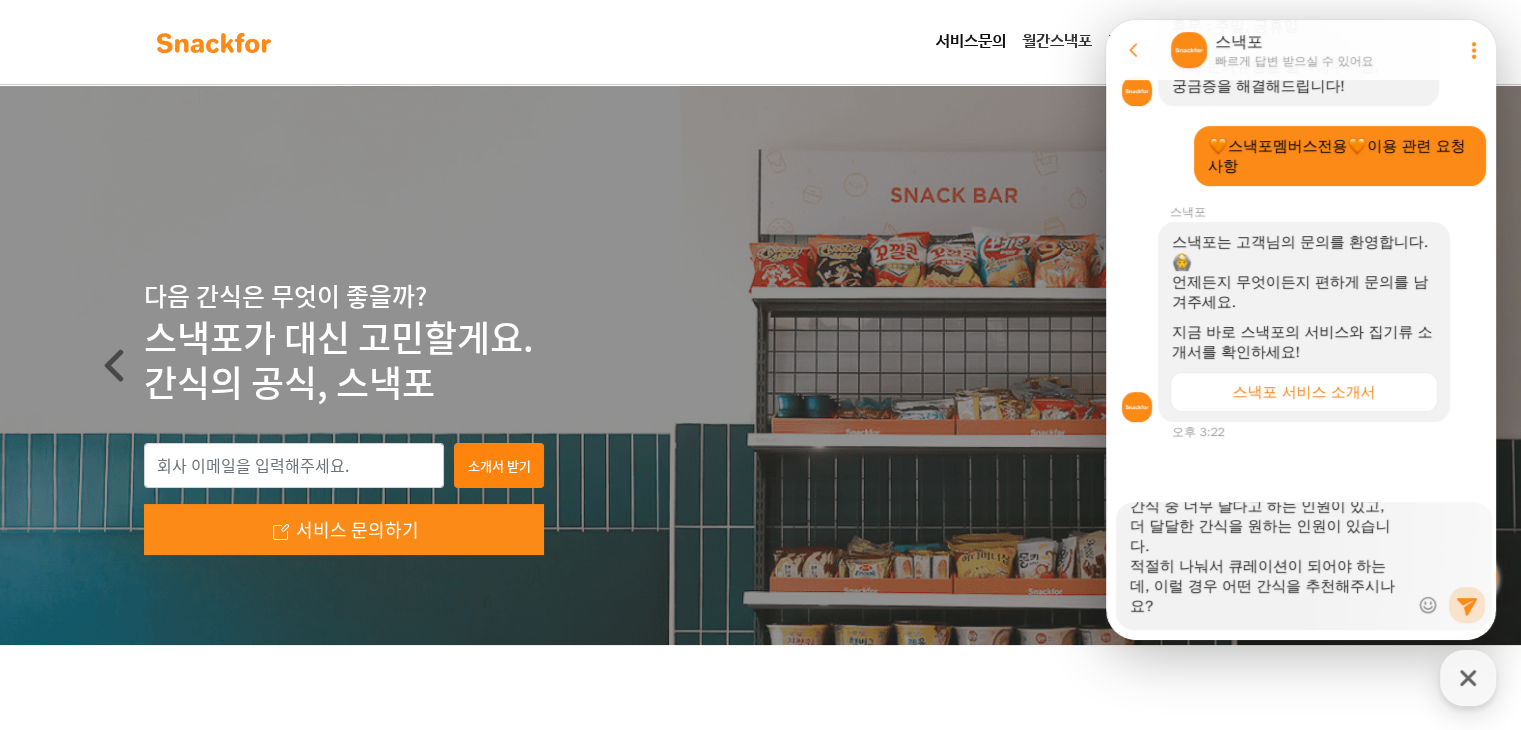 click on "안녕하세요. HDC현대산업개발 총무UNIT [PERSON_NAME] 매니저입니다.
간식 중 너무 달다고 하는 인원이 있고, 더 달달한 간식을 원하는 인원이 있습니다.
적절히 나눠서 큐레이션이 되어야 하는데, 이럴 경우 어떤 간식을 추천해주시나요?" at bounding box center (1269, 559) 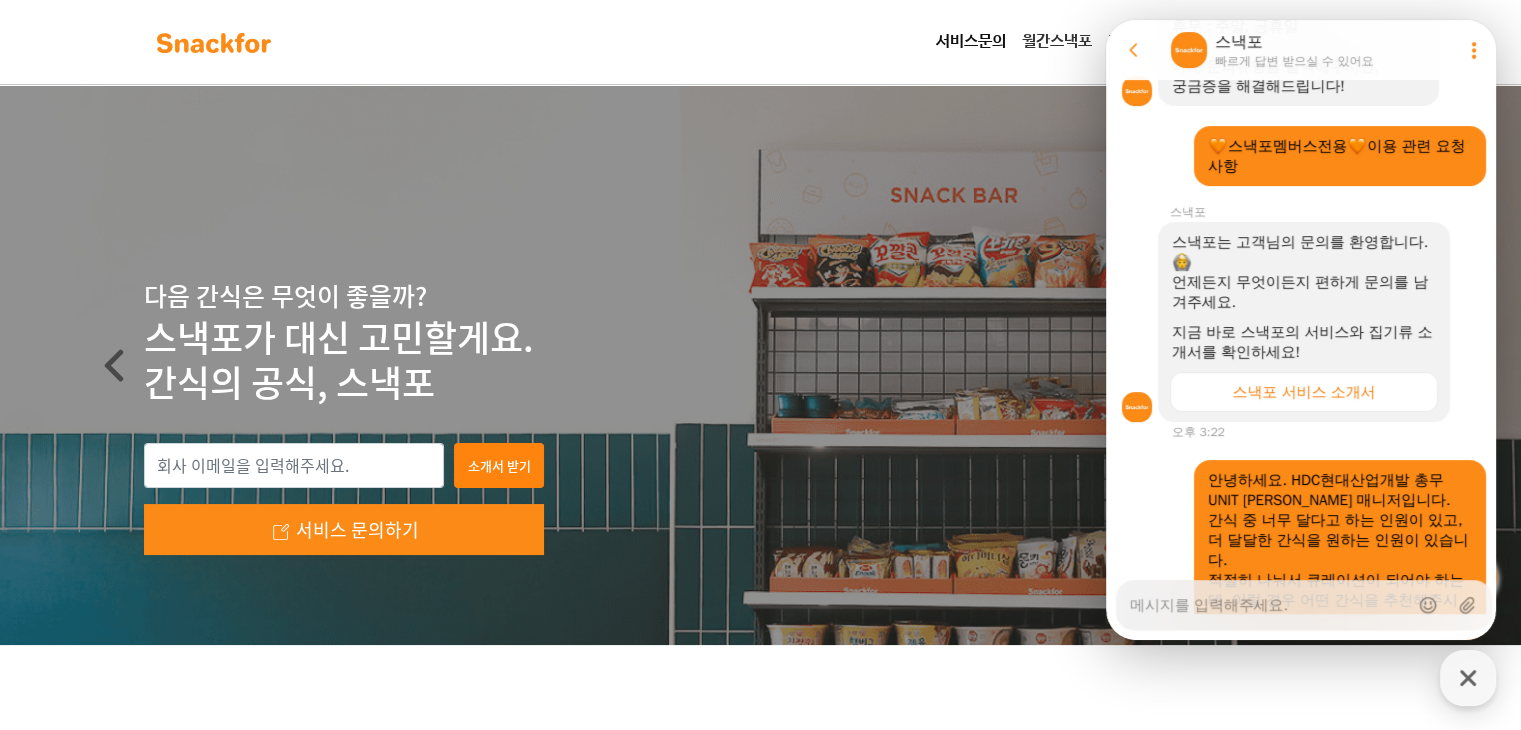 scroll, scrollTop: 602, scrollLeft: 0, axis: vertical 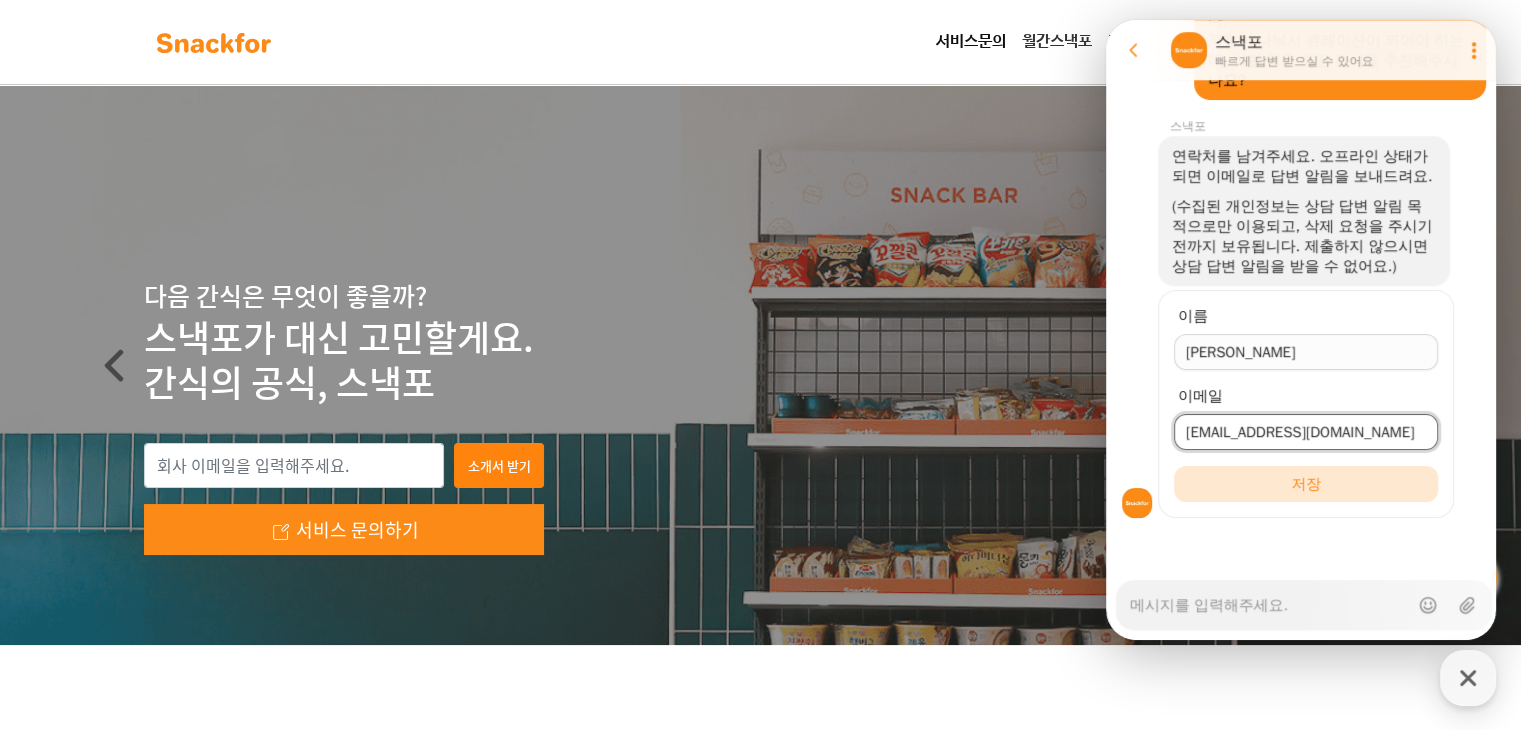 click on "저장" at bounding box center (1306, 484) 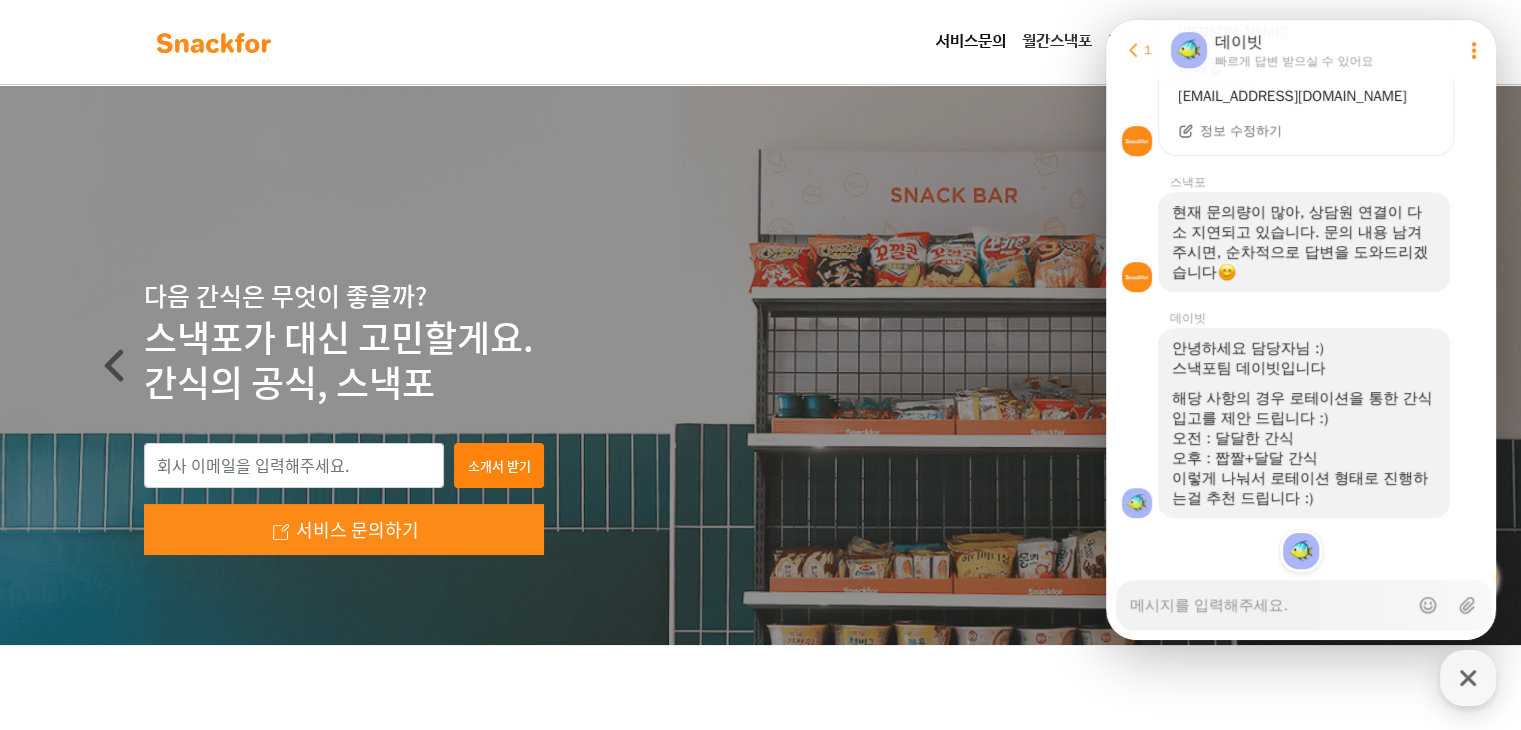 scroll, scrollTop: 1372, scrollLeft: 0, axis: vertical 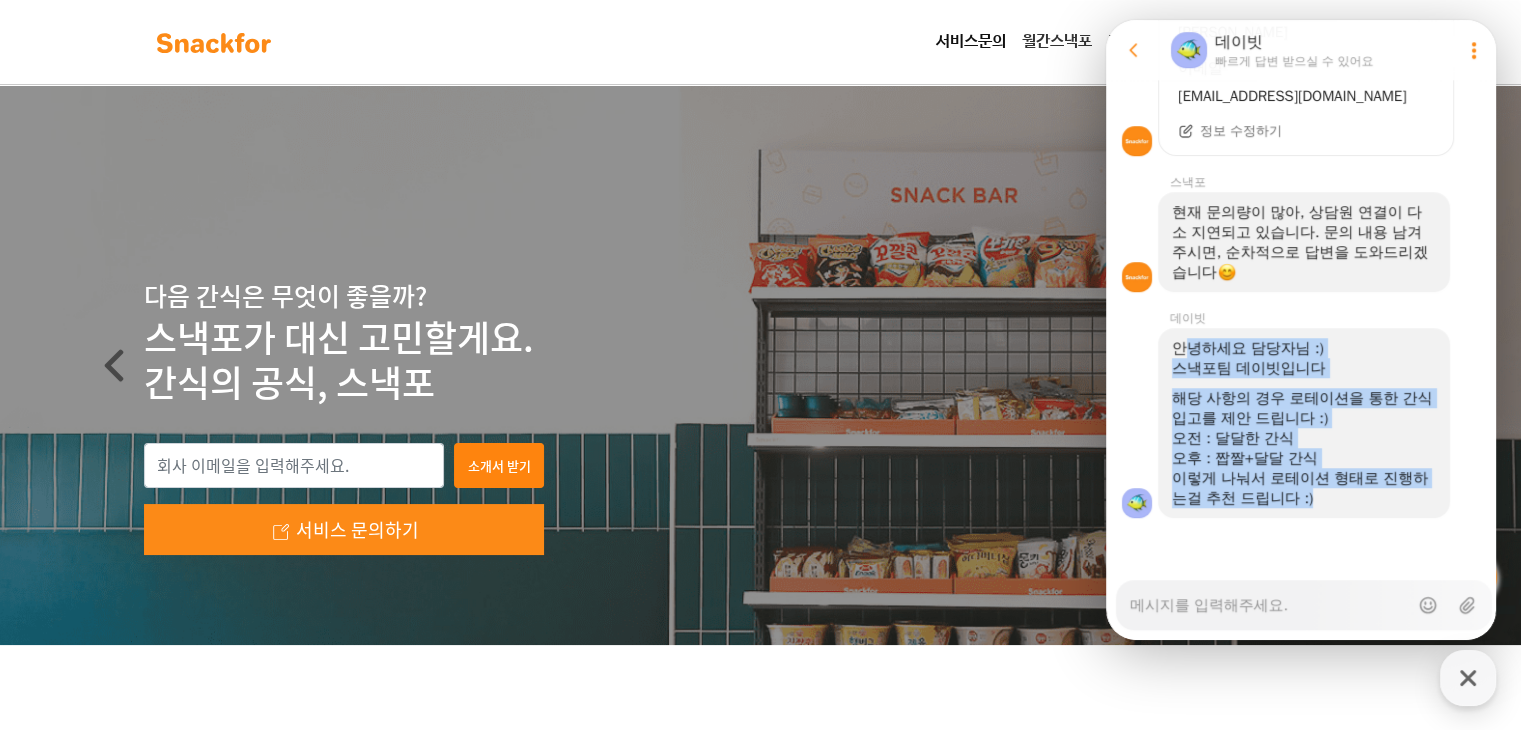 drag, startPoint x: 1358, startPoint y: 501, endPoint x: 1185, endPoint y: 345, distance: 232.94849 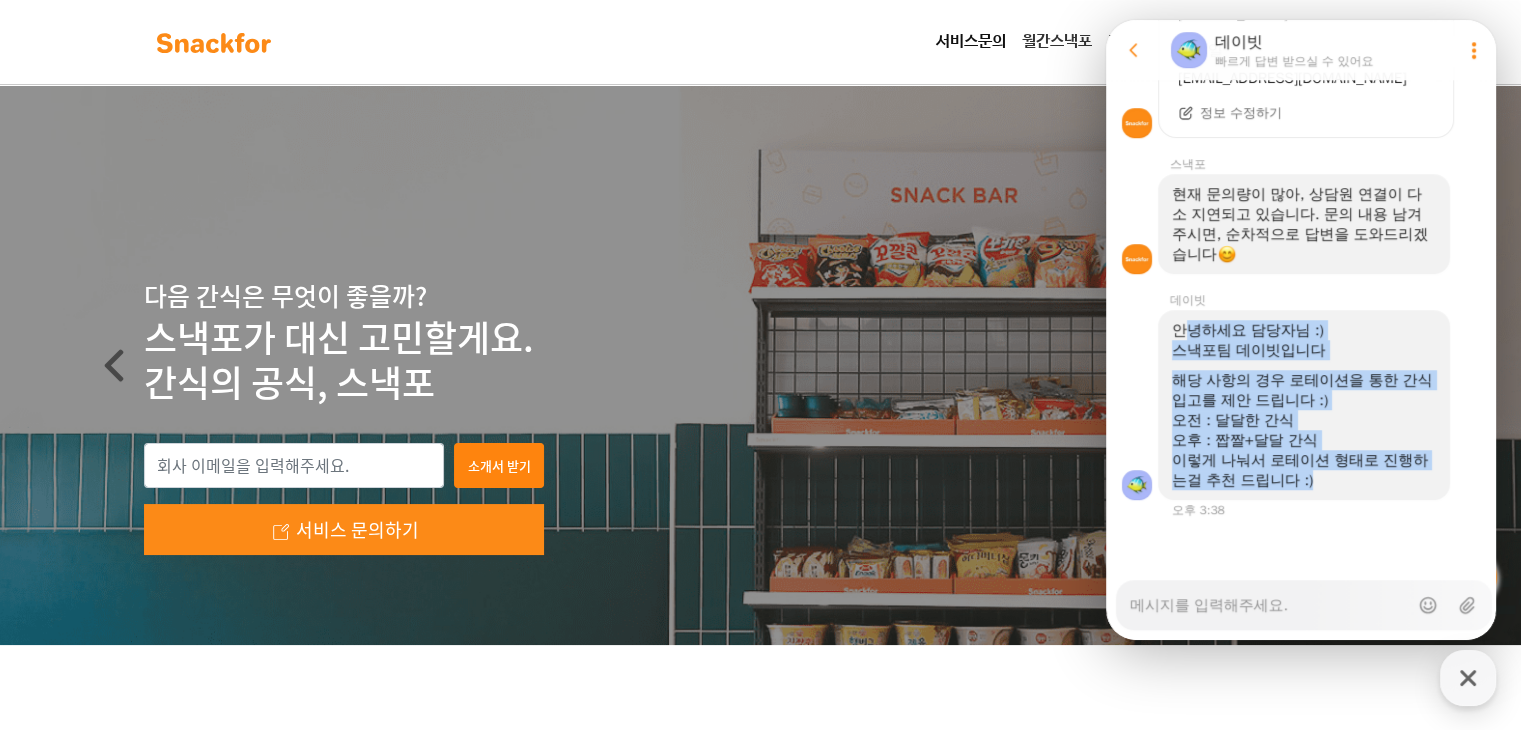 click on "안녕하세요 담당자님 :)  스낵포팀 데이빗입니다  해당 사항의 경우 로테이션을 통한 간식 입고를 제안 드립니다 :)  오전 : 달달한 간식  오후 : 짭짤+달달 간식  이렇게 나눠서 로테이션 형태로 진행하는걸 추천 드립니다 :)" at bounding box center (1304, 405) 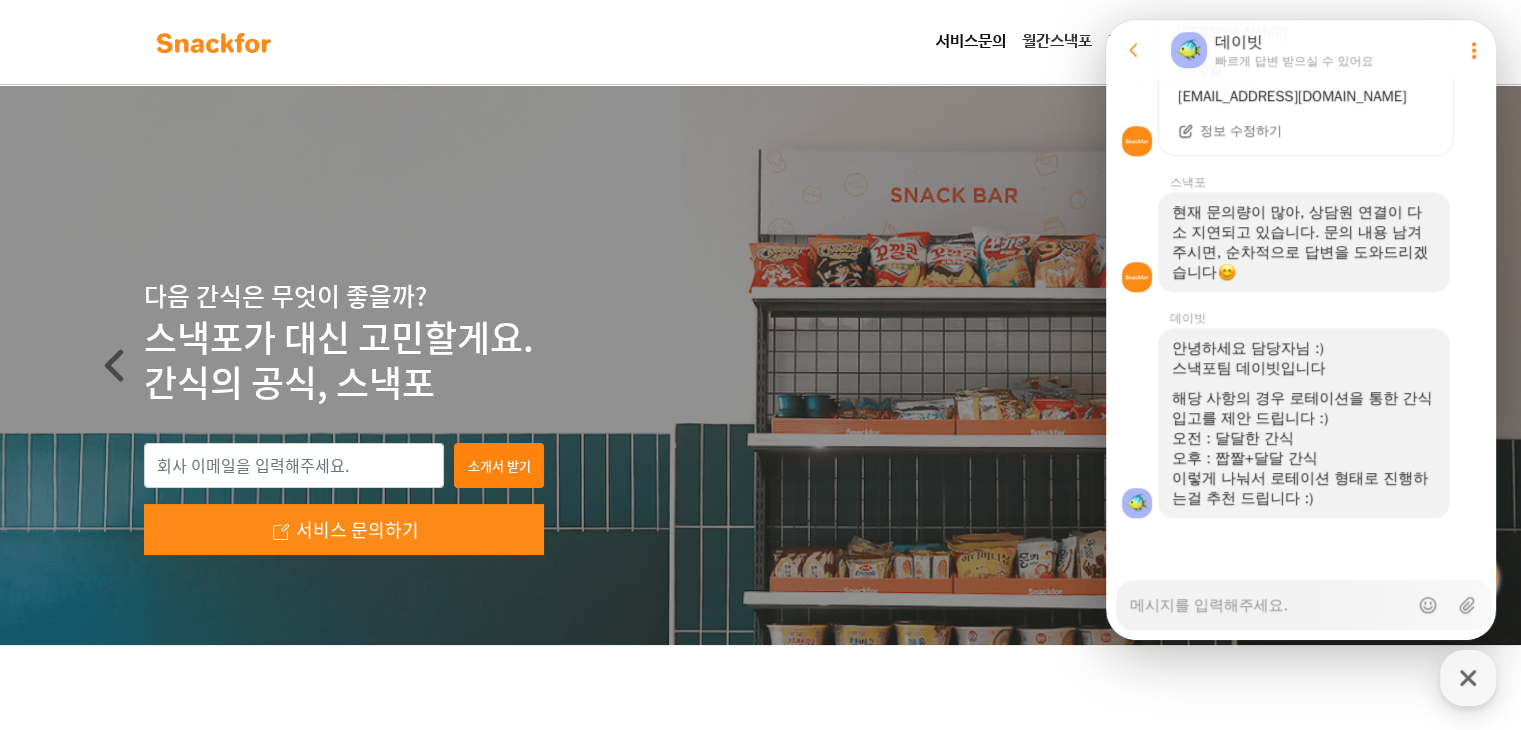 click on "Messenger Input Textarea" at bounding box center (1269, 598) 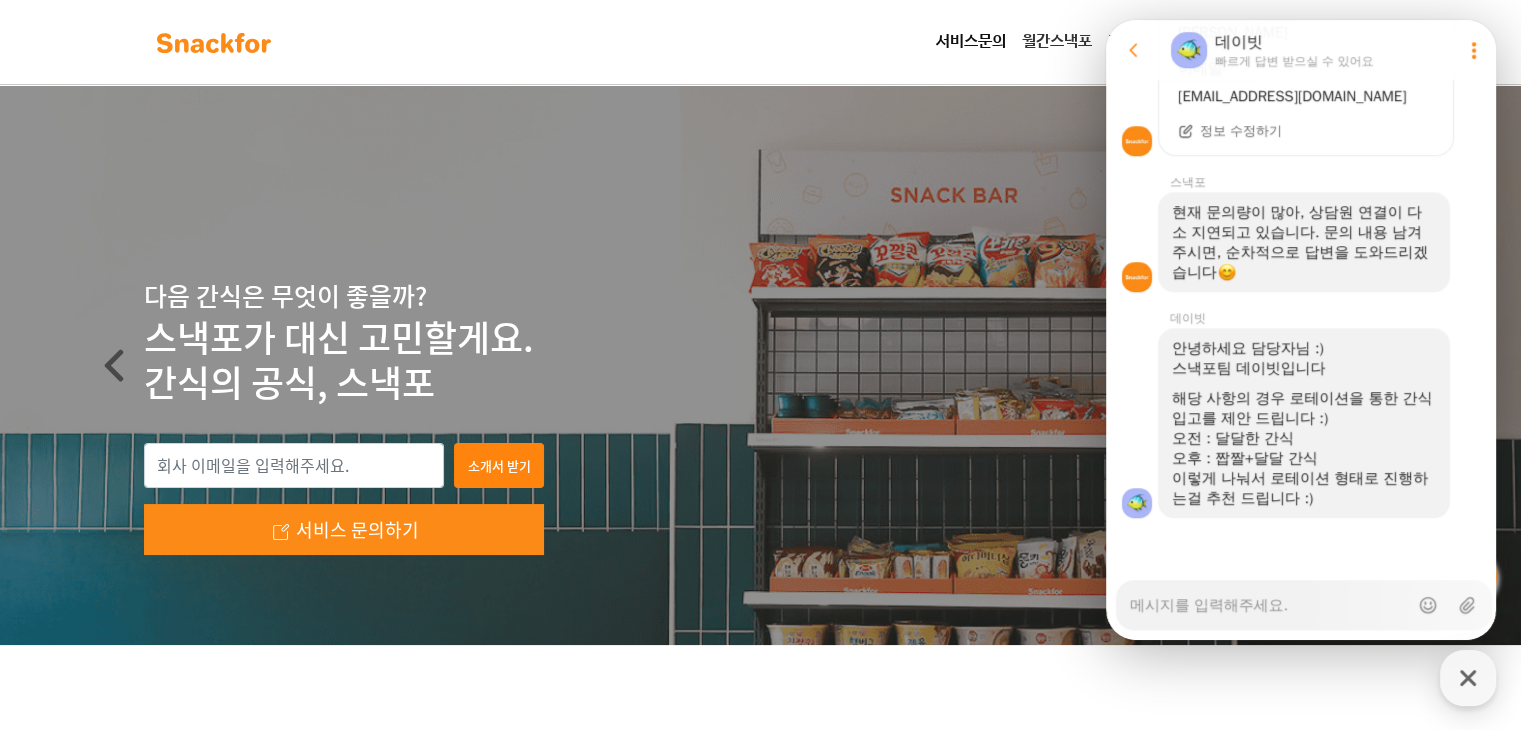 click at bounding box center (1304, 545) 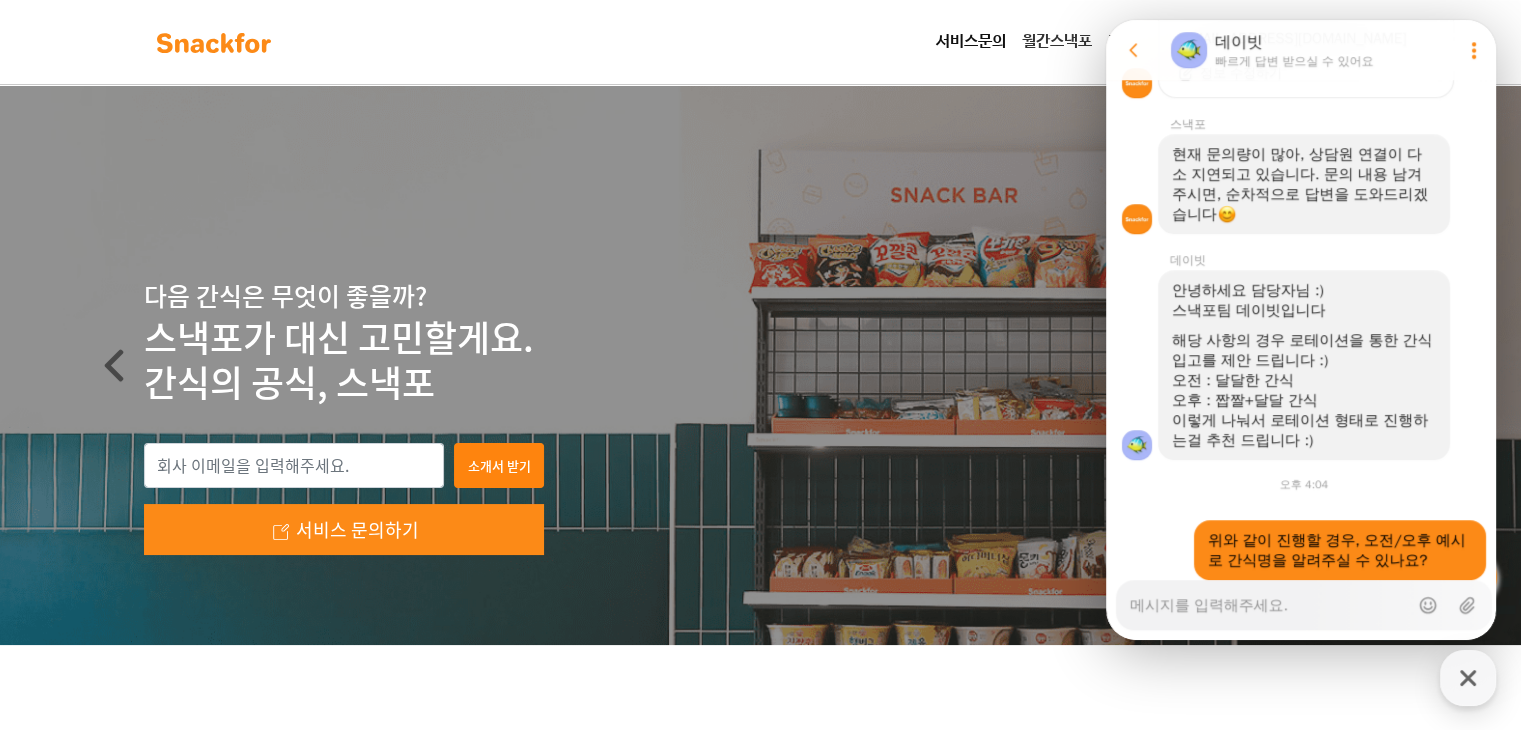 scroll, scrollTop: 1492, scrollLeft: 0, axis: vertical 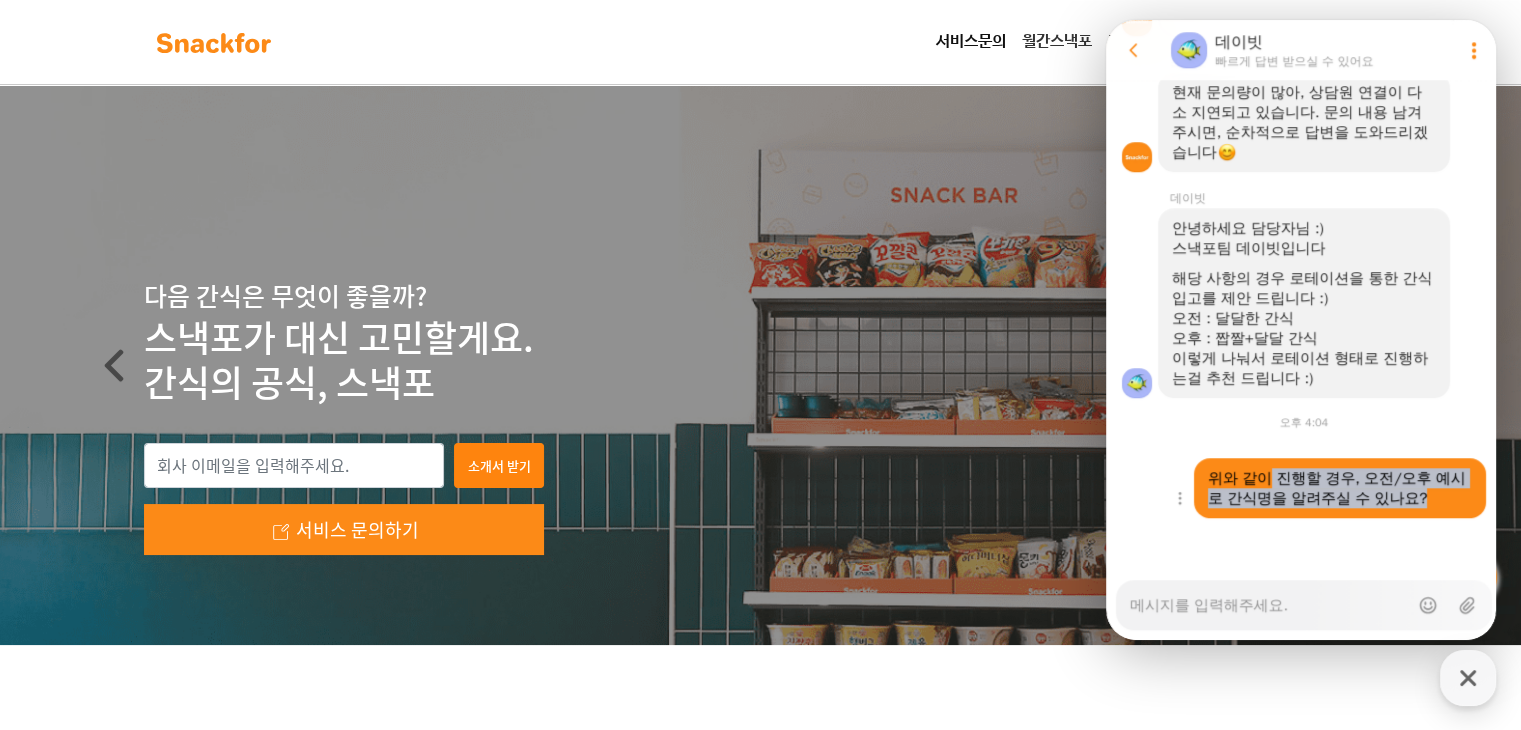 drag, startPoint x: 1444, startPoint y: 494, endPoint x: 1266, endPoint y: 459, distance: 181.40839 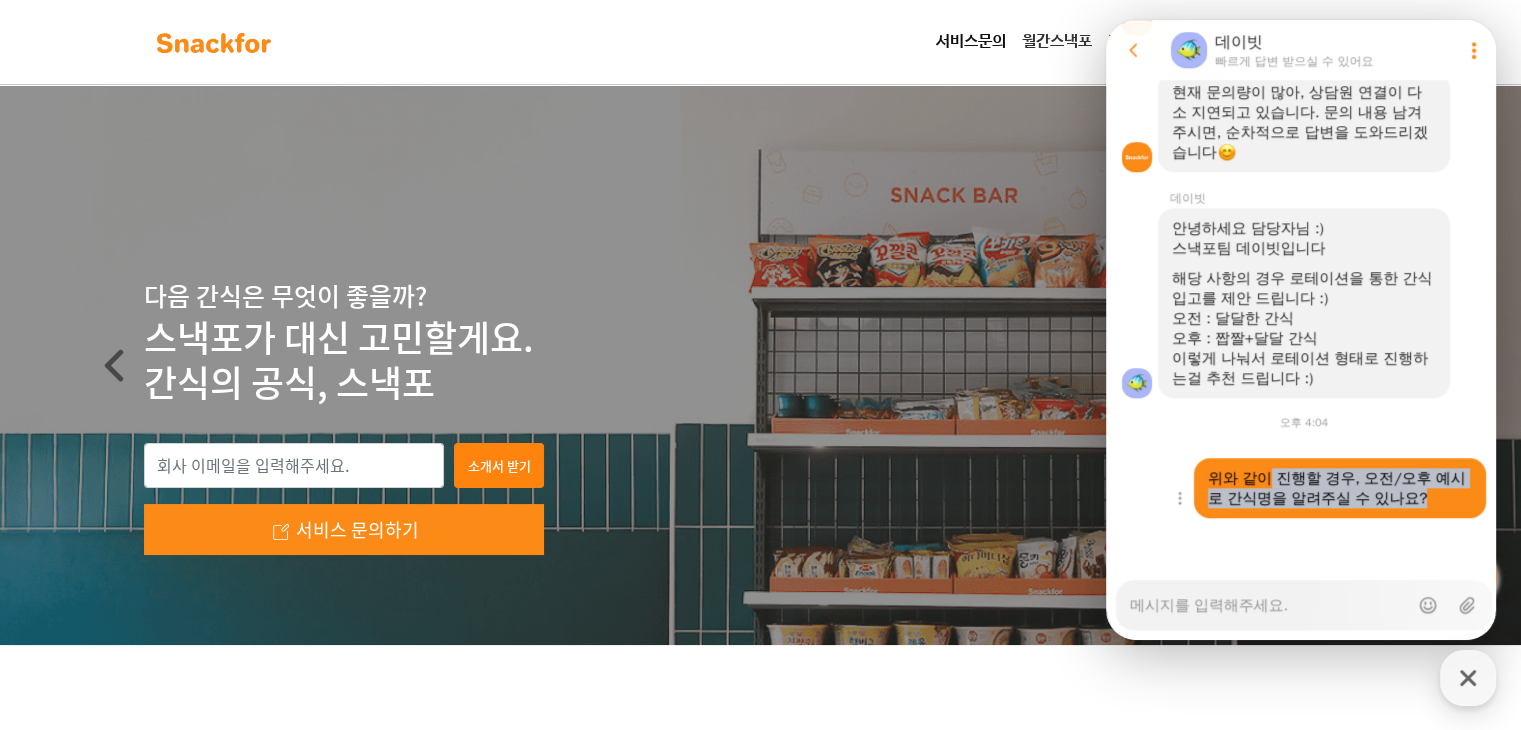 click on "위와 같이 진행할 경우, 오전/오후 예시로 간식명을 알려주실 수 있나요?" at bounding box center [1340, 488] 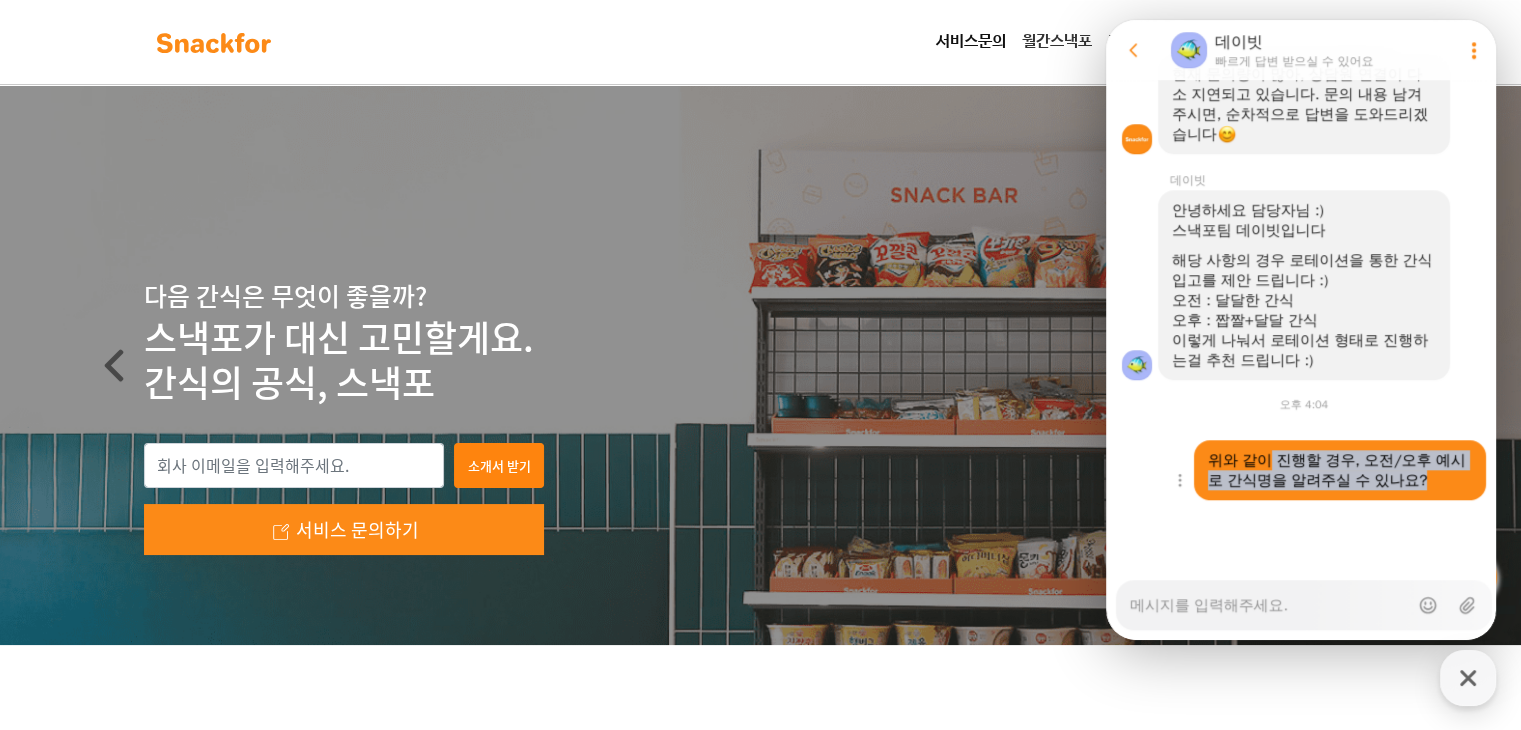 scroll, scrollTop: 1492, scrollLeft: 0, axis: vertical 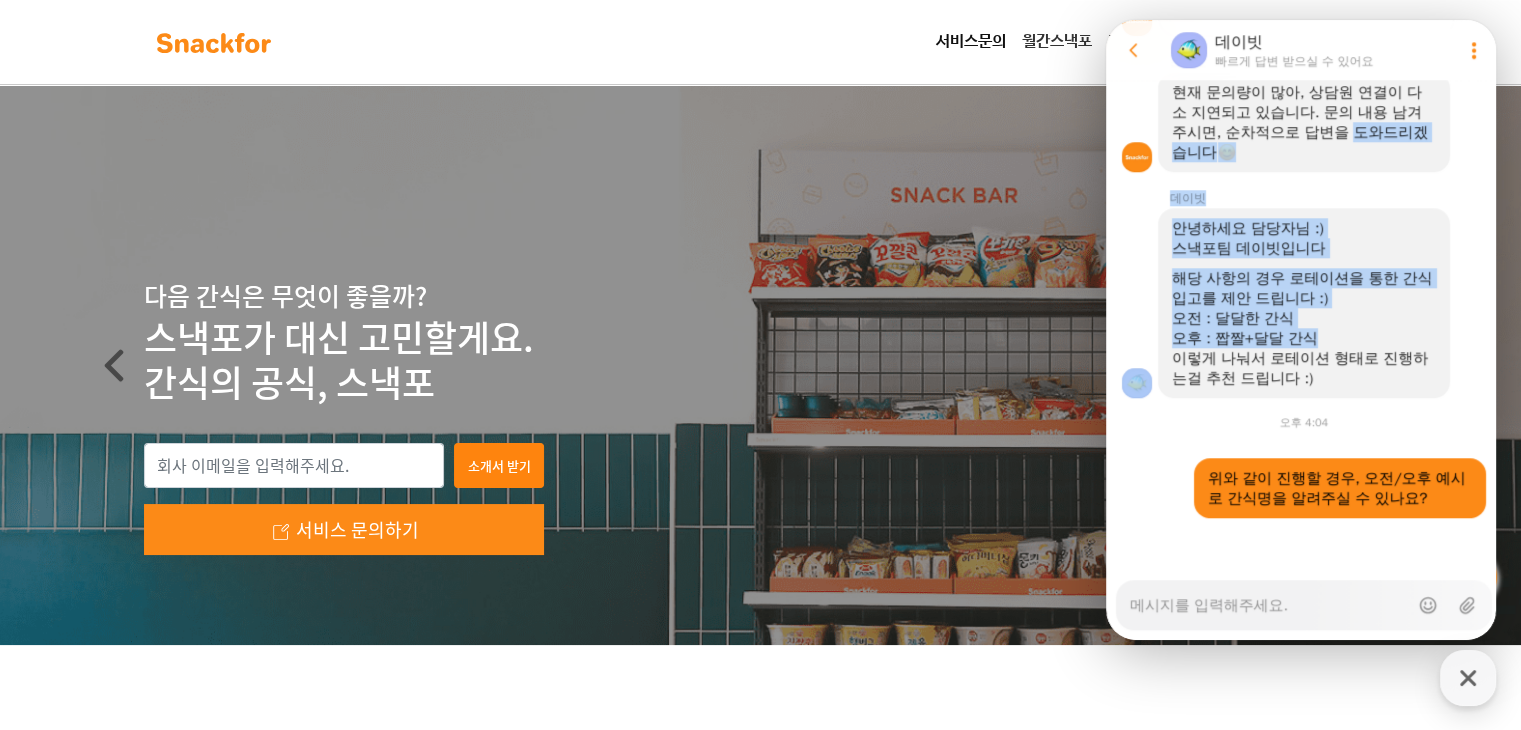 drag, startPoint x: 1354, startPoint y: 146, endPoint x: 1357, endPoint y: 130, distance: 16.27882 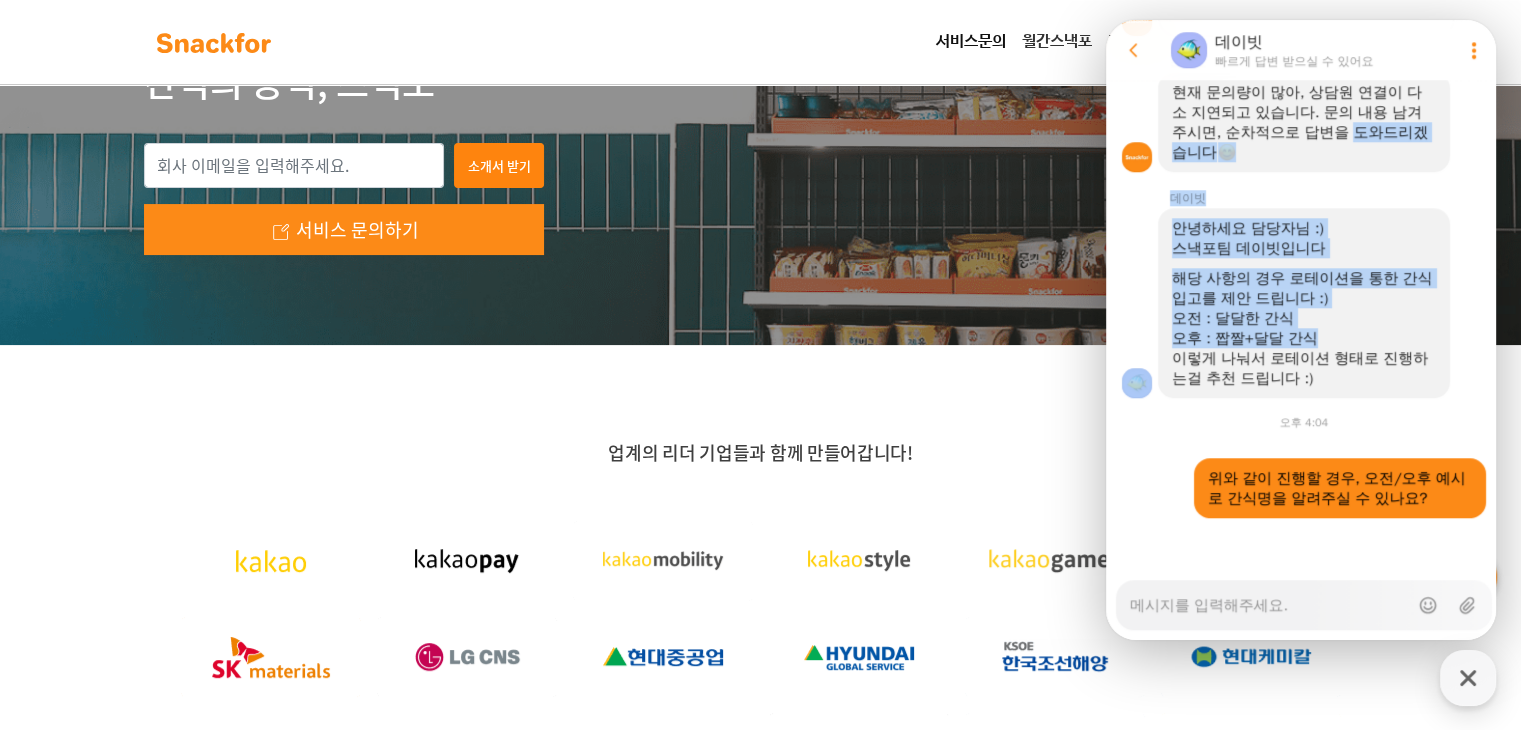 drag, startPoint x: 1330, startPoint y: 473, endPoint x: 1328, endPoint y: 330, distance: 143.01399 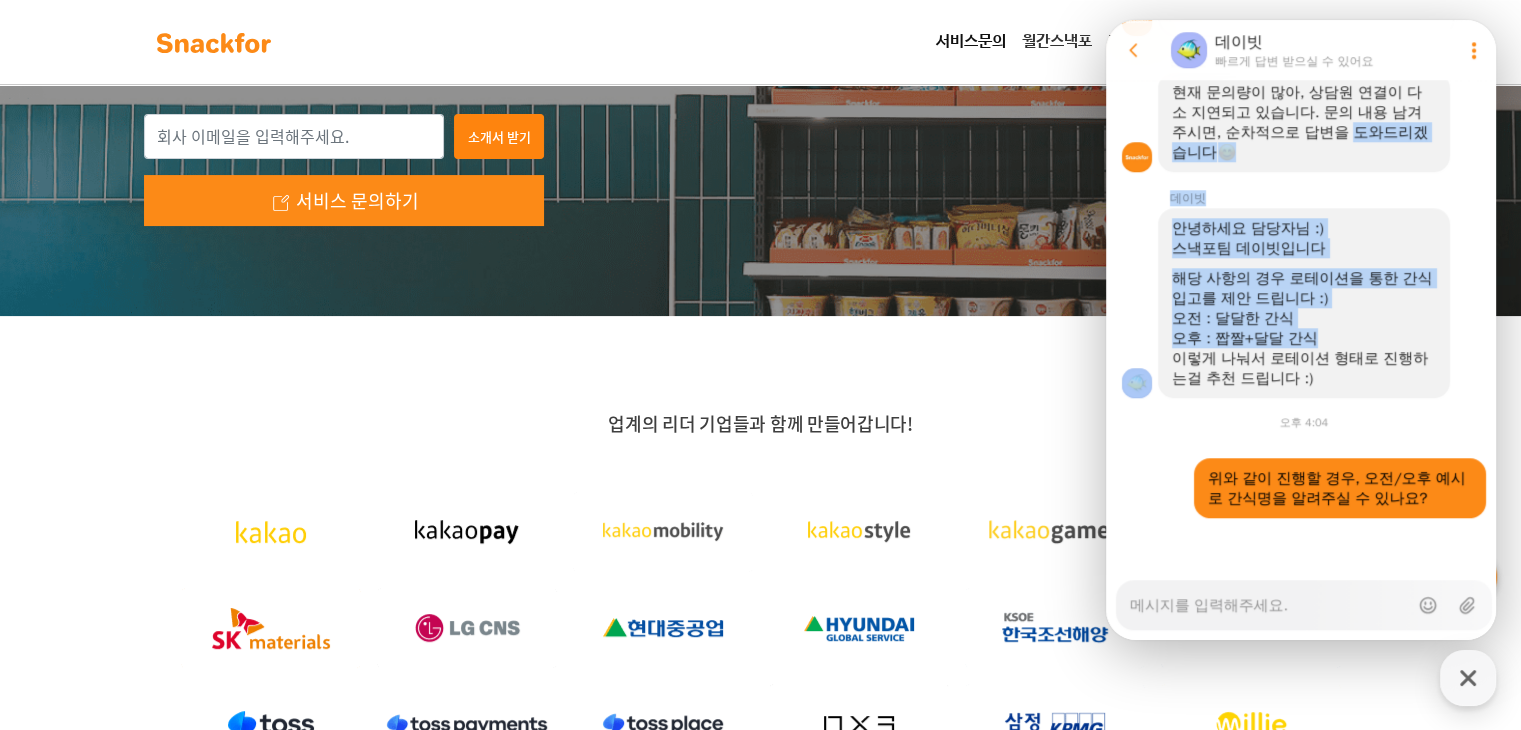 scroll, scrollTop: 300, scrollLeft: 0, axis: vertical 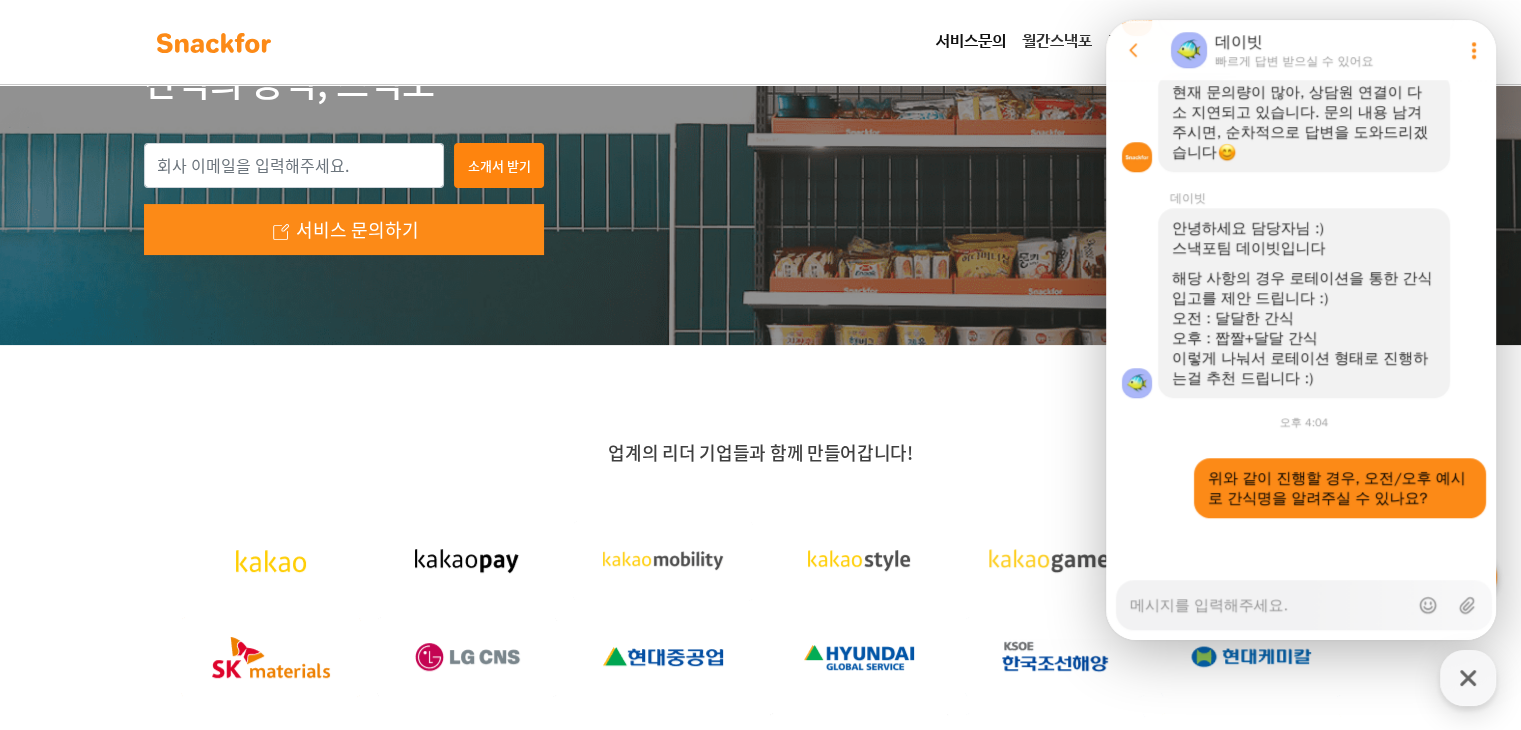 click on "해당 사항의 경우 로테이션을 통한 간식 입고를 제안 드립니다 :)" at bounding box center (1304, 288) 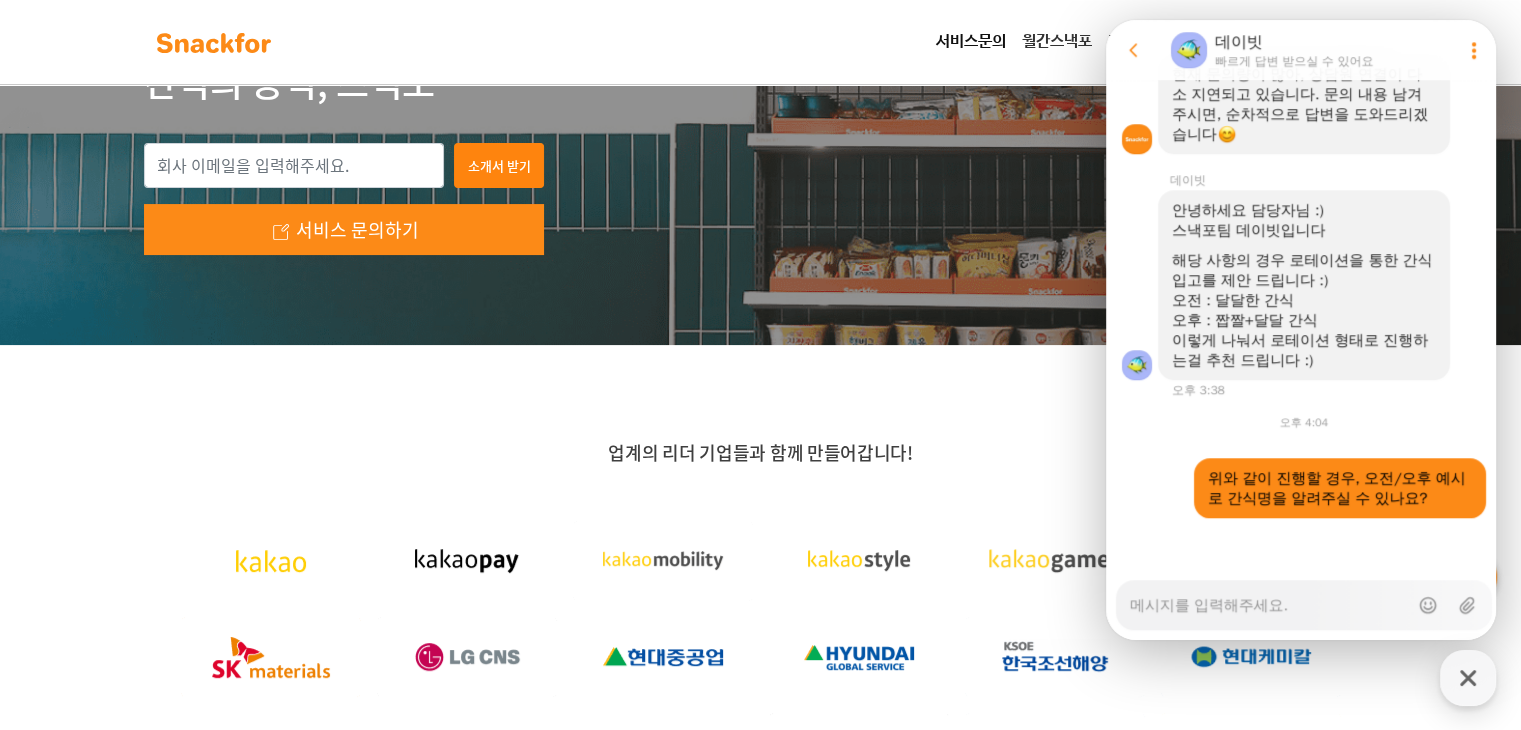 scroll, scrollTop: 1502, scrollLeft: 0, axis: vertical 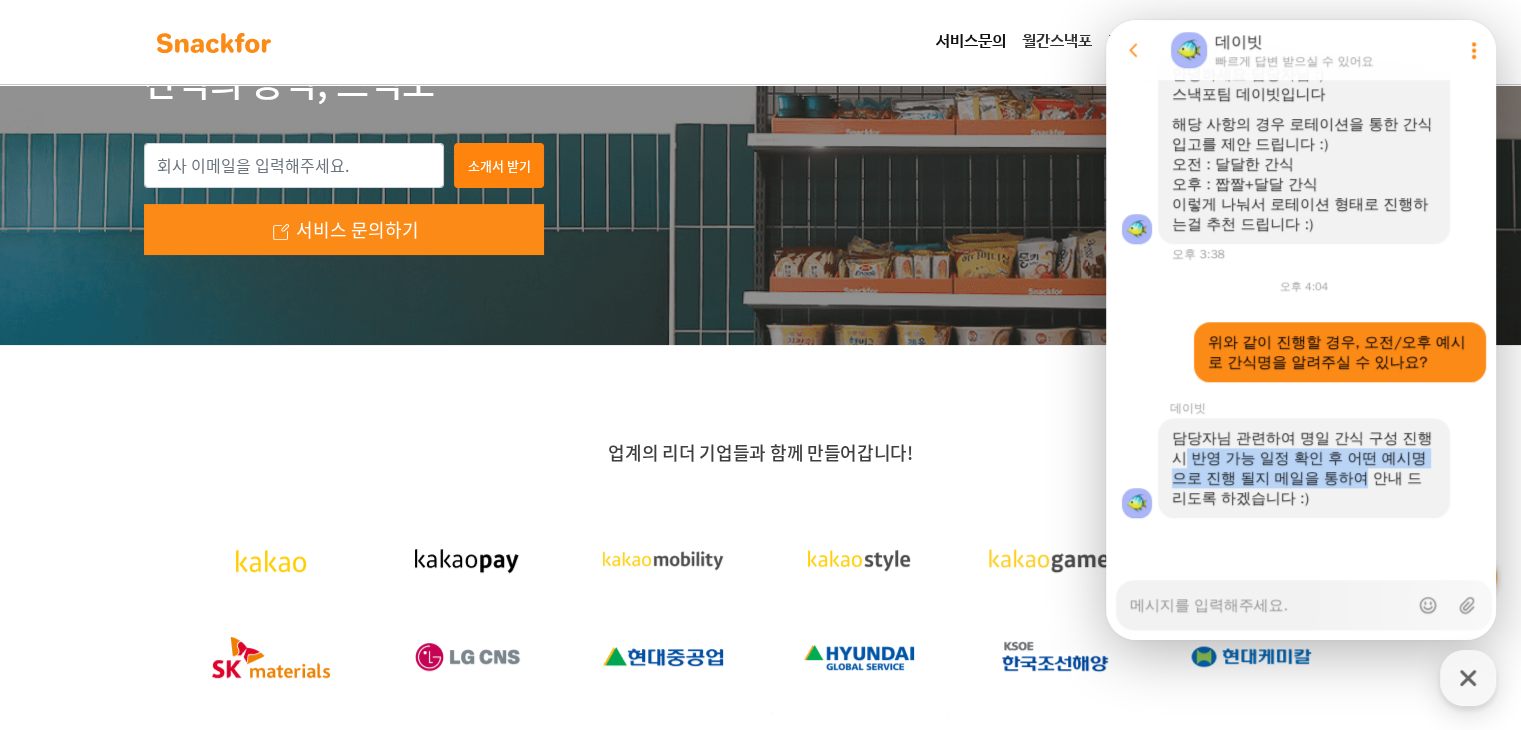drag, startPoint x: 1209, startPoint y: 457, endPoint x: 1397, endPoint y: 488, distance: 190.53871 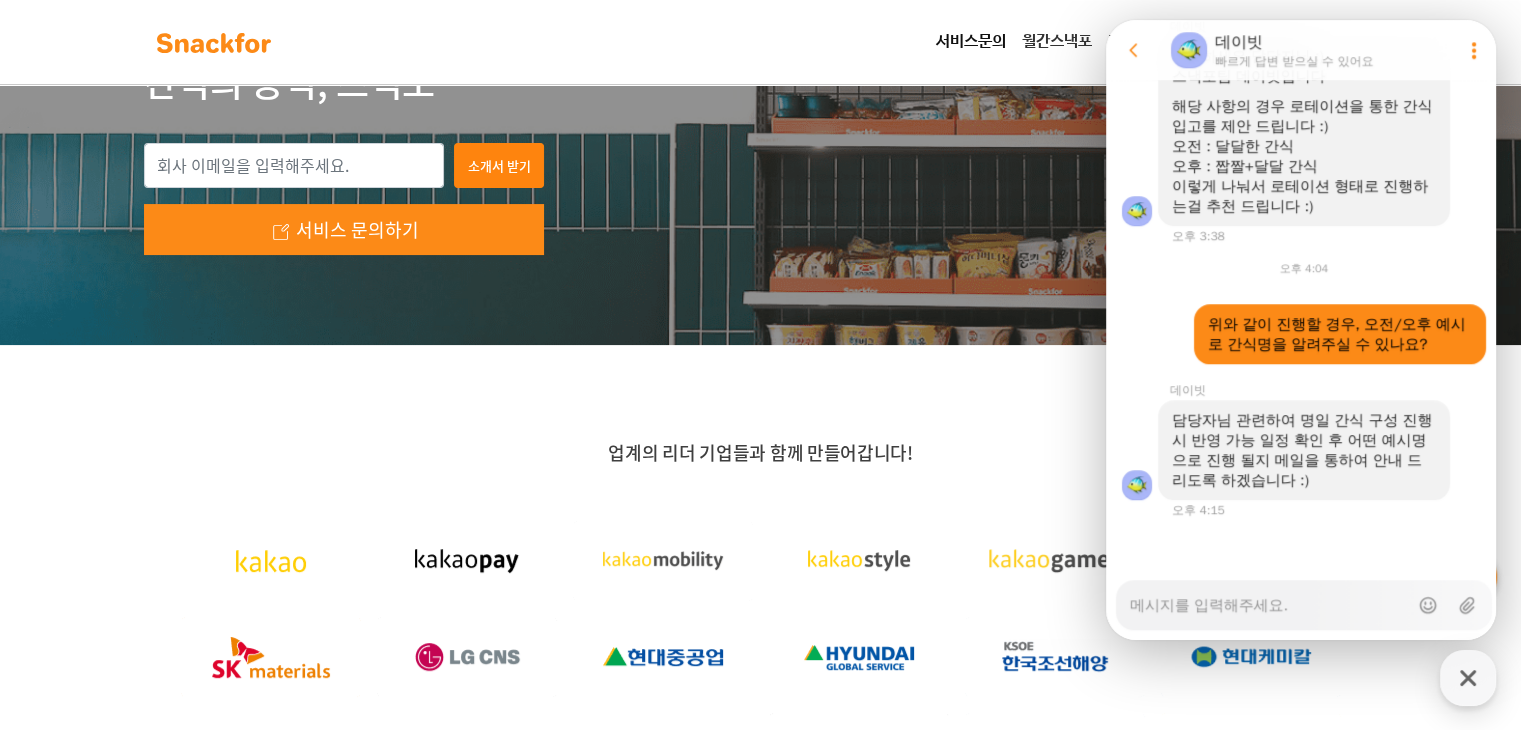 click on "담당자님 관련하여 명일 간식 구성 진행 시 반영 가능 일정 확인 후 어떤 예시명으로 진행 될지 메일을 통하여 안내 드리도록 하겠습니다 :)" at bounding box center [1304, 450] 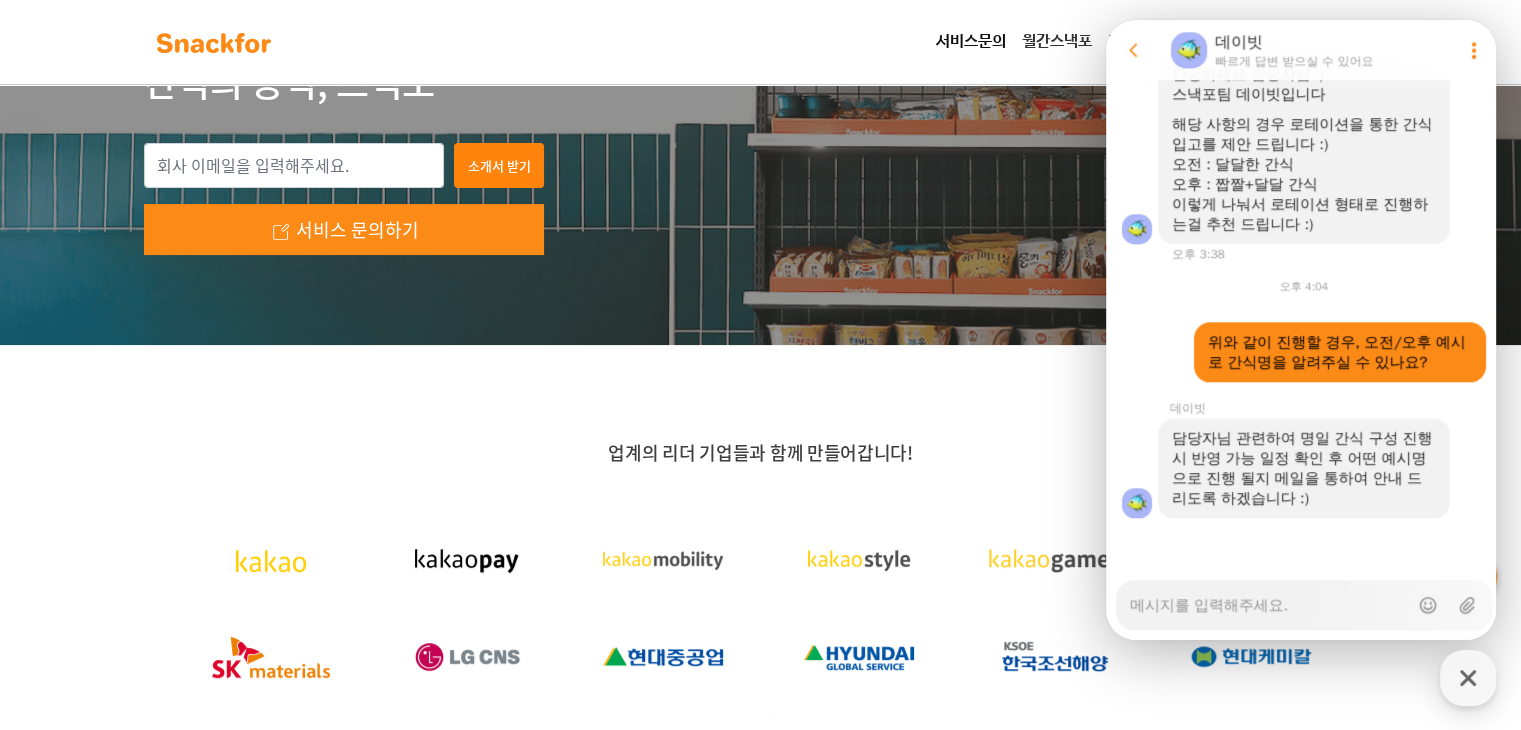 scroll, scrollTop: 1646, scrollLeft: 0, axis: vertical 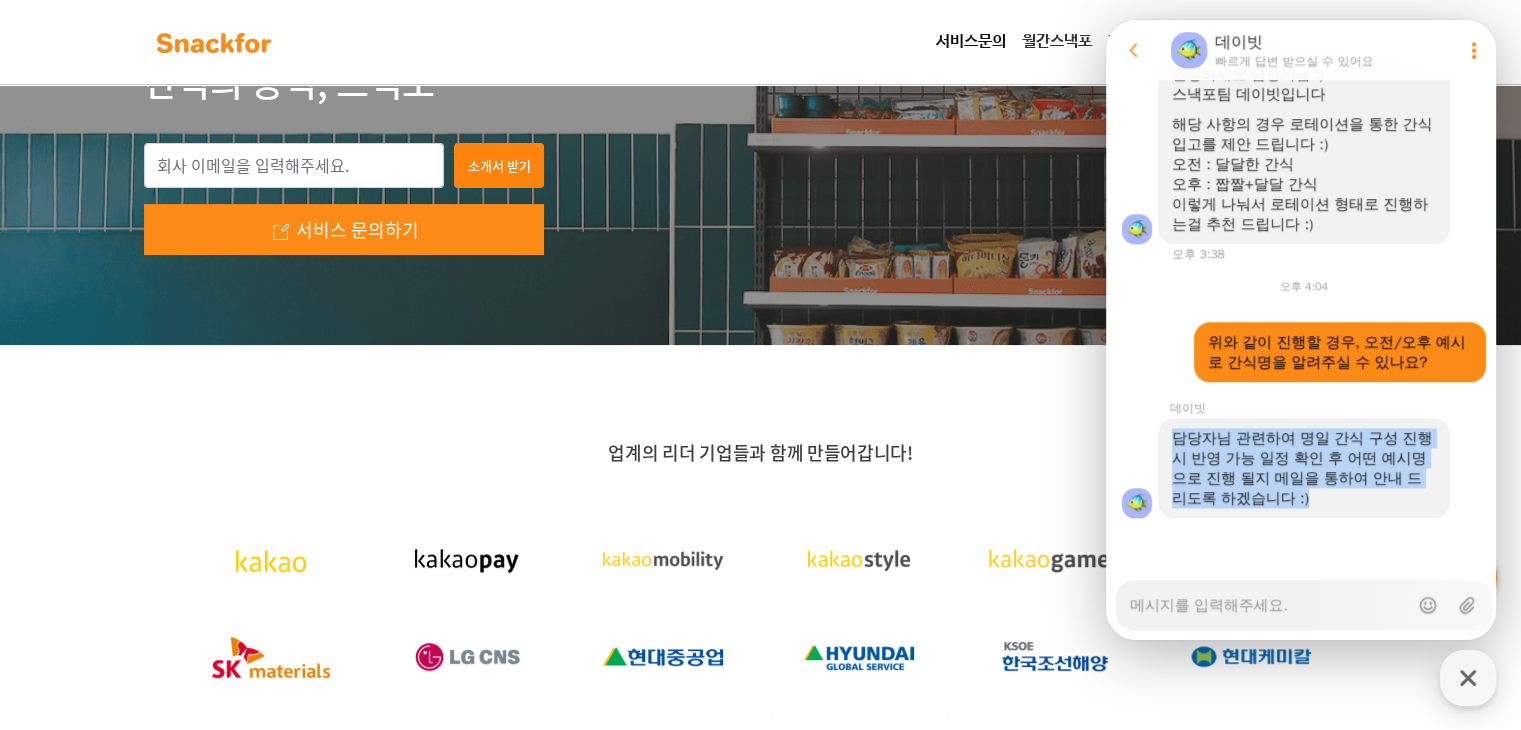 drag, startPoint x: 1366, startPoint y: 497, endPoint x: 1173, endPoint y: 429, distance: 204.62894 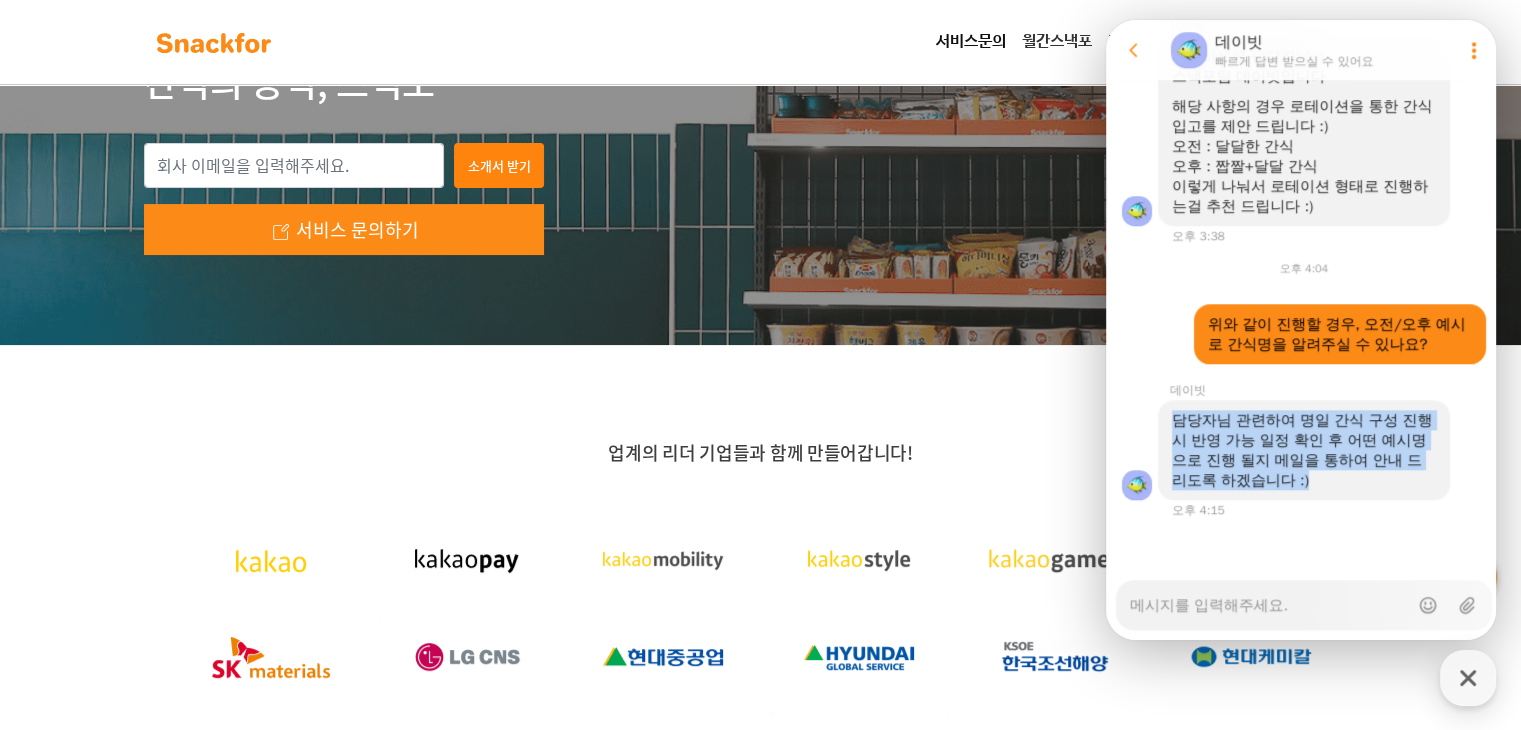 click on "담당자님 관련하여 명일 간식 구성 진행 시 반영 가능 일정 확인 후 어떤 예시명으로 진행 될지 메일을 통하여 안내 드리도록 하겠습니다 :)" at bounding box center (1304, 450) 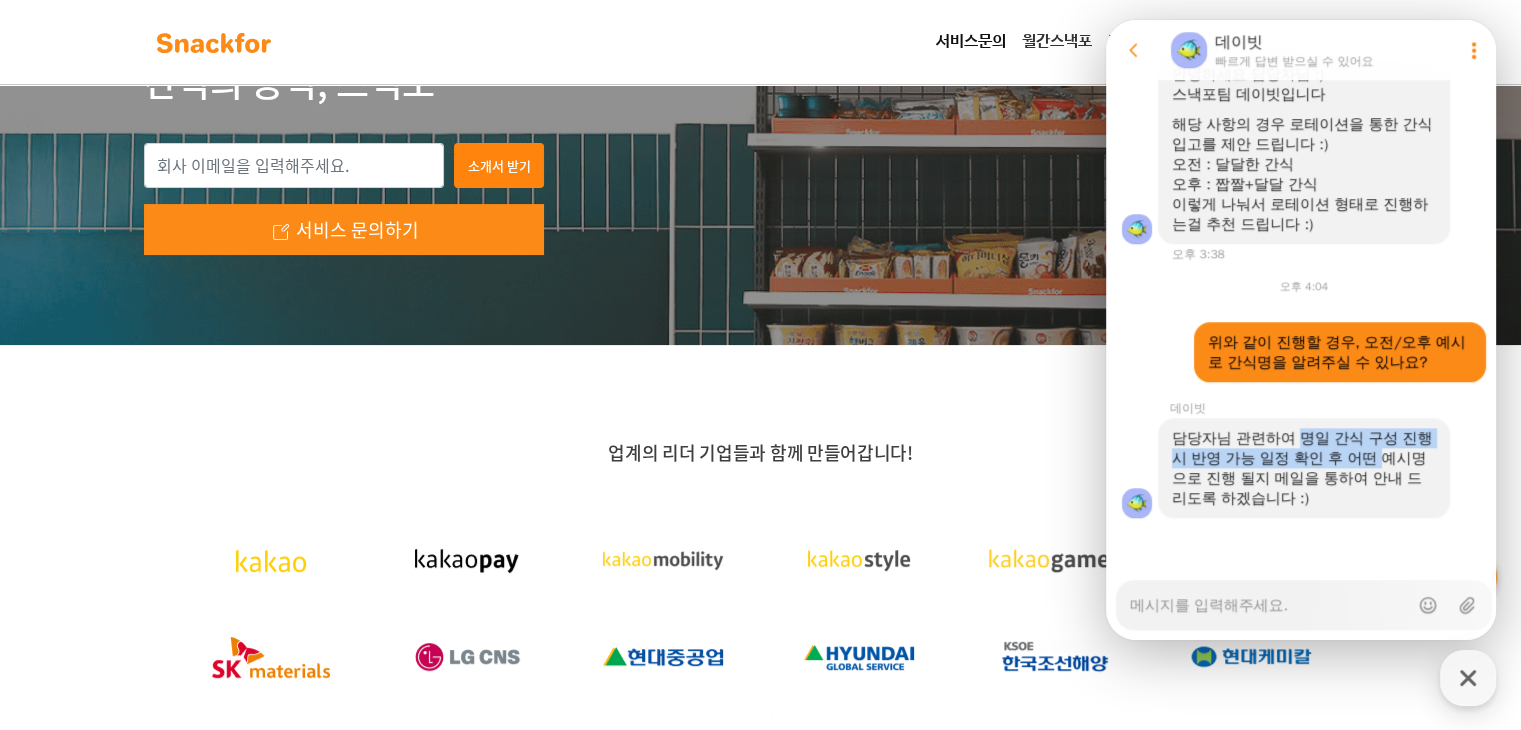 drag, startPoint x: 1301, startPoint y: 439, endPoint x: 1408, endPoint y: 461, distance: 109.23827 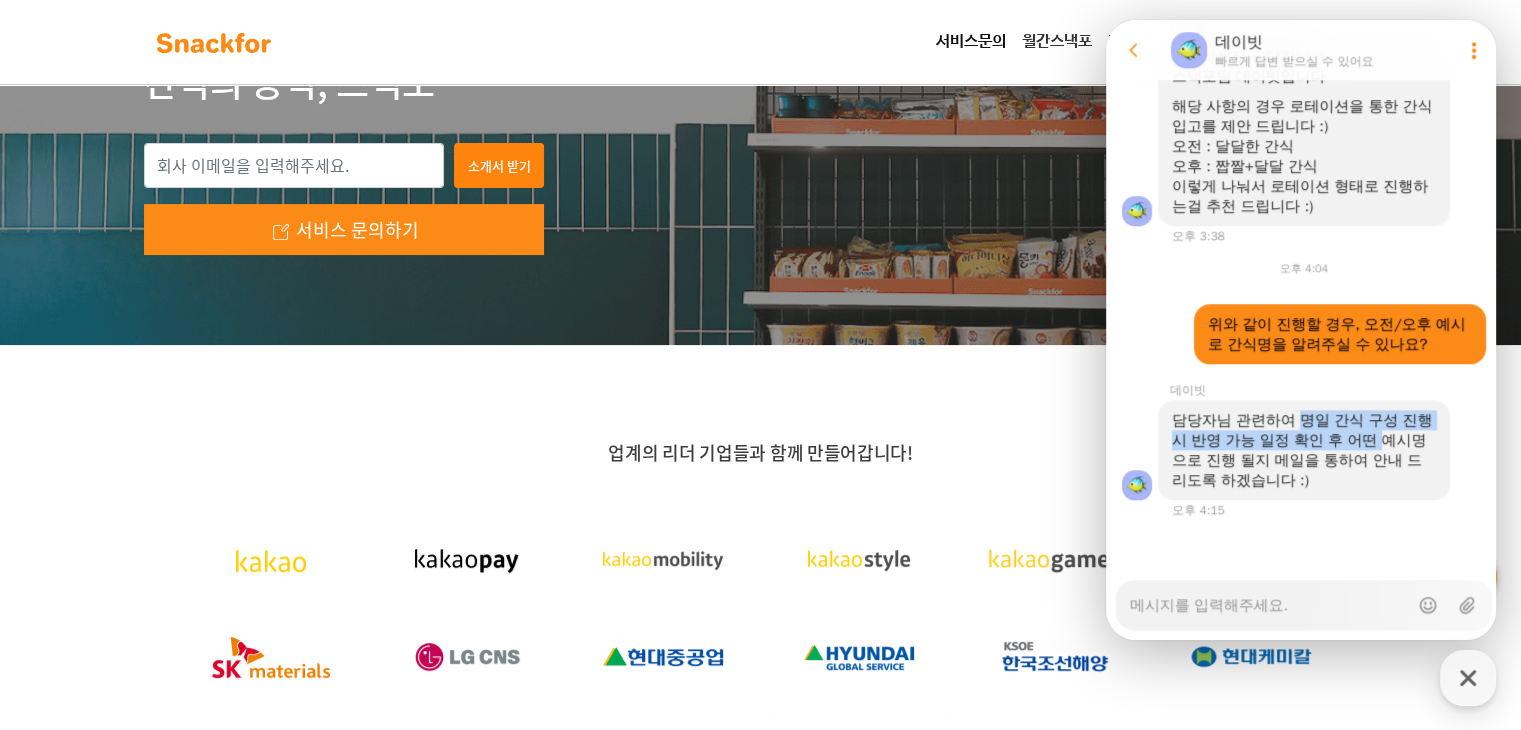 scroll, scrollTop: 1646, scrollLeft: 0, axis: vertical 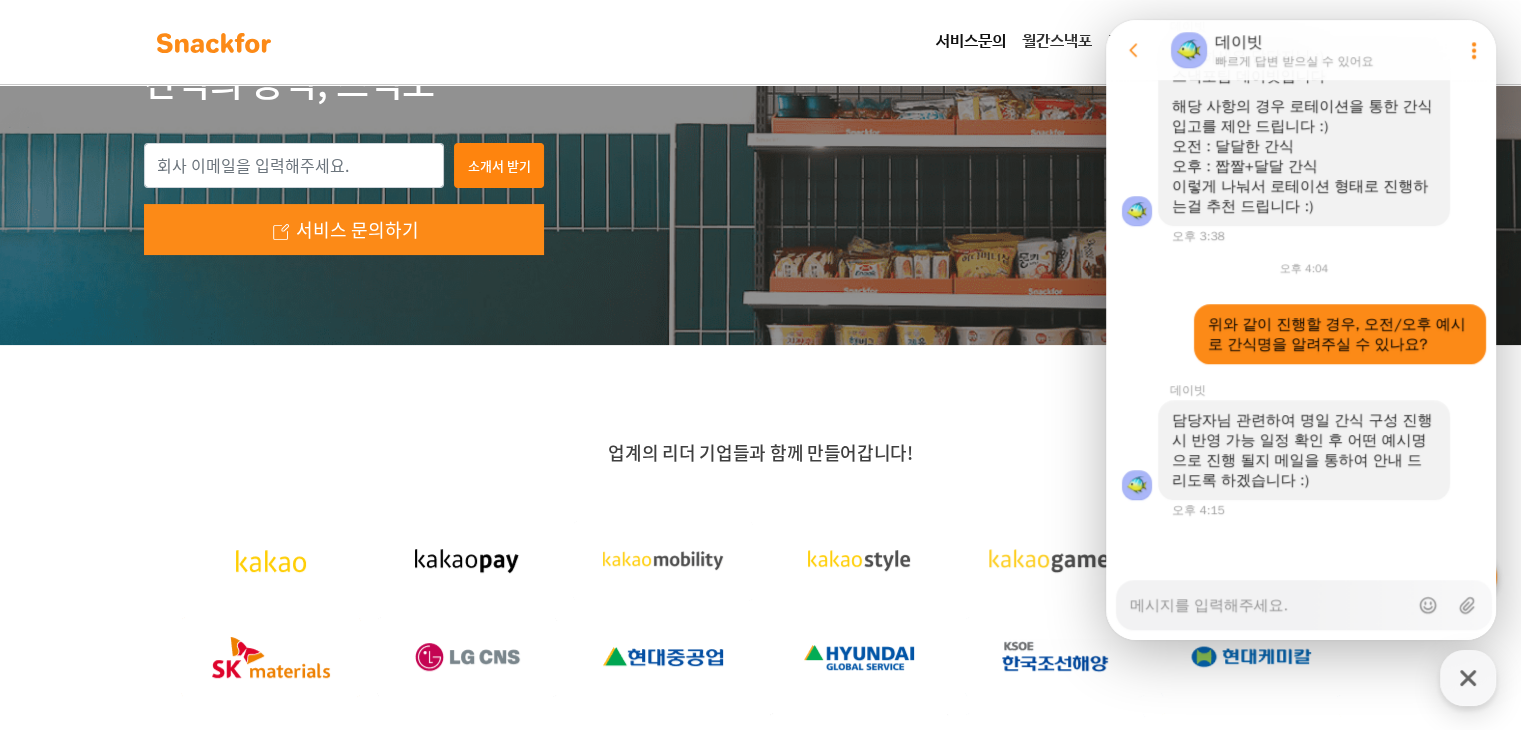 click on "담당자님 관련하여 명일 간식 구성 진행 시 반영 가능 일정 확인 후 어떤 예시명으로 진행 될지 메일을 통하여 안내 드리도록 하겠습니다 :)" at bounding box center (1304, 450) 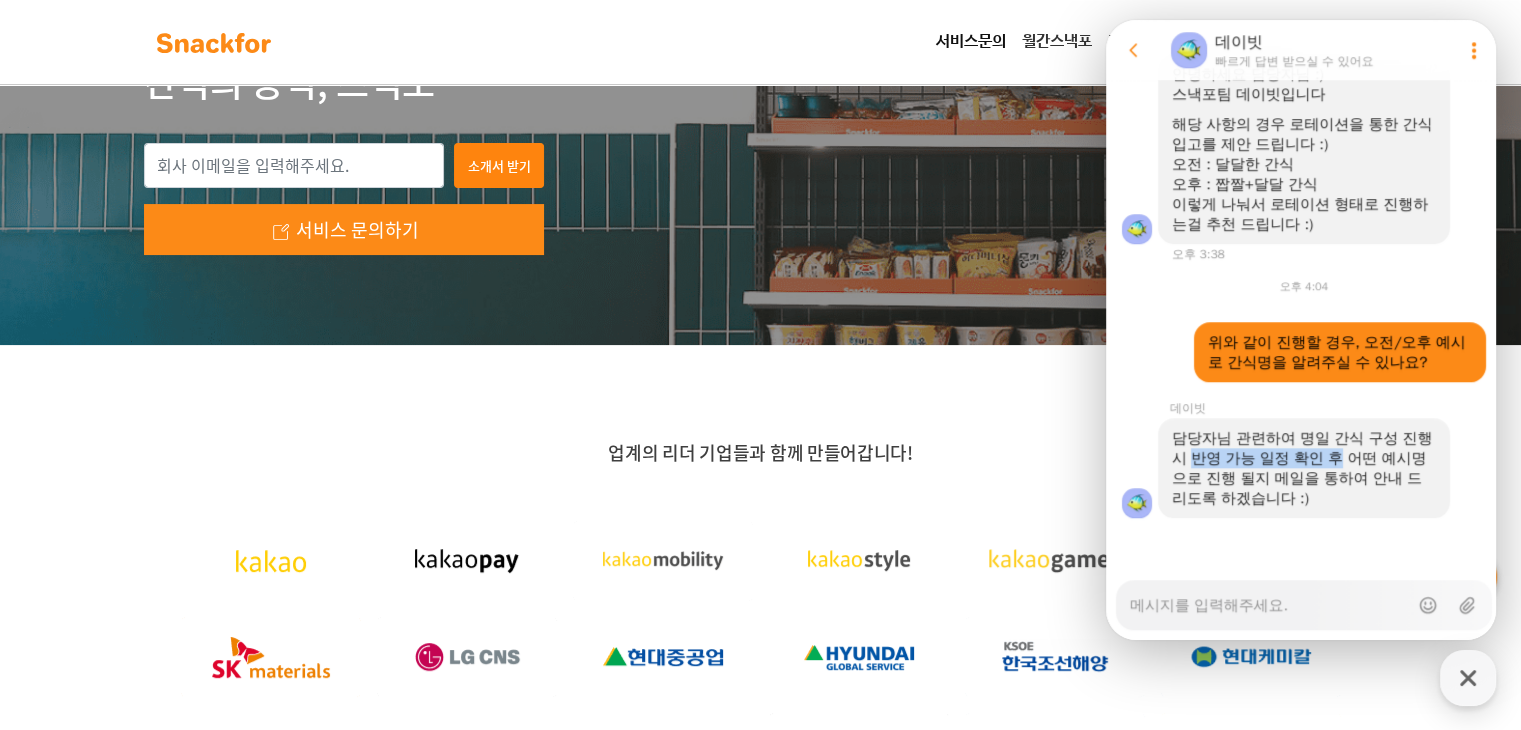 drag, startPoint x: 1213, startPoint y: 457, endPoint x: 1363, endPoint y: 460, distance: 150.03 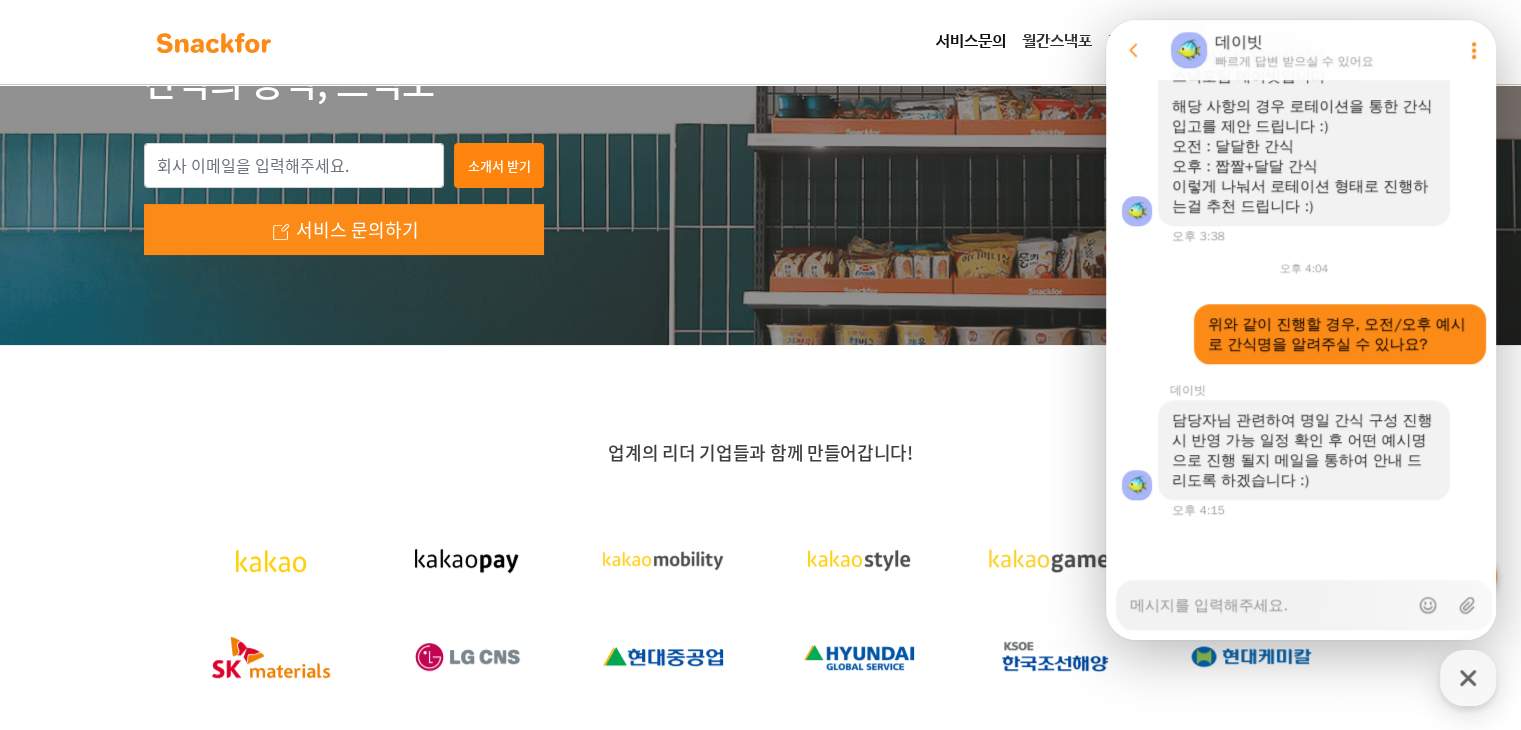 click on "담당자님 관련하여 명일 간식 구성 진행 시 반영 가능 일정 확인 후 어떤 예시명으로 진행 될지 메일을 통하여 안내 드리도록 하겠습니다 :)" at bounding box center (1304, 450) 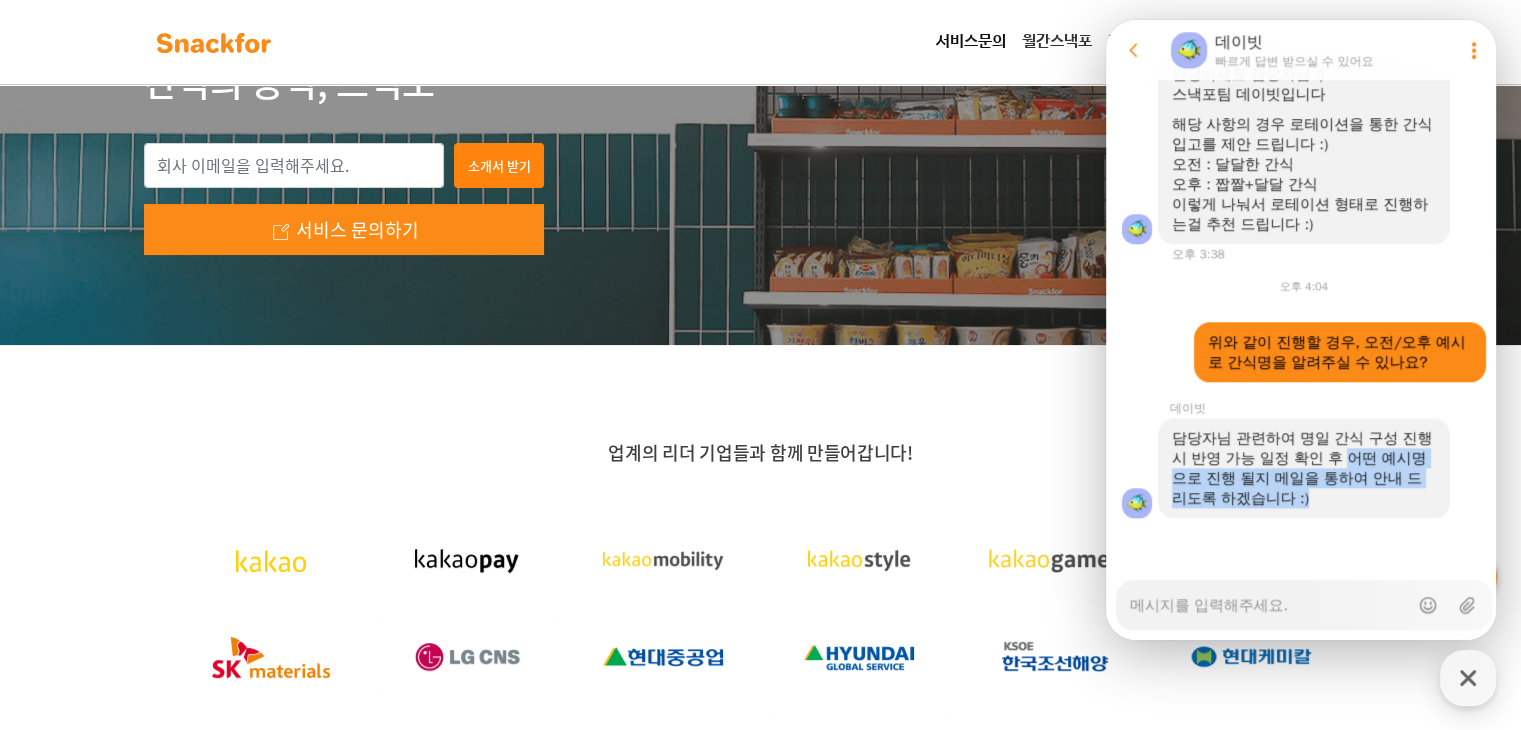 drag, startPoint x: 1373, startPoint y: 457, endPoint x: 1377, endPoint y: 491, distance: 34.234486 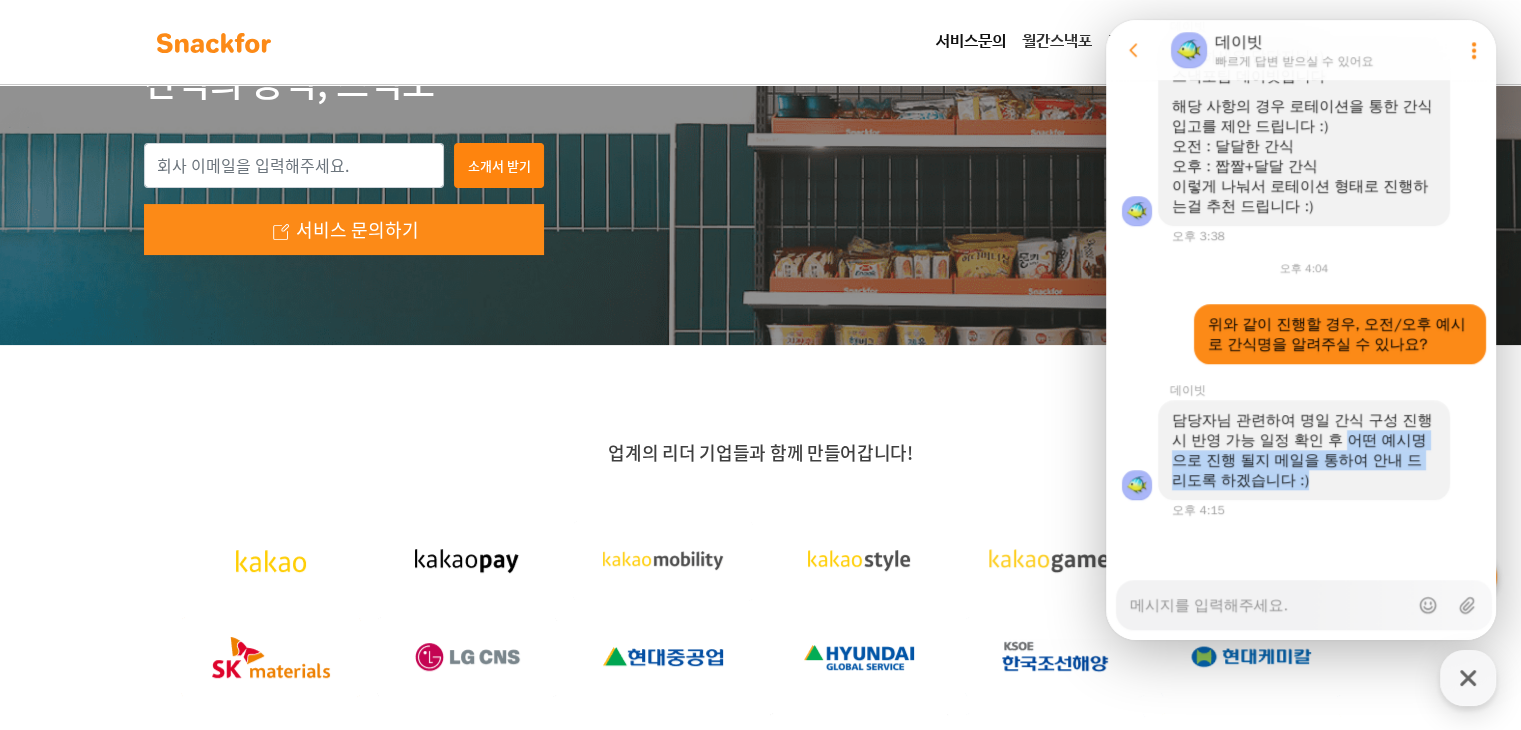 scroll, scrollTop: 1646, scrollLeft: 0, axis: vertical 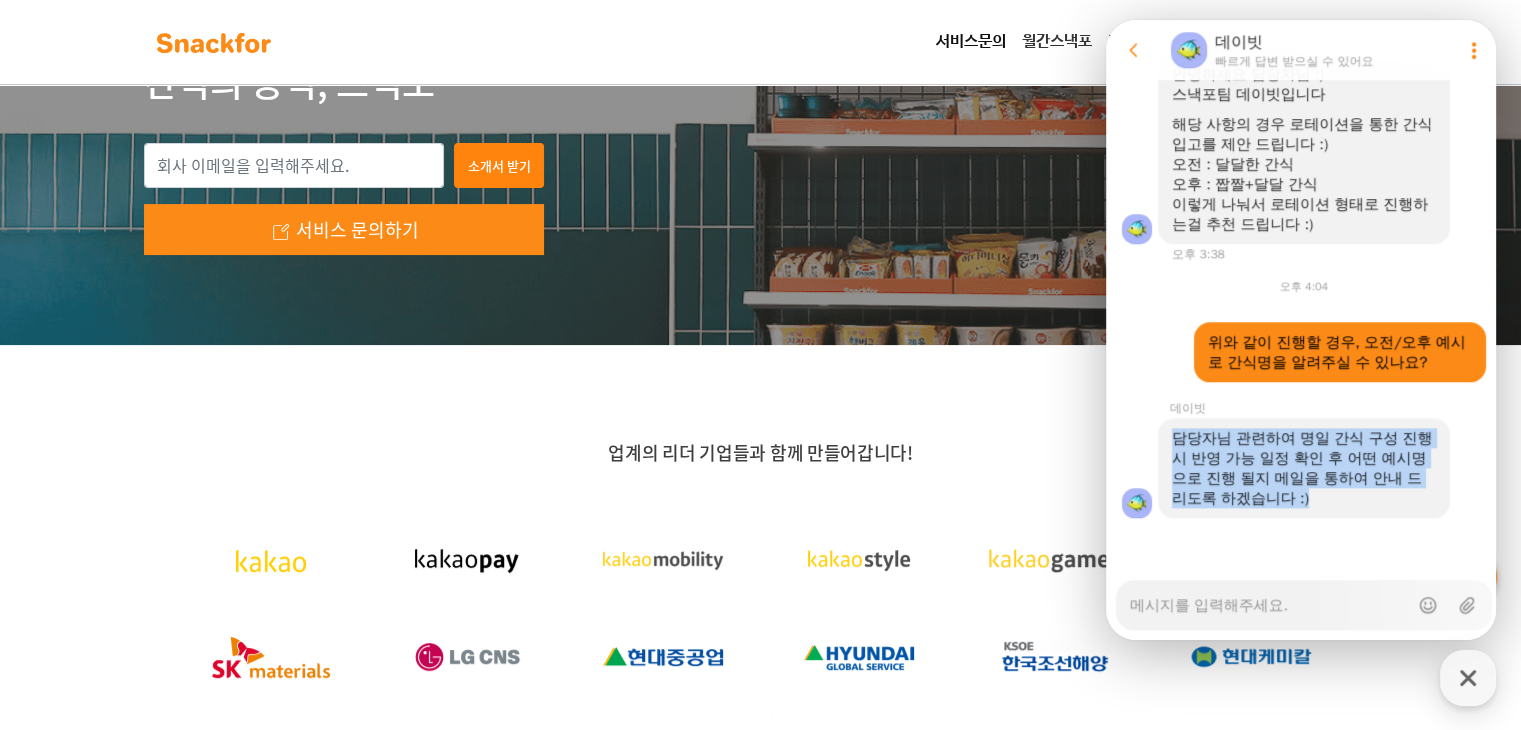 drag, startPoint x: 1357, startPoint y: 500, endPoint x: 1173, endPoint y: 433, distance: 195.81879 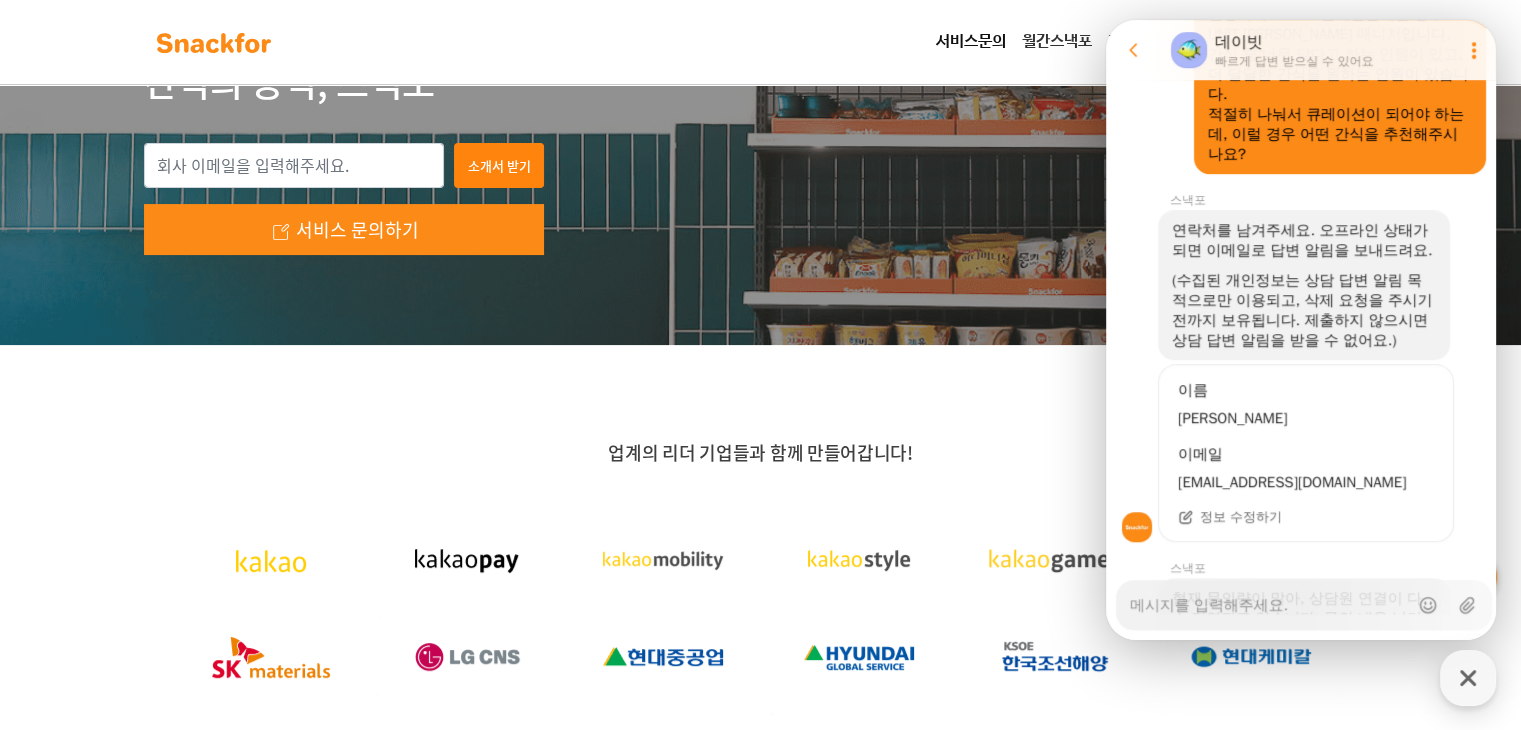 scroll, scrollTop: 746, scrollLeft: 0, axis: vertical 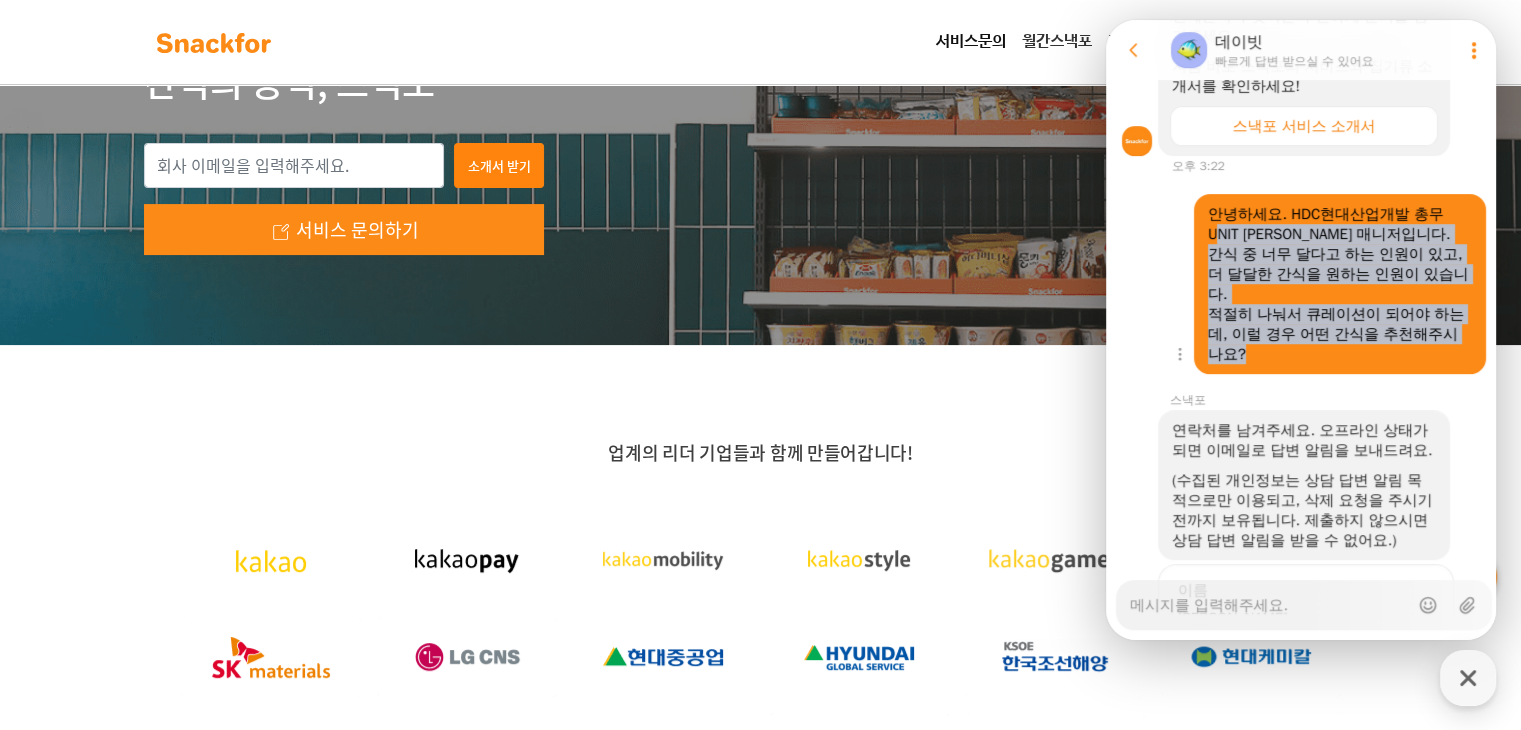 drag, startPoint x: 1301, startPoint y: 357, endPoint x: 1215, endPoint y: 238, distance: 146.82303 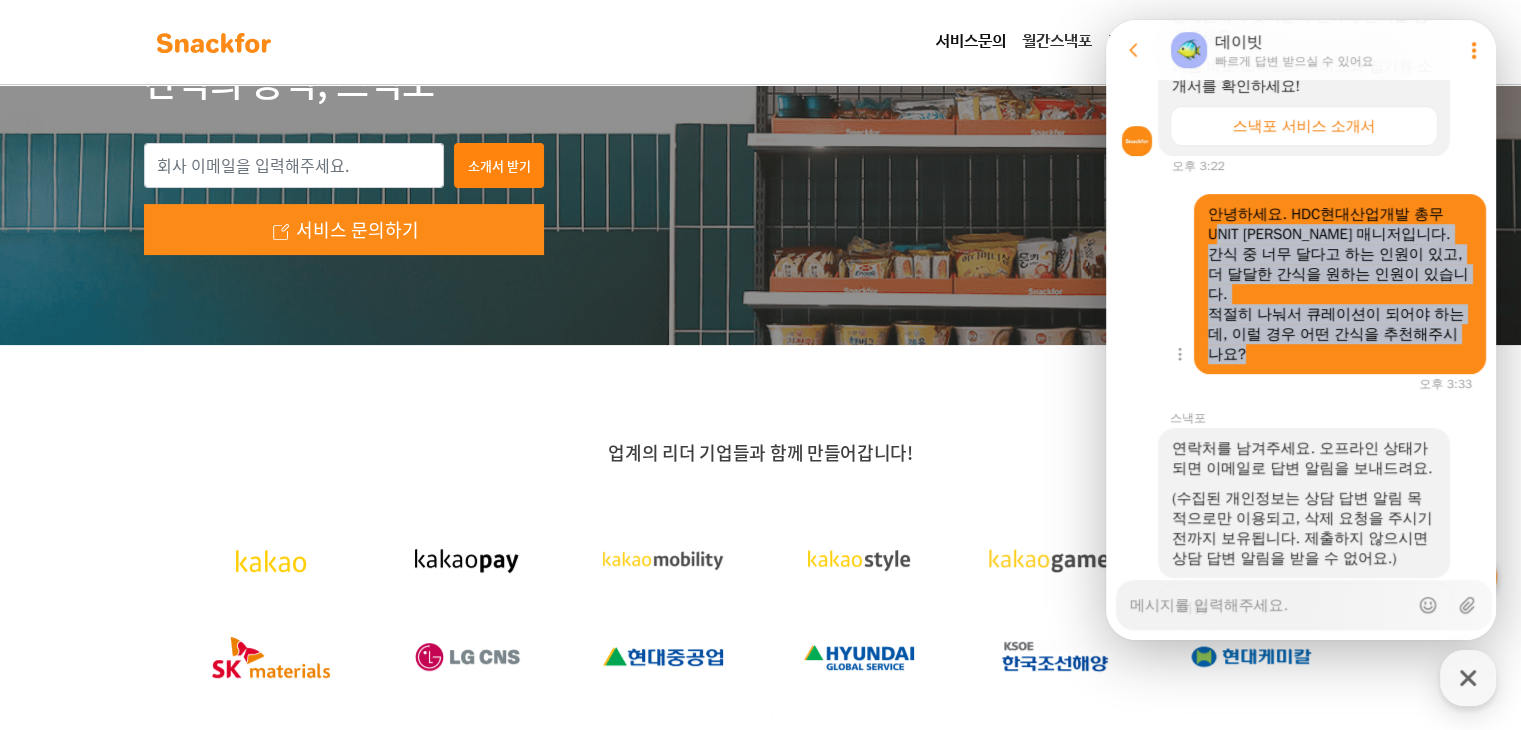 click on "간식 중 너무 달다고 하는 인원이 있고, 더 달달한 간식을 원하는 인원이 있습니다." at bounding box center [1340, 274] 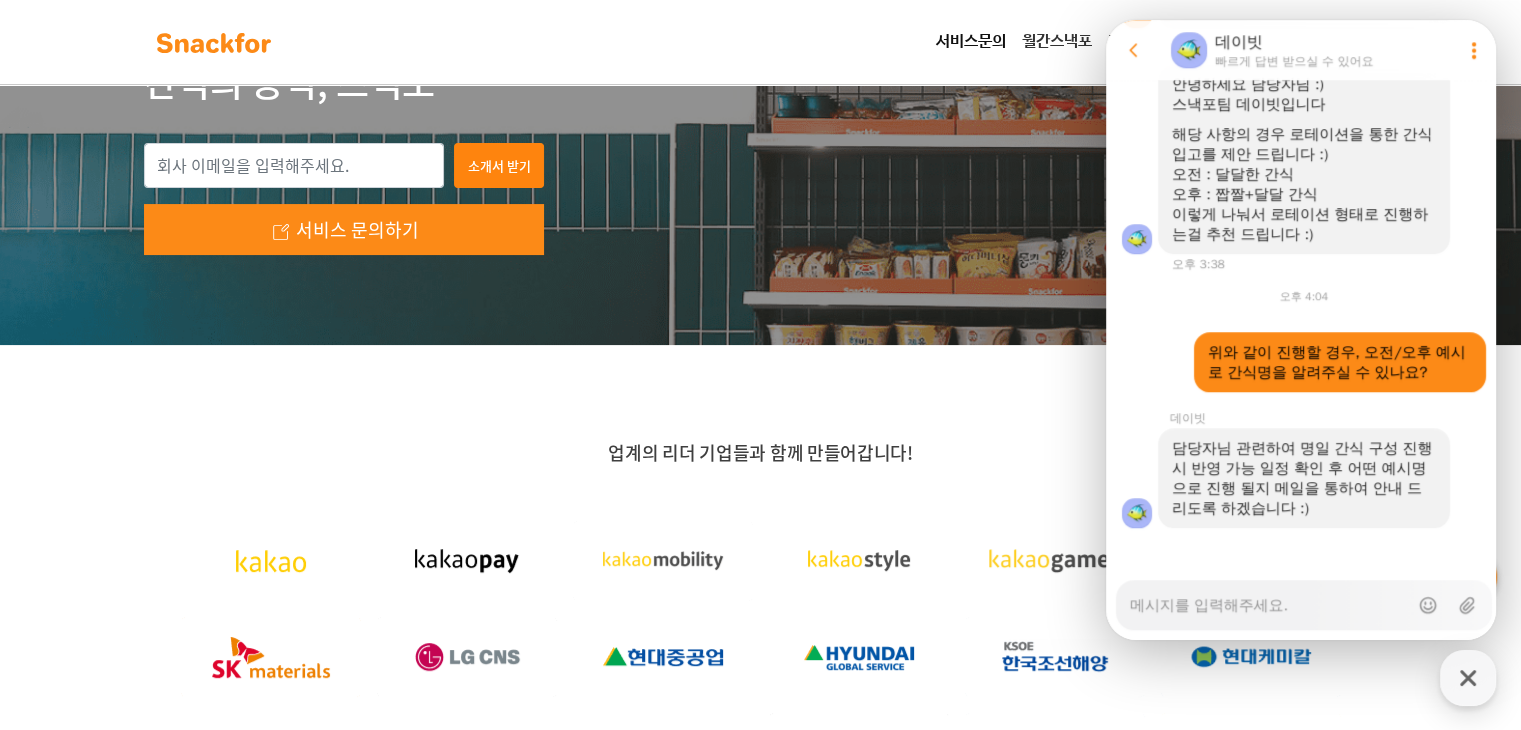 scroll, scrollTop: 1646, scrollLeft: 0, axis: vertical 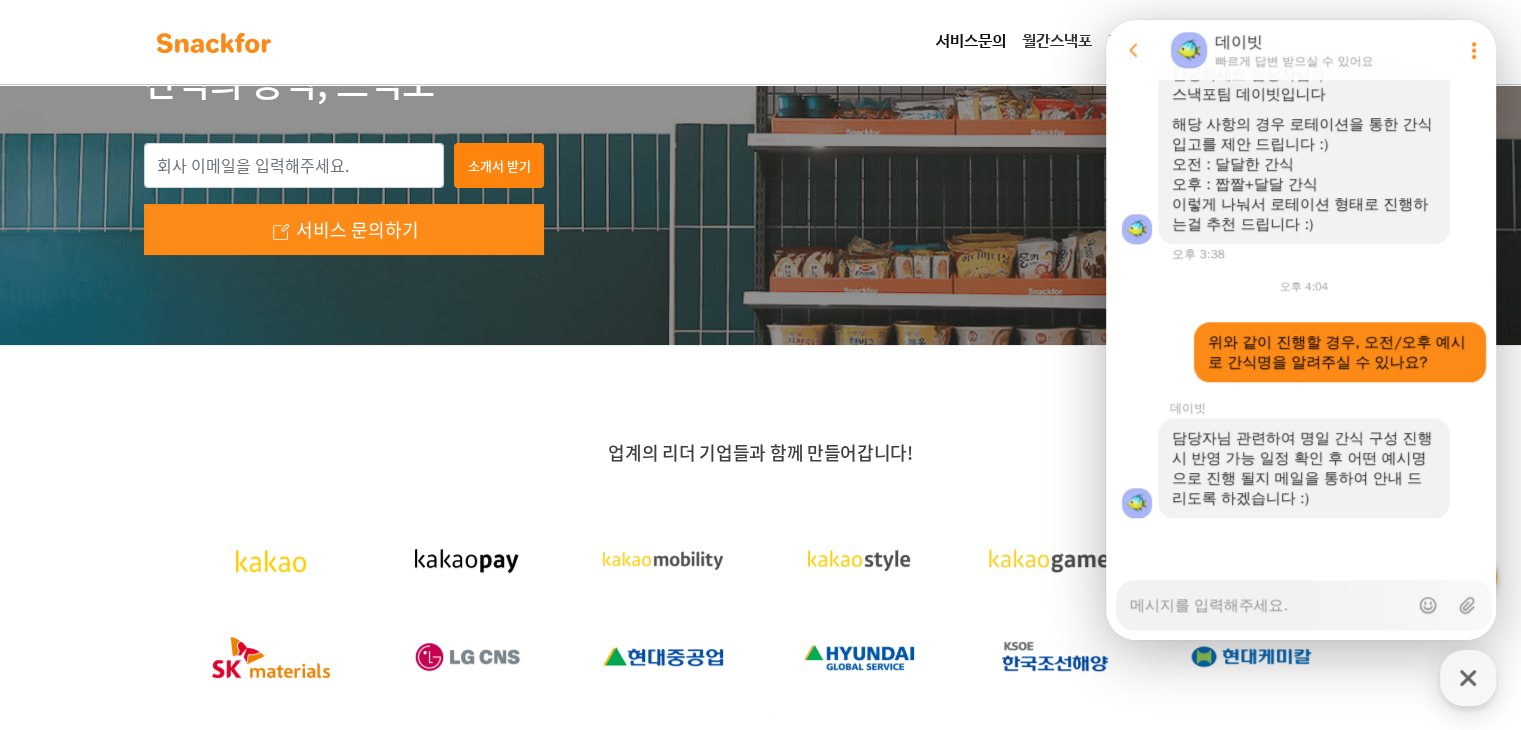 click on "Messenger Input Textarea" at bounding box center [1269, 598] 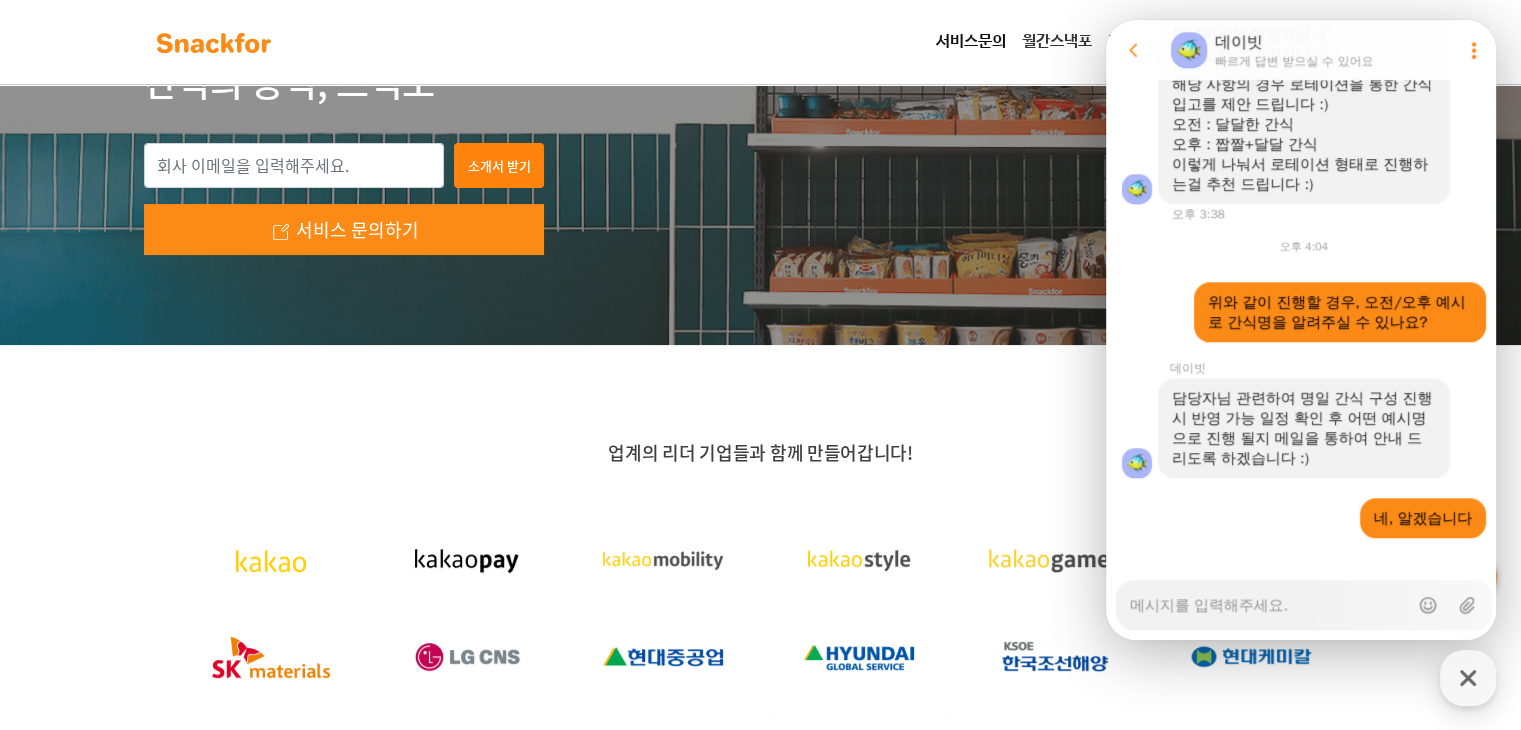 scroll, scrollTop: 1706, scrollLeft: 0, axis: vertical 